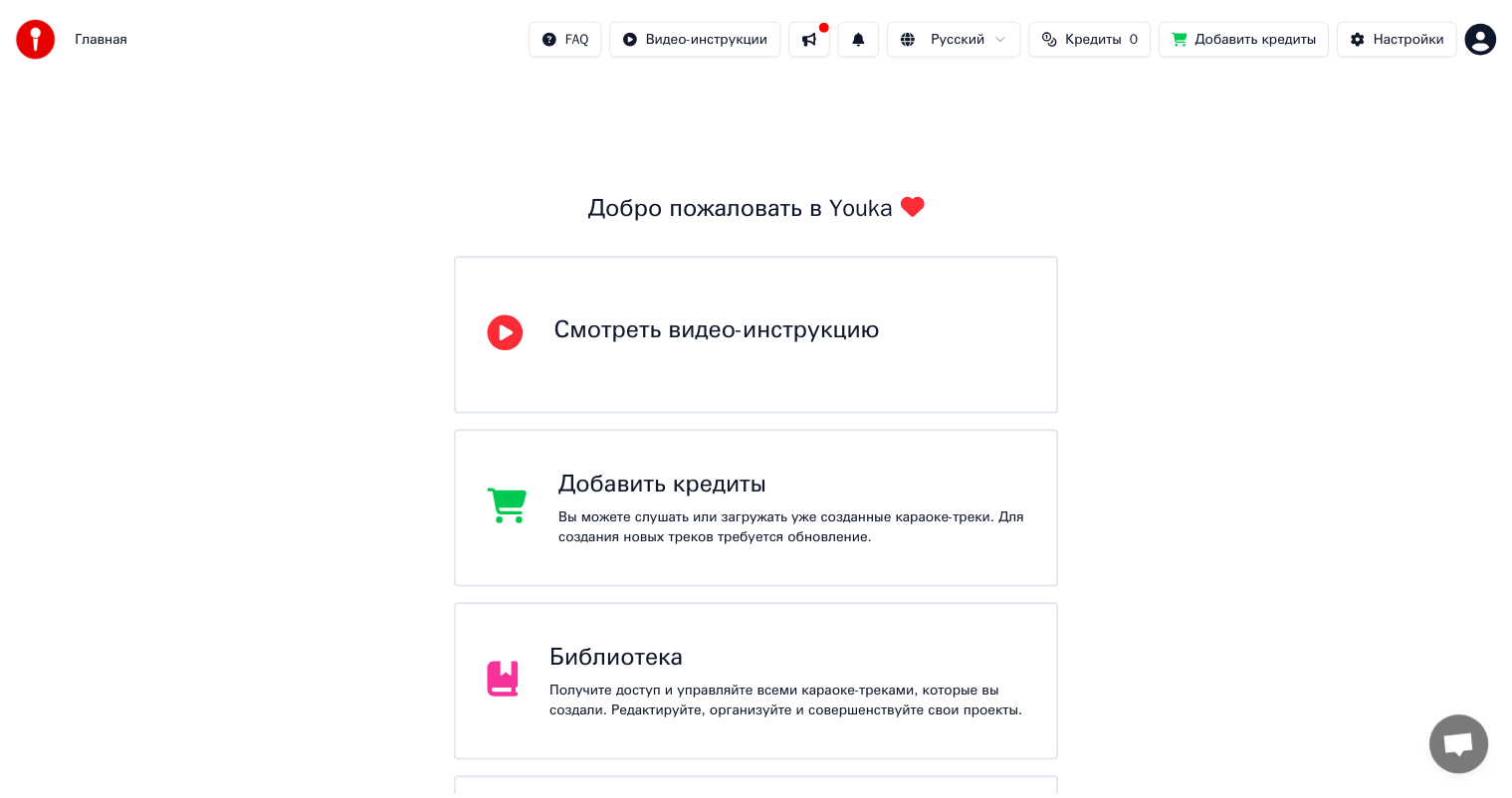 scroll, scrollTop: 0, scrollLeft: 0, axis: both 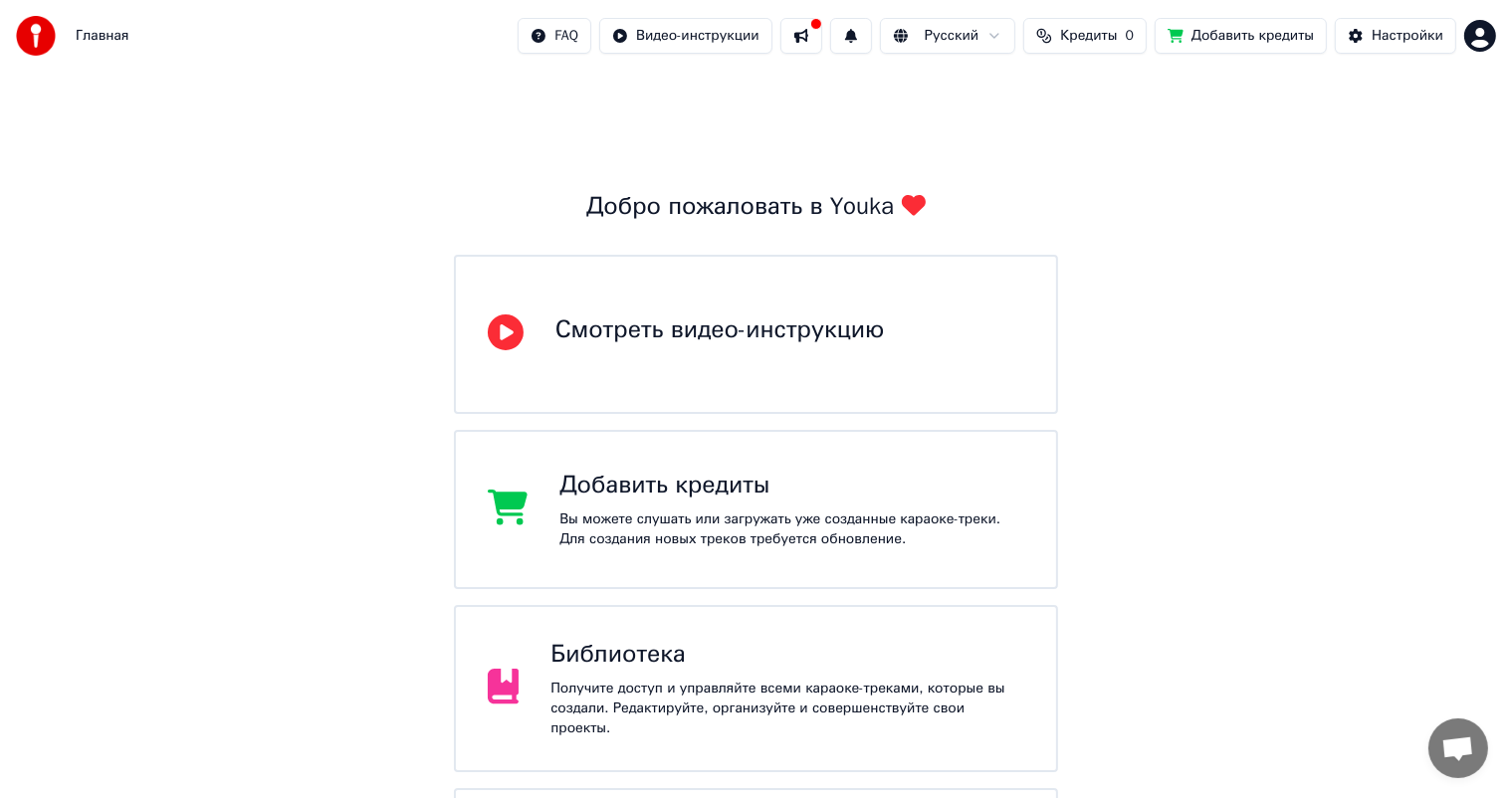 click on "Добавить кредиты" at bounding box center (1240, 36) 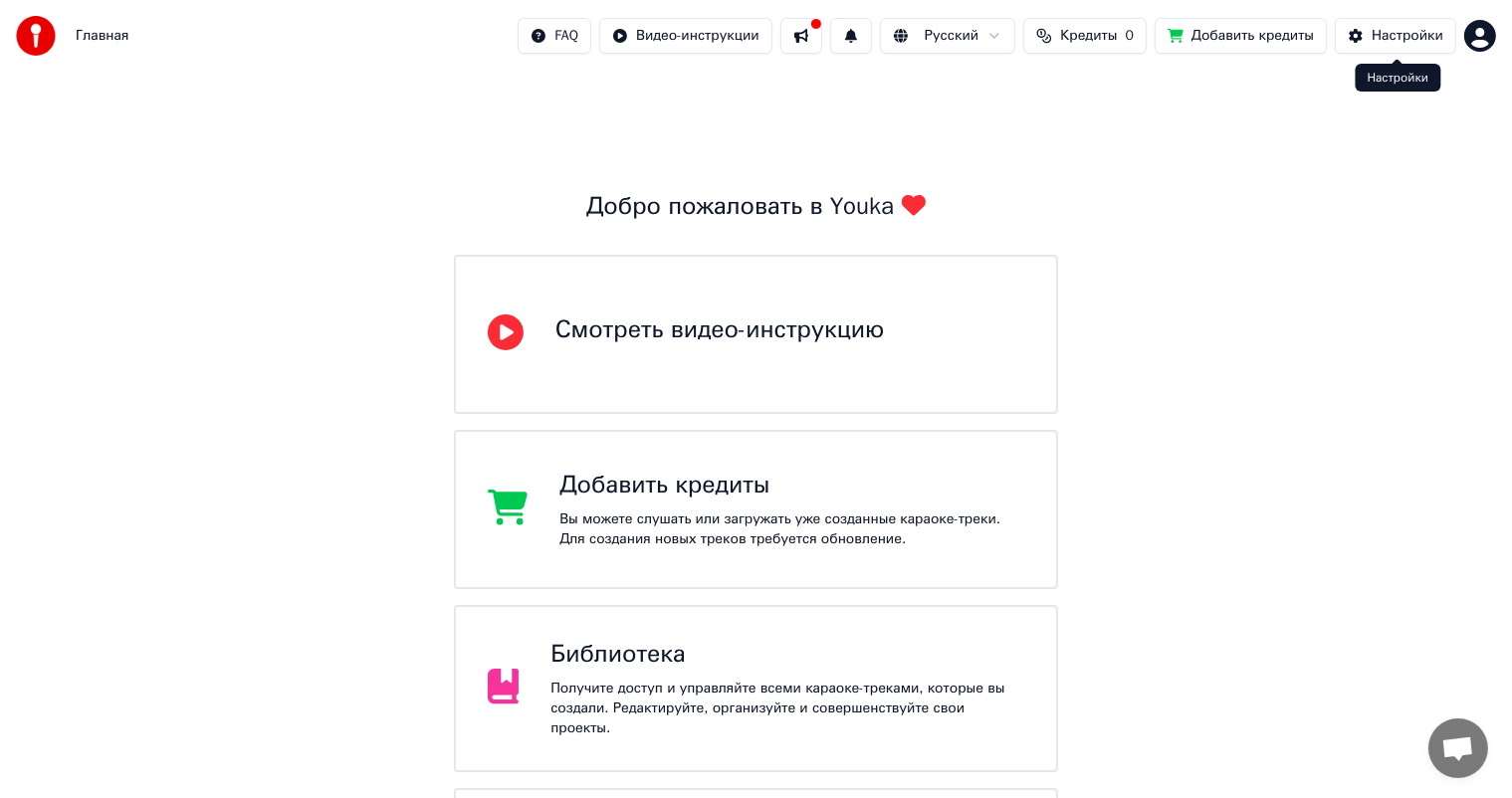 click on "Главная FAQ Видео-инструкции Русский Кредиты 0 Добавить кредиты Настройки Добро пожаловать в Youka Смотреть видео-инструкцию Добавить кредиты Вы можете слушать или загружать уже созданные караоке-треки. Для создания новых треков требуется обновление. Библиотека Получите доступ и управляйте всеми караоке-треками, которые вы создали. Редактируйте, организуйте и совершенствуйте свои проекты. Создать караоке Создайте караоке из аудио- или видеофайлов (MP3, MP4 и других), или вставьте URL, чтобы мгновенно создать караоке-видео с синхронизированными текстами." at bounding box center [756, 478] 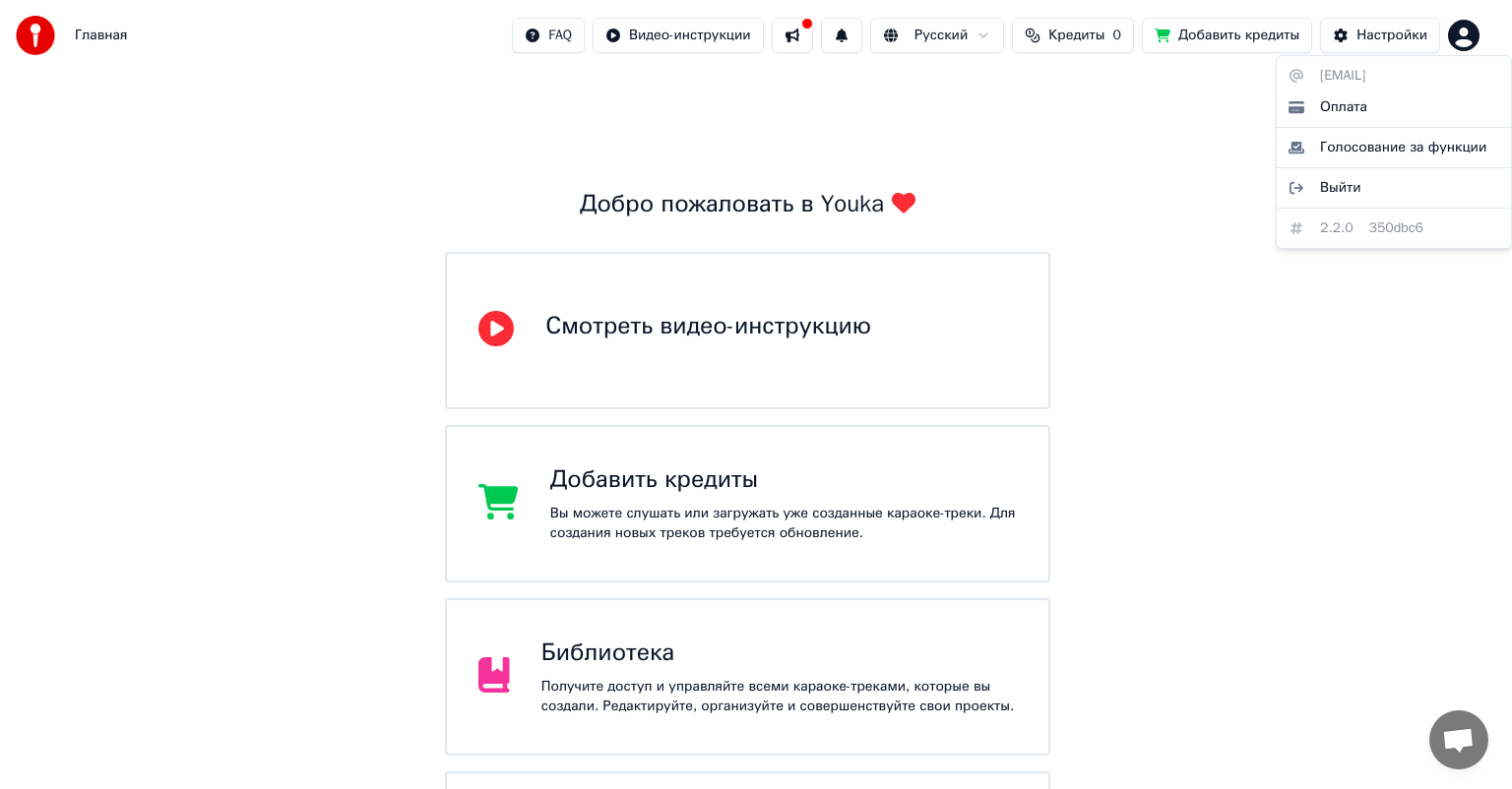 click on "Главная FAQ Видео-инструкции Русский Кредиты 0 Добавить кредиты Настройки Добро пожаловать в Youka Смотреть видео-инструкцию Добавить кредиты Вы можете слушать или загружать уже созданные караоке-треки. Для создания новых треков требуется обновление. Библиотека Получите доступ и управляйте всеми караоке-треками, которые вы создали. Редактируйте, организуйте и совершенствуйте свои проекты. Создать караоке Создайте караоке из аудио- или видеофайлов (MP3, MP4 и других), или вставьте URL, чтобы мгновенно создать караоке-видео с синхронизированными текстами. 2.2.0" at bounding box center (756, 468) 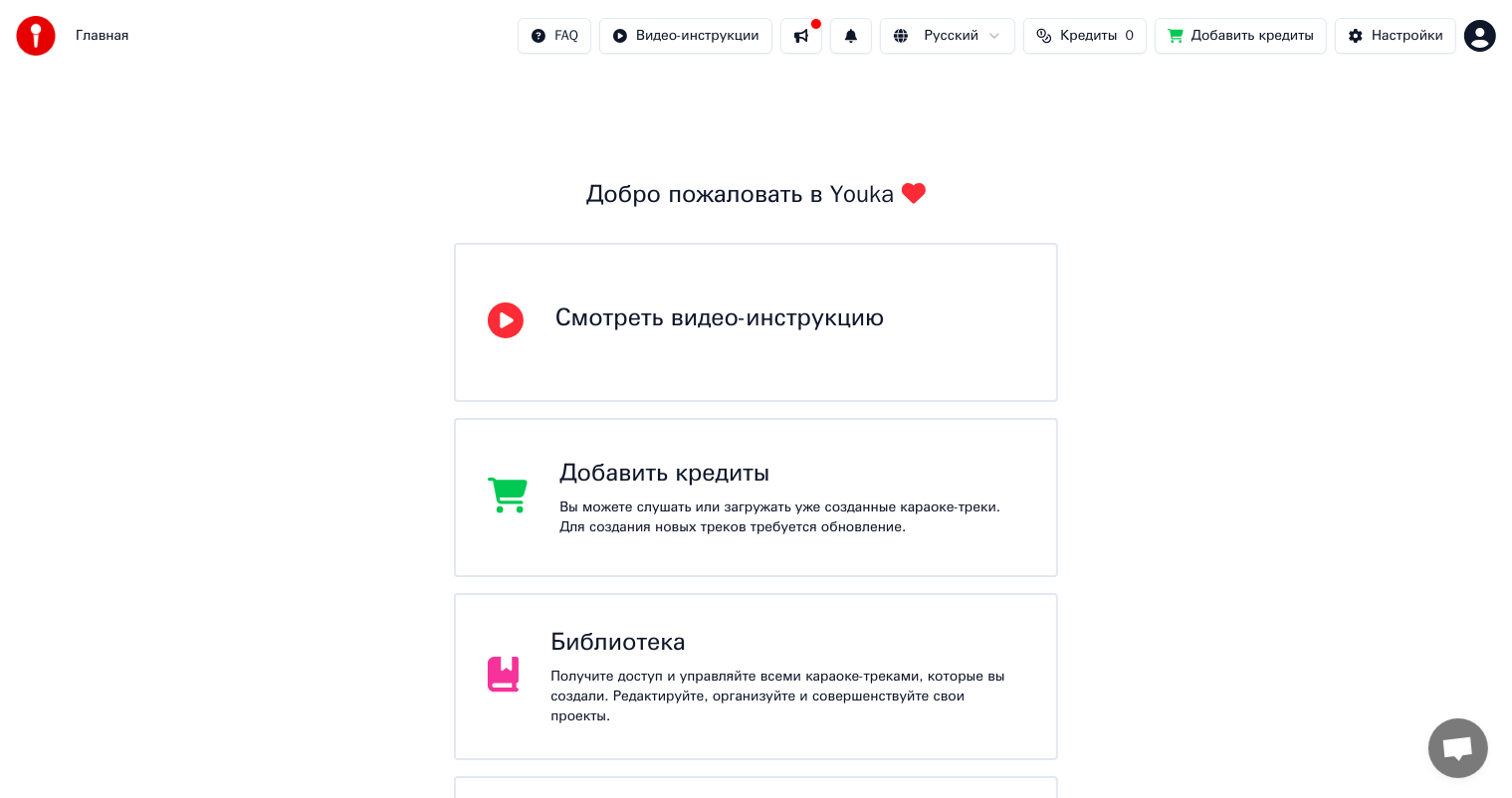 scroll, scrollTop: 0, scrollLeft: 0, axis: both 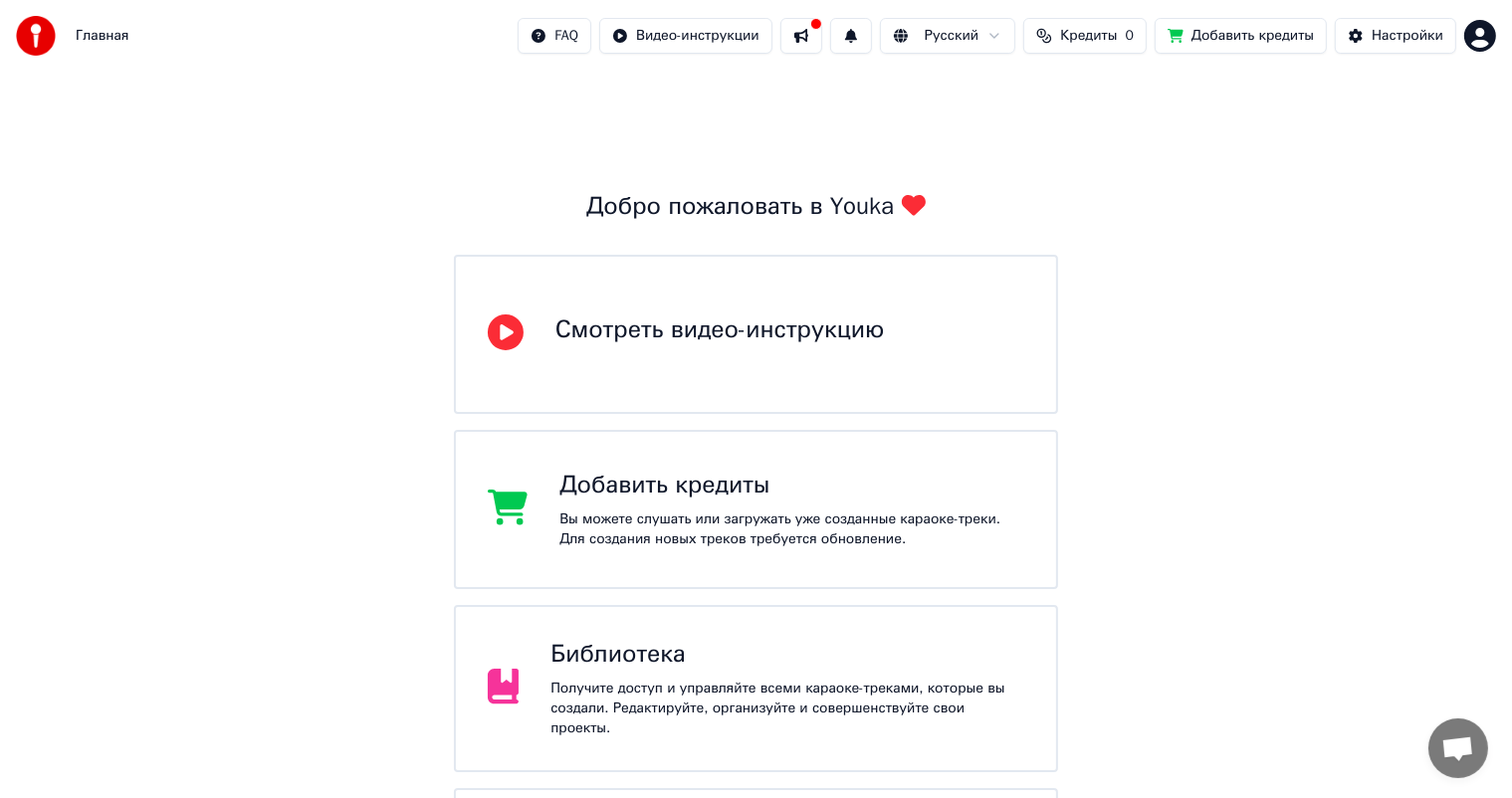 click on "Главная FAQ Видео-инструкции Русский Кредиты 0 Добавить кредиты Настройки Добро пожаловать в Youka Смотреть видео-инструкцию Добавить кредиты Вы можете слушать или загружать уже созданные караоке-треки. Для создания новых треков требуется обновление. Библиотека Получите доступ и управляйте всеми караоке-треками, которые вы создали. Редактируйте, организуйте и совершенствуйте свои проекты. Создать караоке Создайте караоке из аудио- или видеофайлов (MP3, MP4 и других), или вставьте URL, чтобы мгновенно создать караоке-видео с синхронизированными текстами." at bounding box center [756, 478] 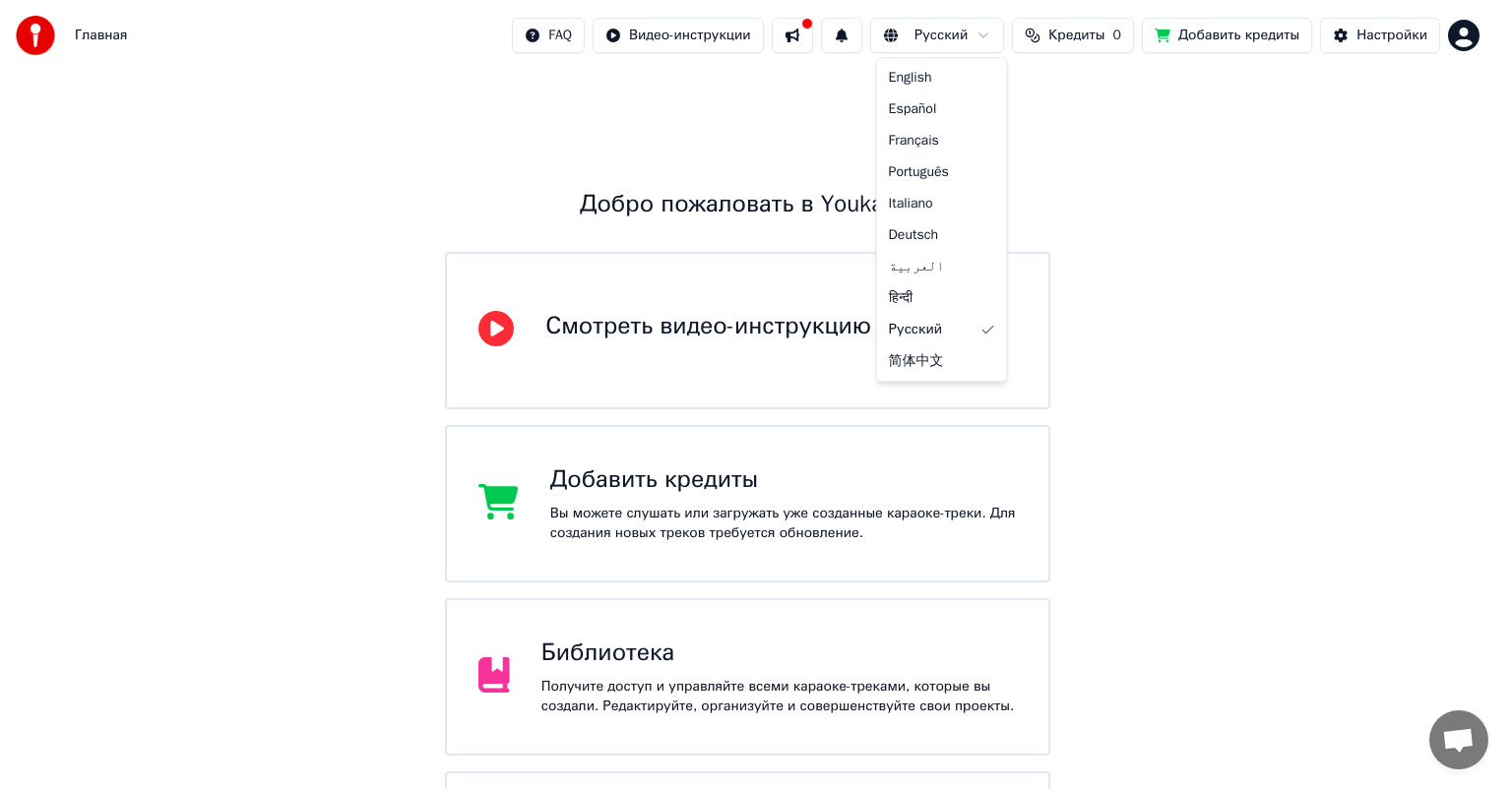 click on "Главная FAQ Видео-инструкции Русский Кредиты 0 Добавить кредиты Настройки Добро пожаловать в Youka Смотреть видео-инструкцию Добавить кредиты Вы можете слушать или загружать уже созданные караоке-треки. Для создания новых треков требуется обновление. Библиотека Получите доступ и управляйте всеми караоке-треками, которые вы создали. Редактируйте, организуйте и совершенствуйте свои проекты. Создать караоке Создайте караоке из аудио- или видеофайлов (MP3, MP4 и других), или вставьте URL, чтобы мгновенно создать караоке-видео с синхронизированными текстами. English" at bounding box center [756, 468] 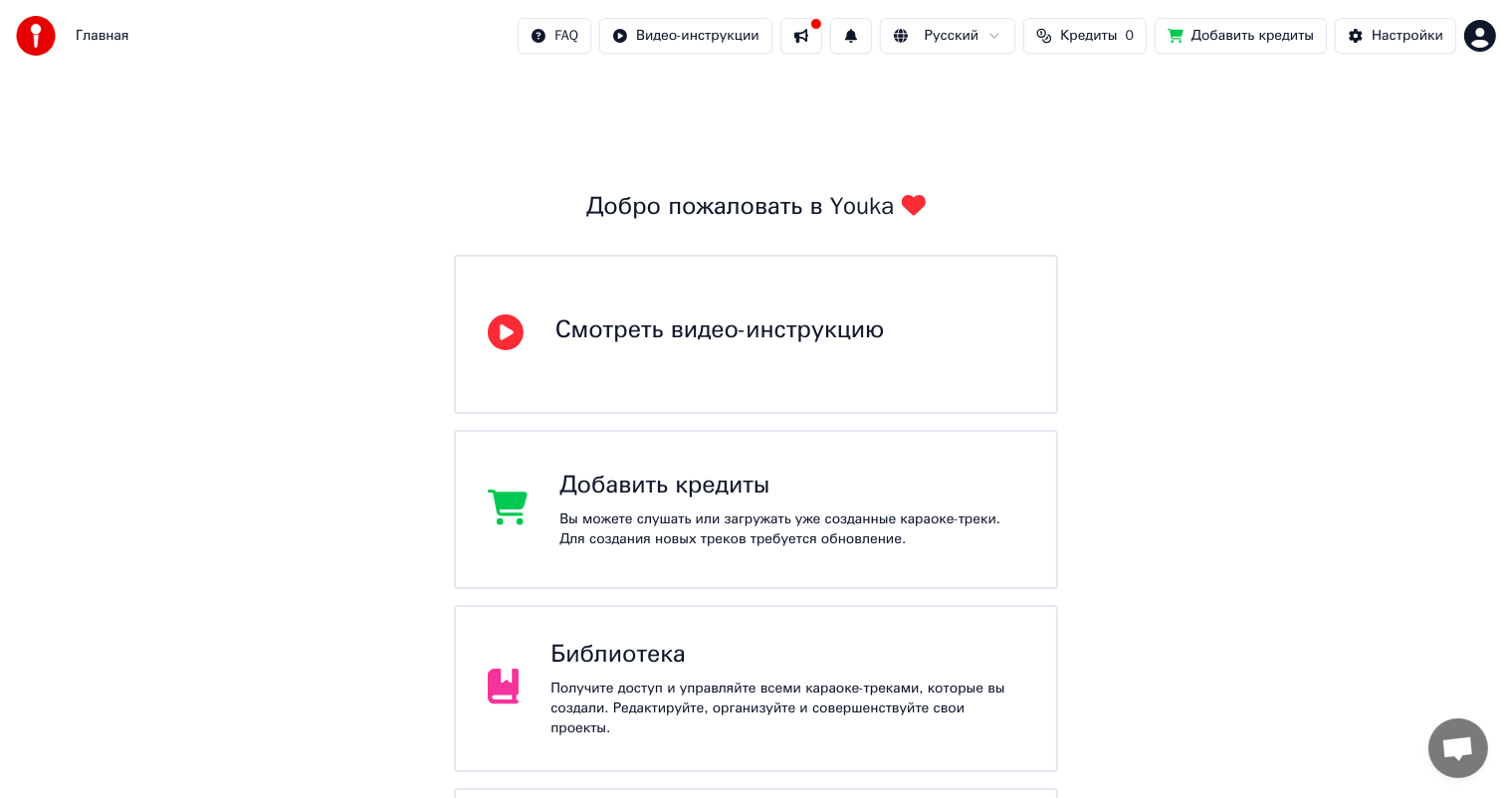 click at bounding box center (801, 36) 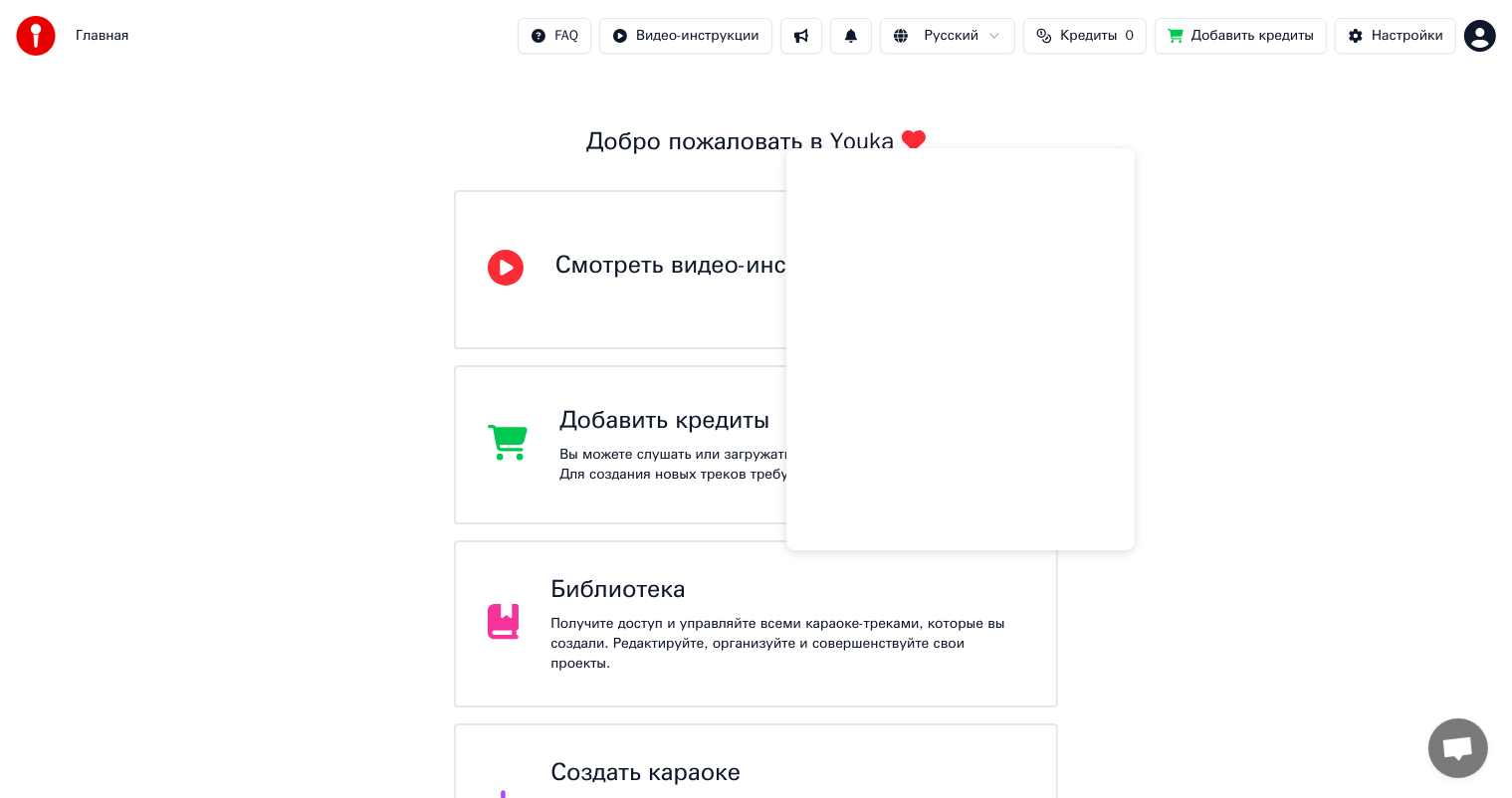 scroll, scrollTop: 100, scrollLeft: 0, axis: vertical 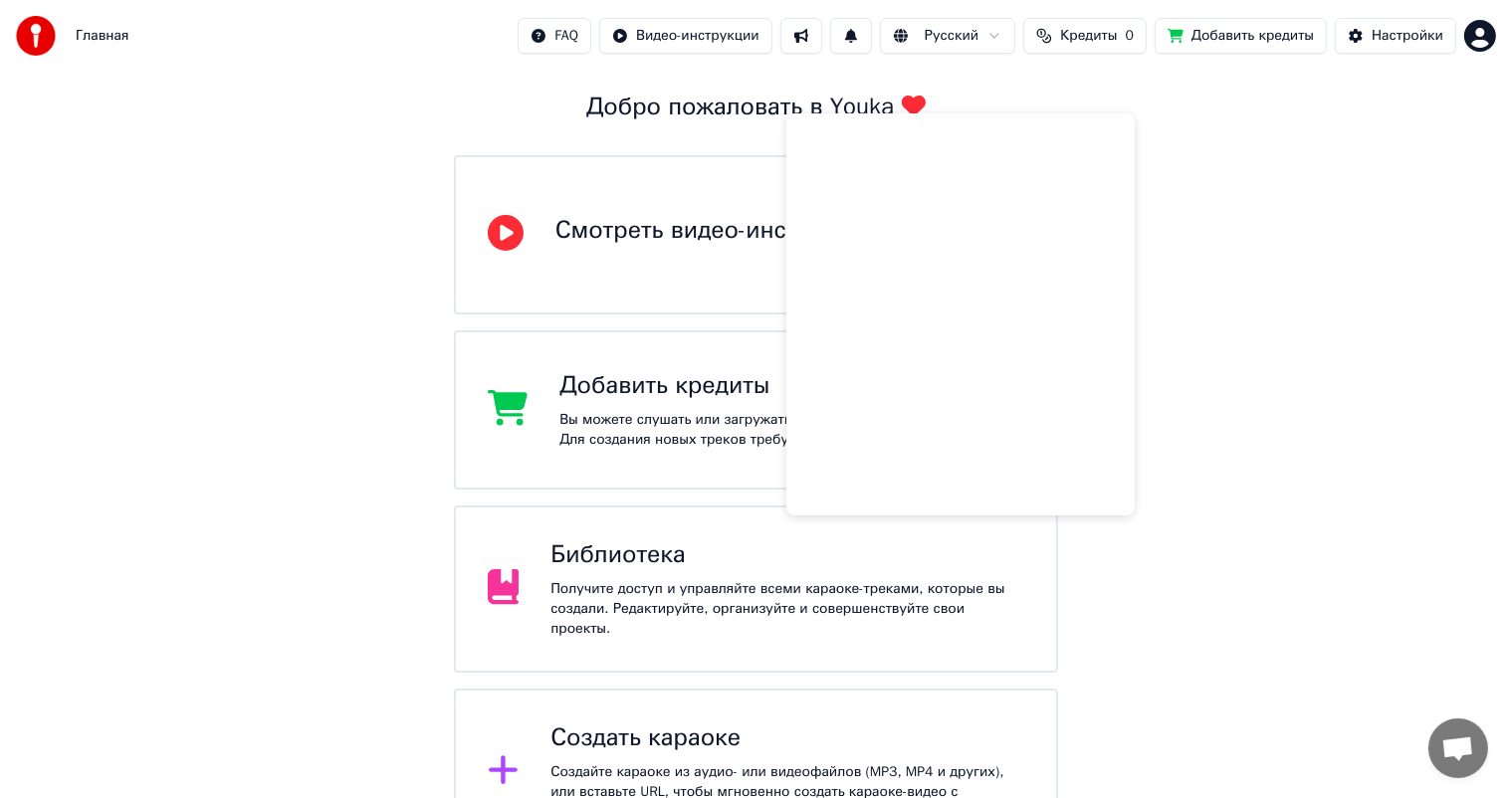 click on "Добро пожаловать в Youka Смотреть видео-инструкцию Добавить кредиты Вы можете слушать или загружать уже созданные караоке-треки. Для создания новых треков требуется обновление. Библиотека Получите доступ и управляйте всеми караоке-треками, которые вы создали. Редактируйте, организуйте и совершенствуйте свои проекты. Создать караоке Создайте караоке из аудио- или видеофайлов (MP3, MP4 и других), или вставьте URL, чтобы мгновенно создать караоке-видео с синхронизированными текстами." at bounding box center [756, 414] 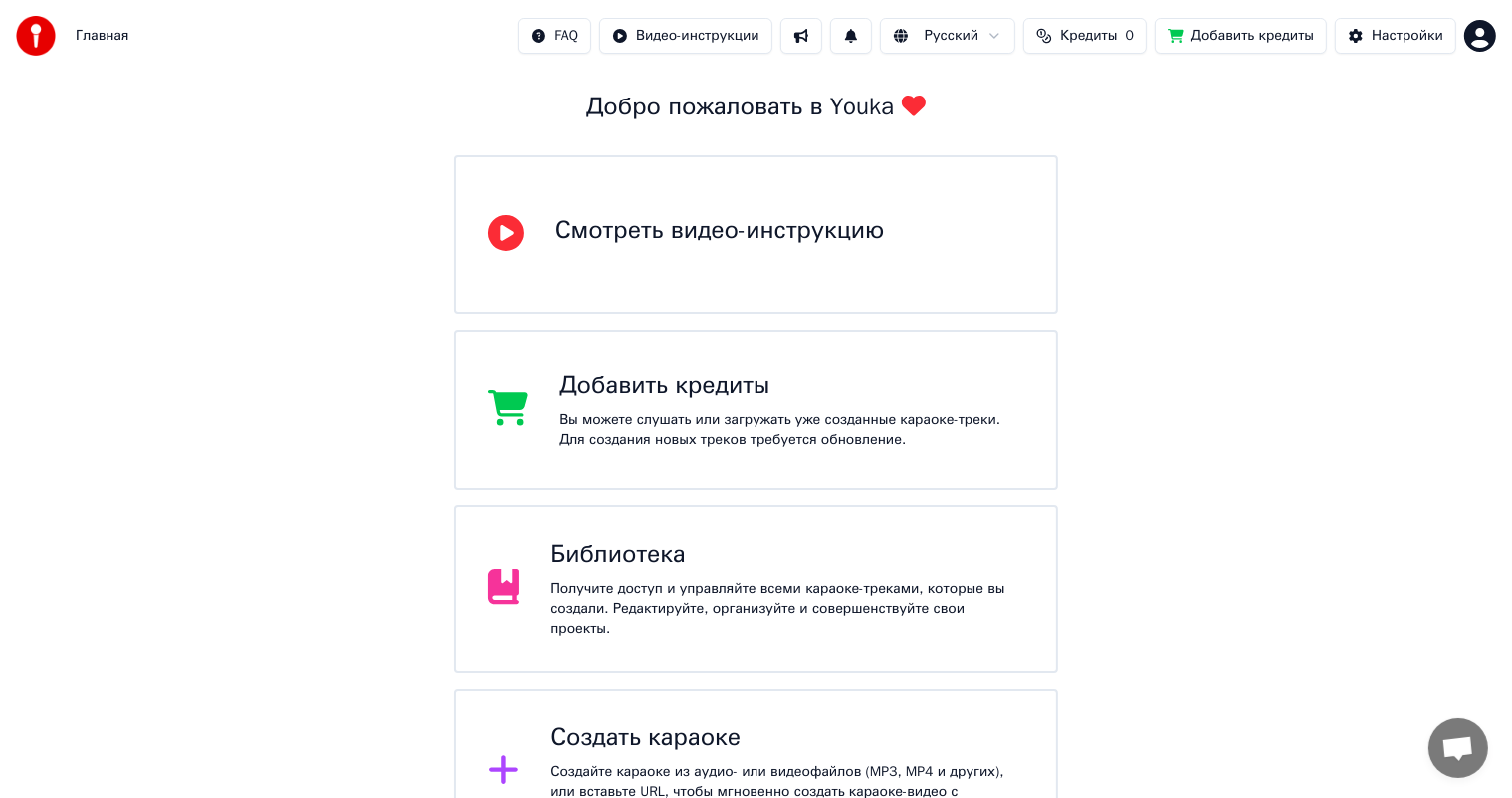 scroll, scrollTop: 0, scrollLeft: 0, axis: both 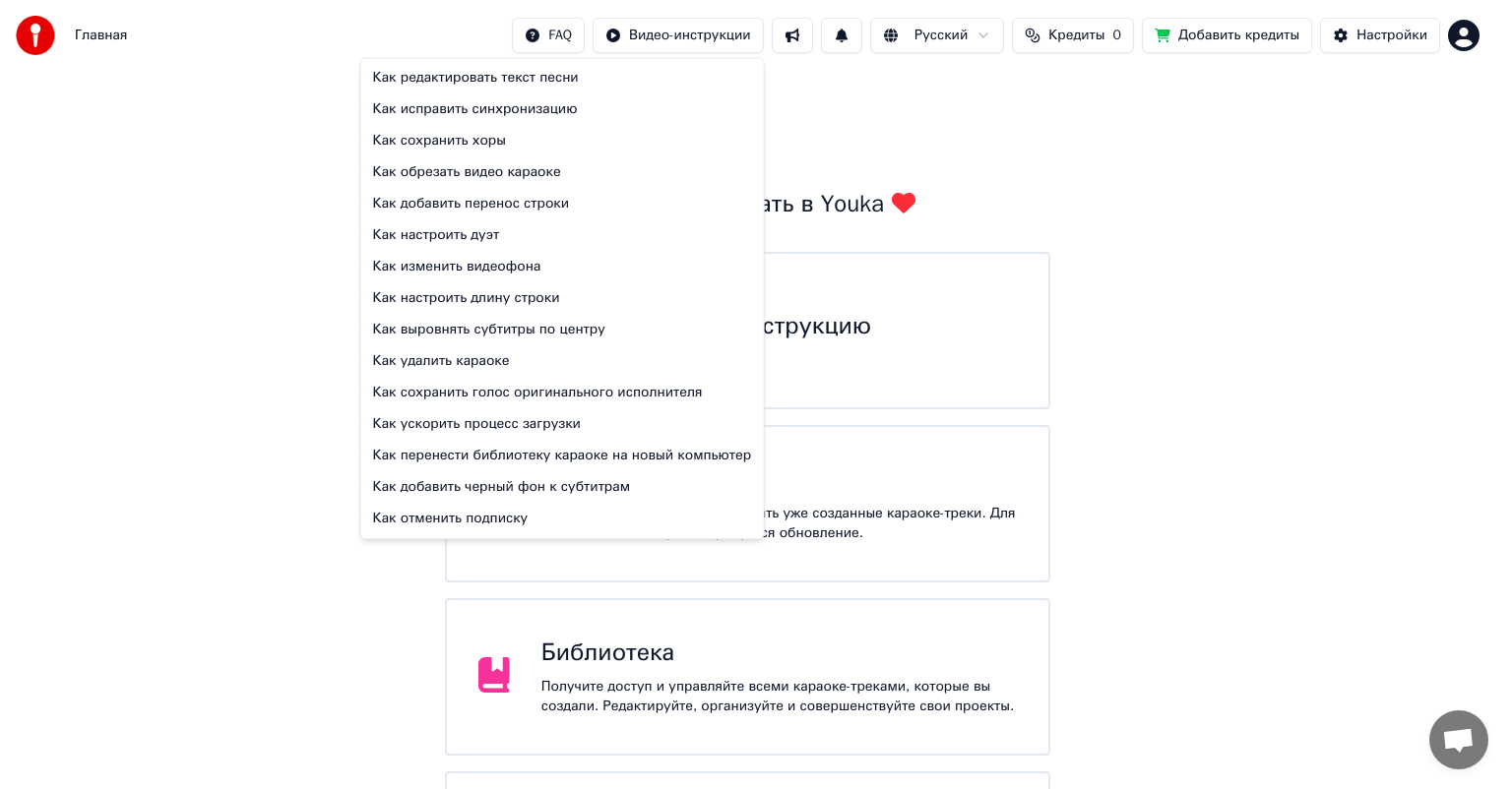 click on "Главная FAQ Видео-инструкции Русский Кредиты 0 Добавить кредиты Настройки Добро пожаловать в Youka Смотреть видео-инструкцию Добавить кредиты Вы можете слушать или загружать уже созданные караоке-треки. Для создания новых треков требуется обновление. Библиотека Получите доступ и управляйте всеми караоке-треками, которые вы создали. Редактируйте, организуйте и совершенствуйте свои проекты. Создать караоке Создайте караоке из аудио- или видеофайлов (MP3, MP4 и других), или вставьте URL, чтобы мгновенно создать караоке-видео с синхронизированными текстами." at bounding box center (756, 468) 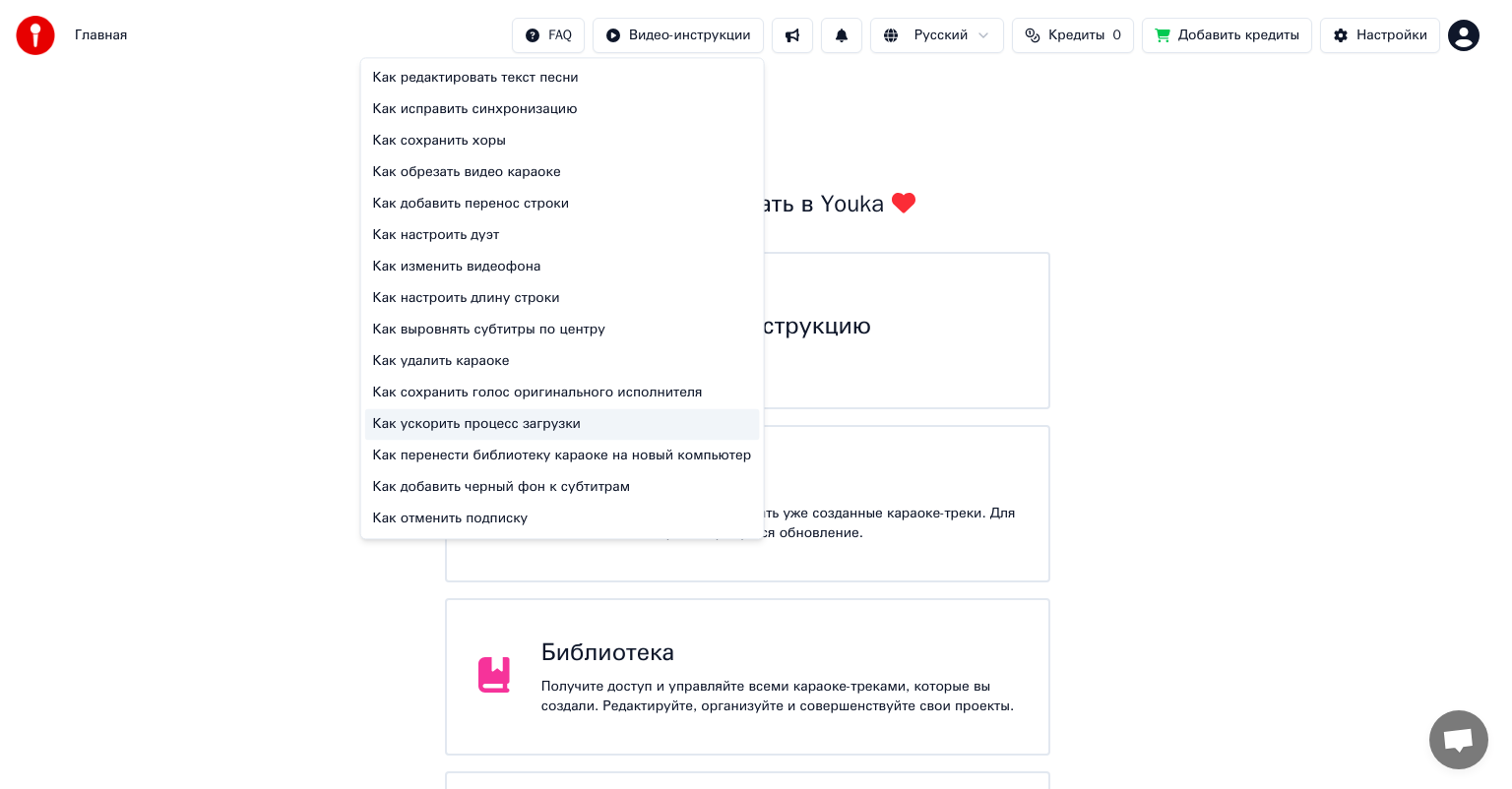 click on "Как ускорить процесс загрузки" at bounding box center (562, 424) 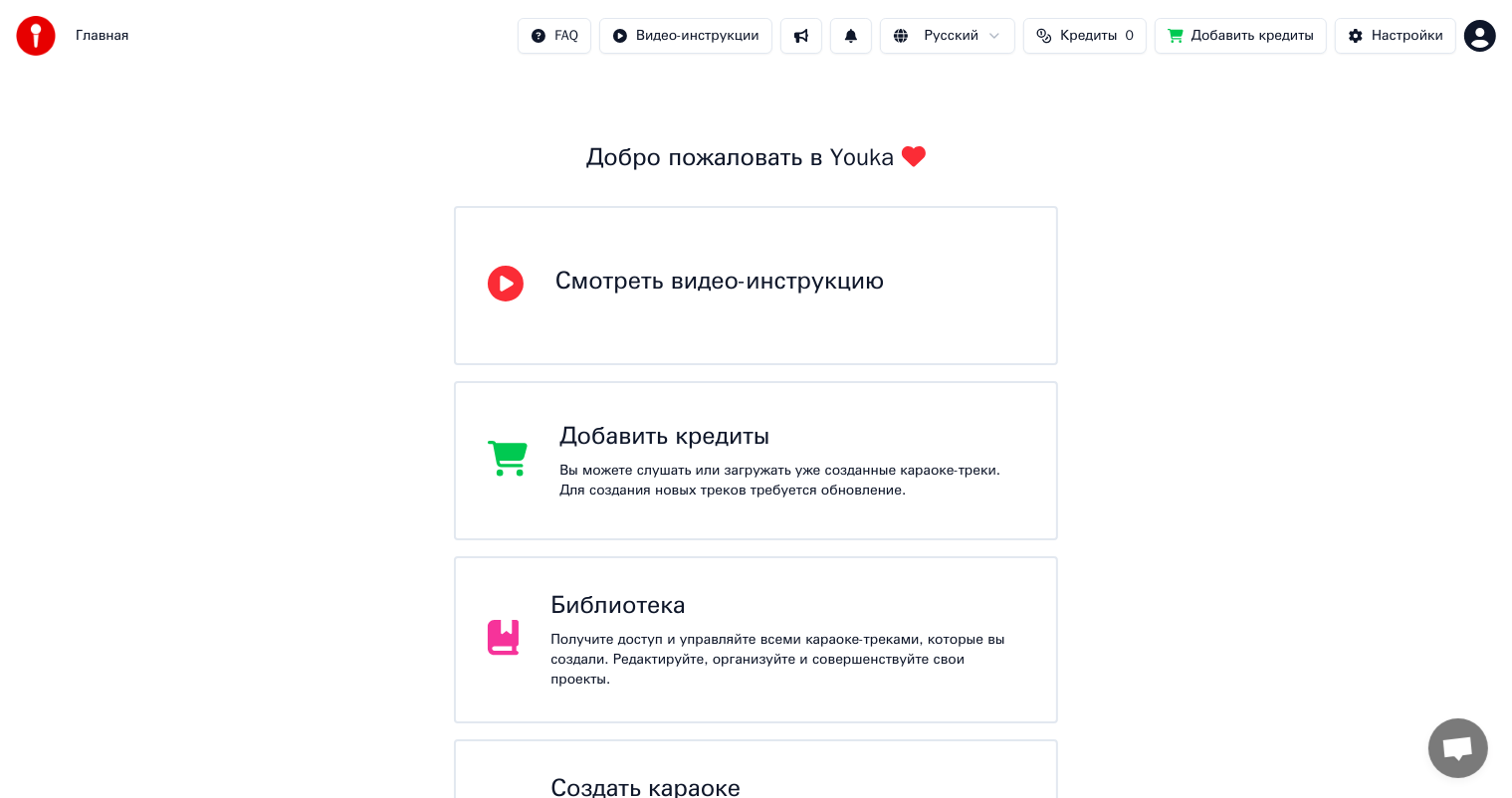 scroll, scrollTop: 0, scrollLeft: 0, axis: both 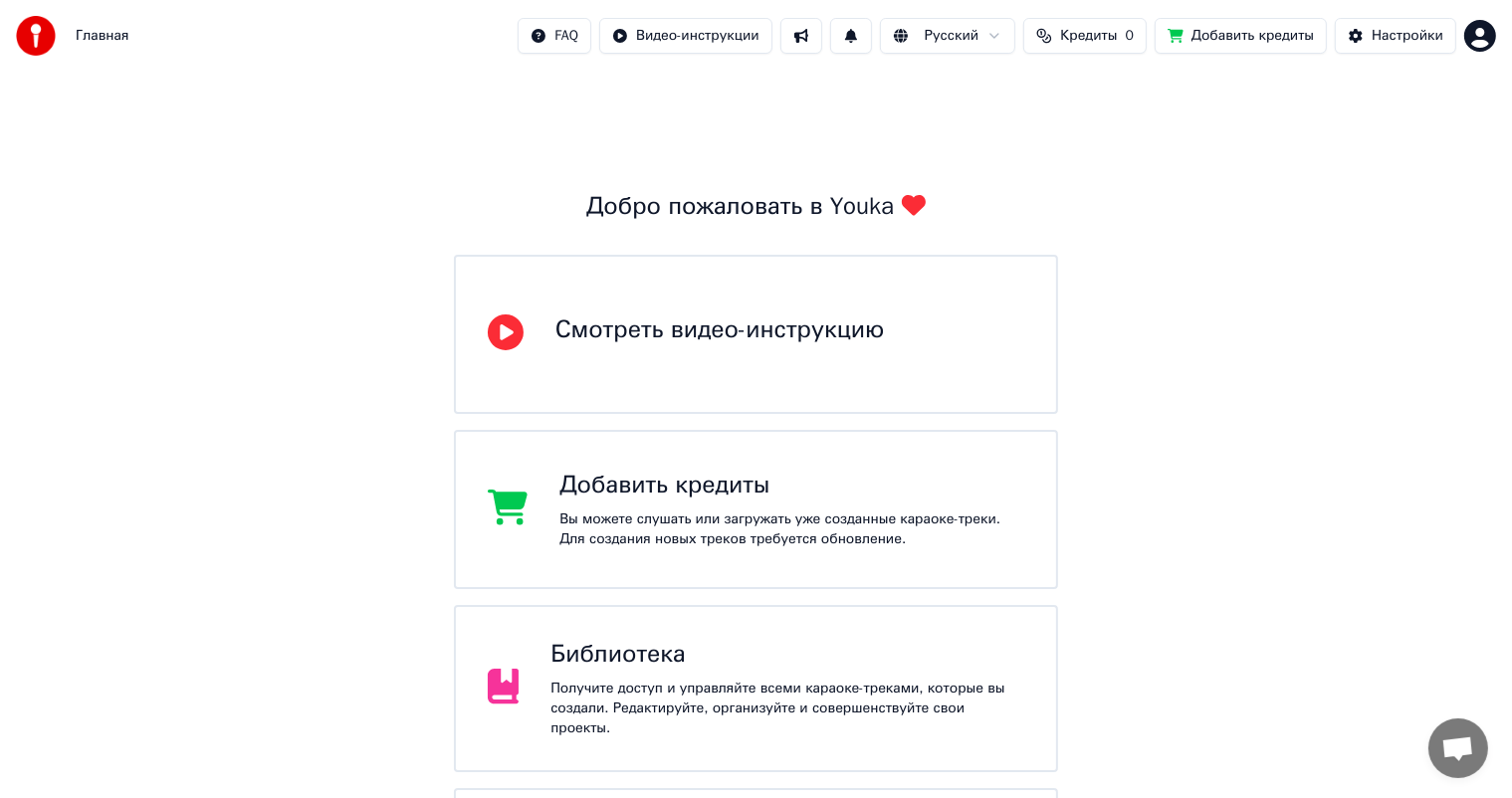 click on "Добавить кредиты" at bounding box center [1240, 36] 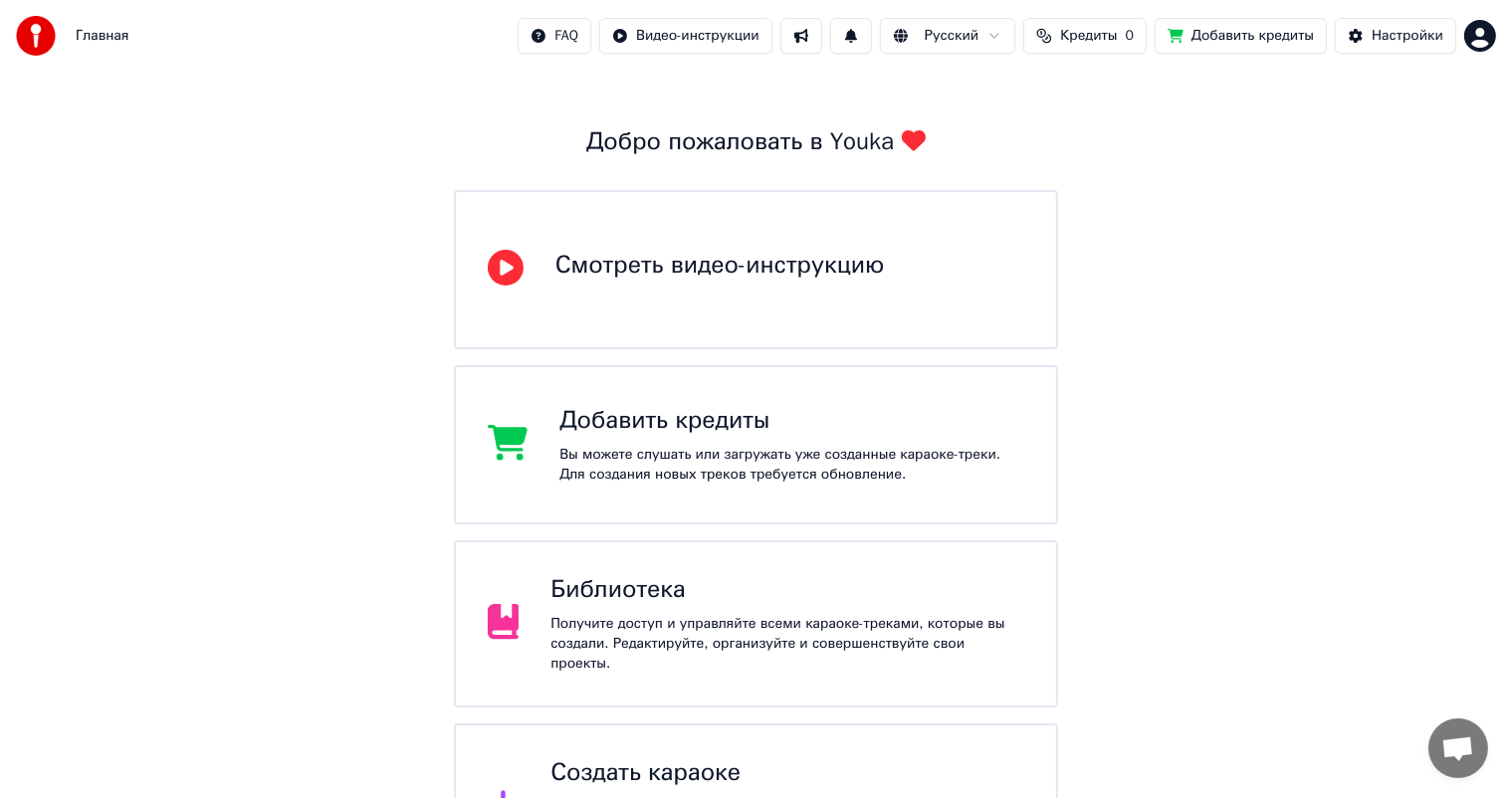 scroll, scrollTop: 100, scrollLeft: 0, axis: vertical 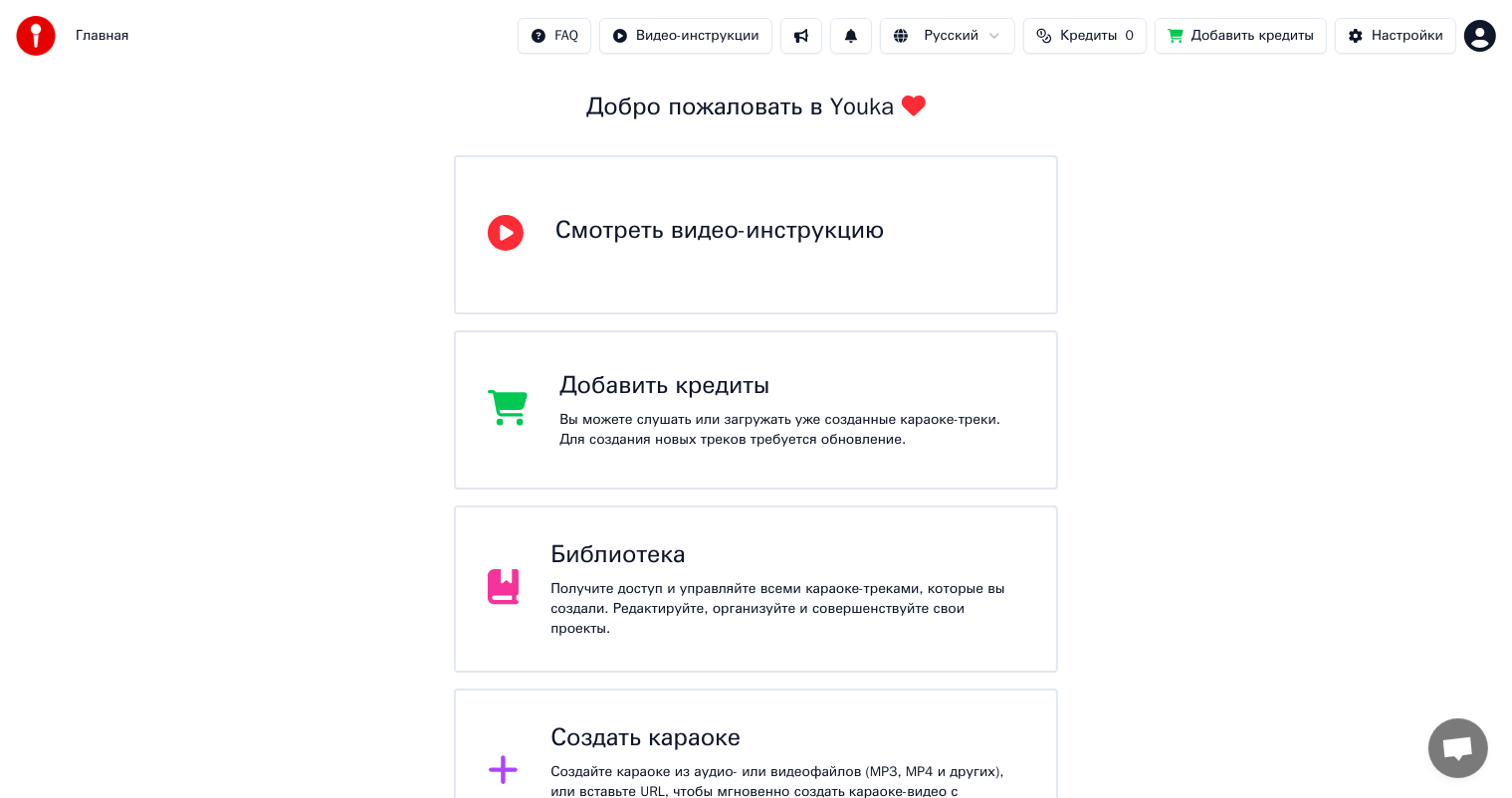 click on "Кредиты" at bounding box center (1088, 36) 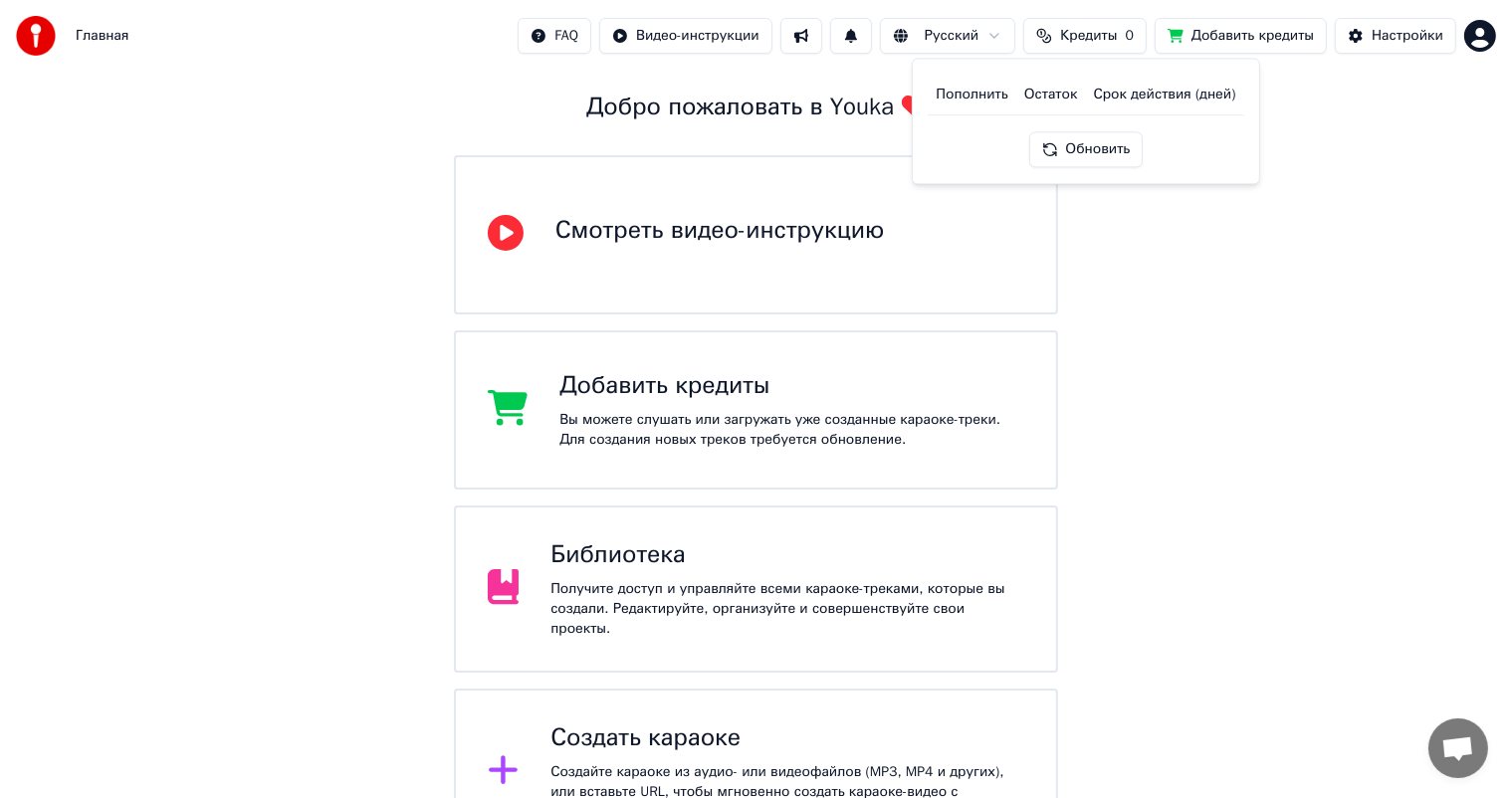 click on "Обновить" at bounding box center [1086, 149] 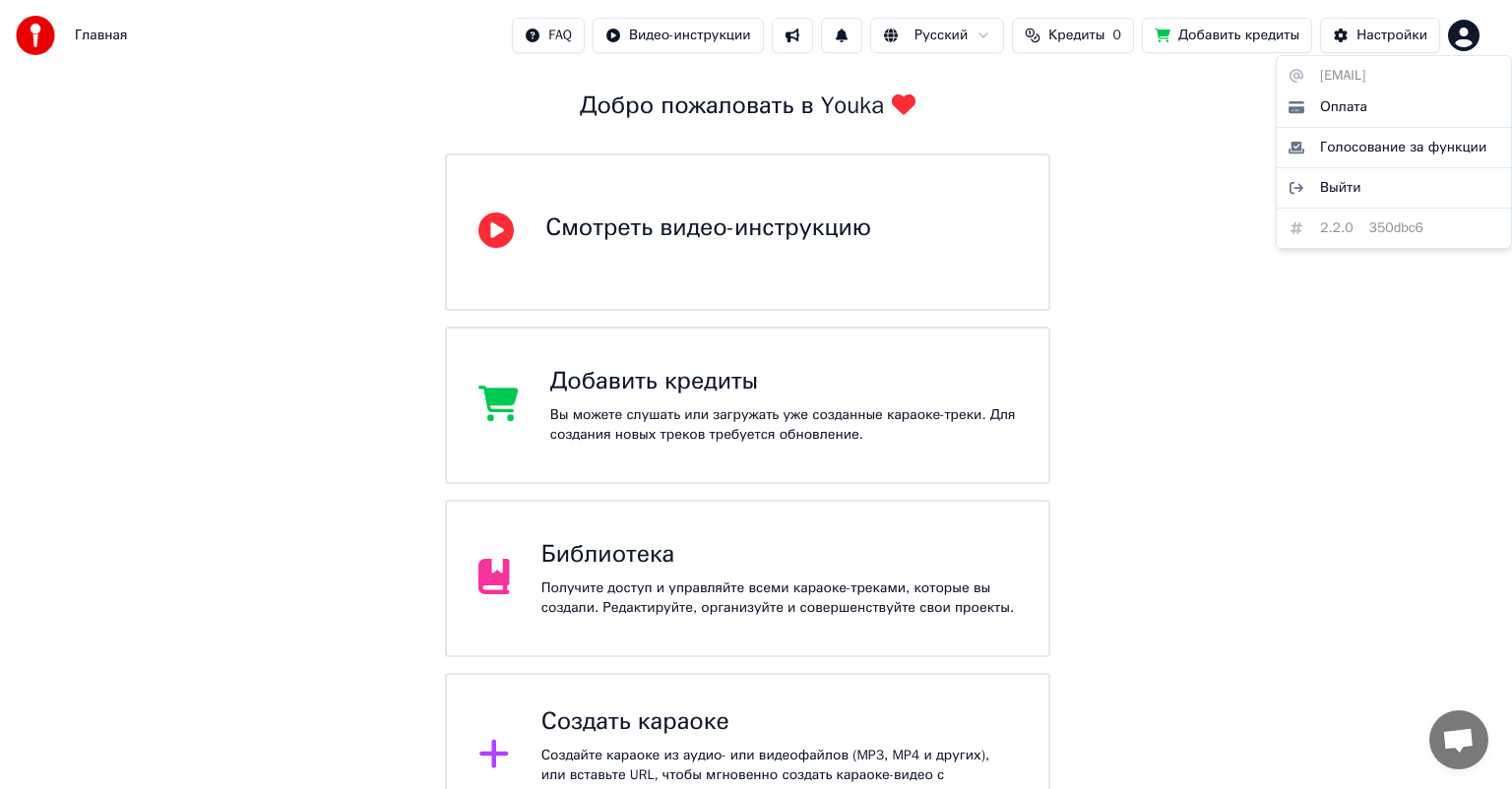 click on "Главная FAQ Видео-инструкции Русский Кредиты 0 Добавить кредиты Настройки Добро пожаловать в Youka Смотреть видео-инструкцию Добавить кредиты Вы можете слушать или загружать уже созданные караоке-треки. Для создания новых треков требуется обновление. Библиотека Получите доступ и управляйте всеми караоке-треками, которые вы создали. Редактируйте, организуйте и совершенствуйте свои проекты. Создать караоке Создайте караоке из аудио- или видеофайлов (MP3, MP4 и других), или вставьте URL, чтобы мгновенно создать караоке-видео с синхронизированными текстами. 2.2.0" at bounding box center [756, 370] 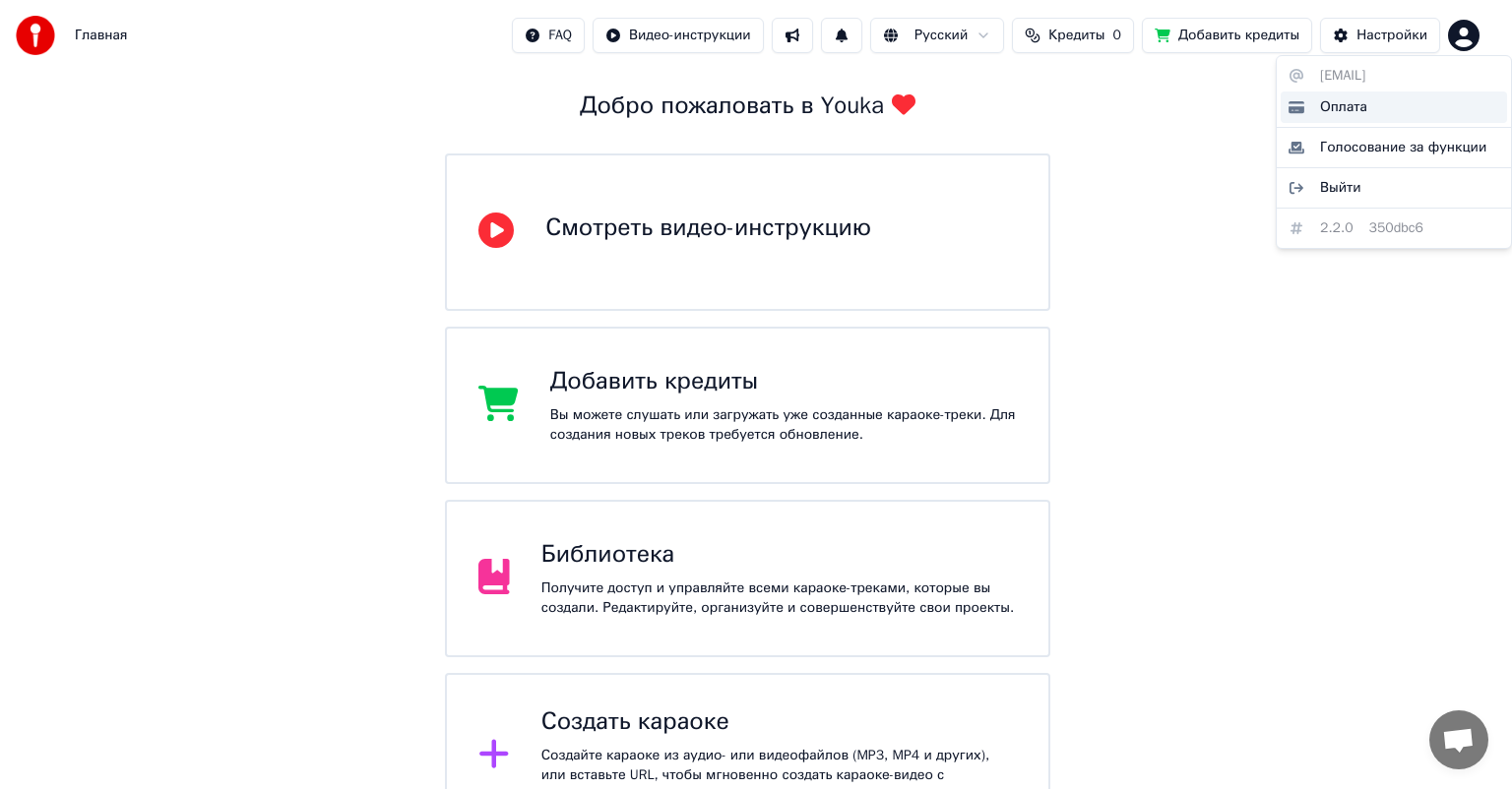 click on "Оплата" at bounding box center (1394, 107) 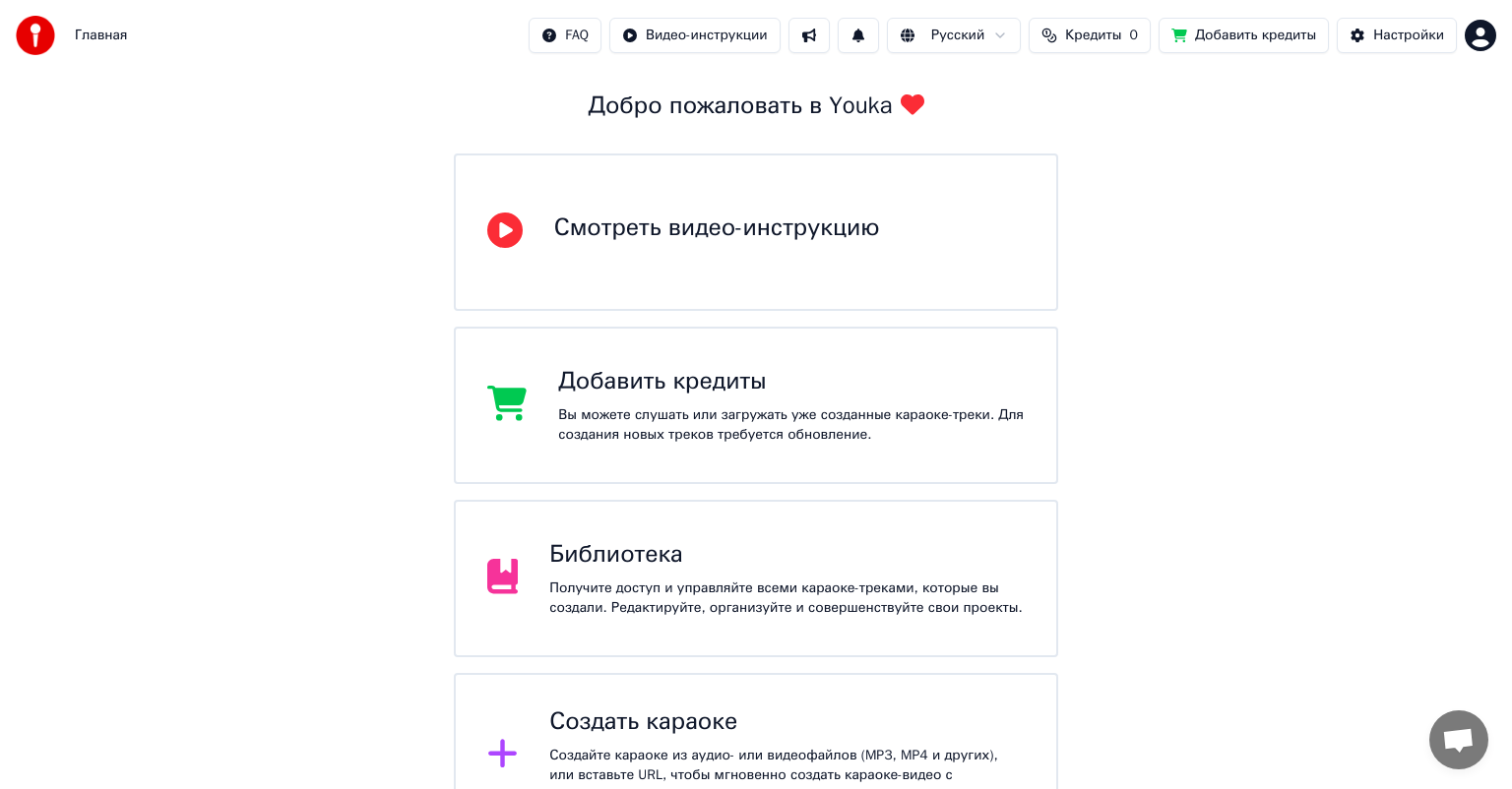 click on "Главная FAQ Видео-инструкции Русский Кредиты 0 Добавить кредиты Настройки Добро пожаловать в Youka Смотреть видео-инструкцию Добавить кредиты Вы можете слушать или загружать уже созданные караоке-треки. Для создания новых треков требуется обновление. Библиотека Получите доступ и управляйте всеми караоке-треками, которые вы создали. Редактируйте, организуйте и совершенствуйте свои проекты. Создать караоке Создайте караоке из аудио- или видеофайлов (MP3, MP4 и других), или вставьте URL, чтобы мгновенно создать караоке-видео с синхронизированными текстами." at bounding box center (756, 370) 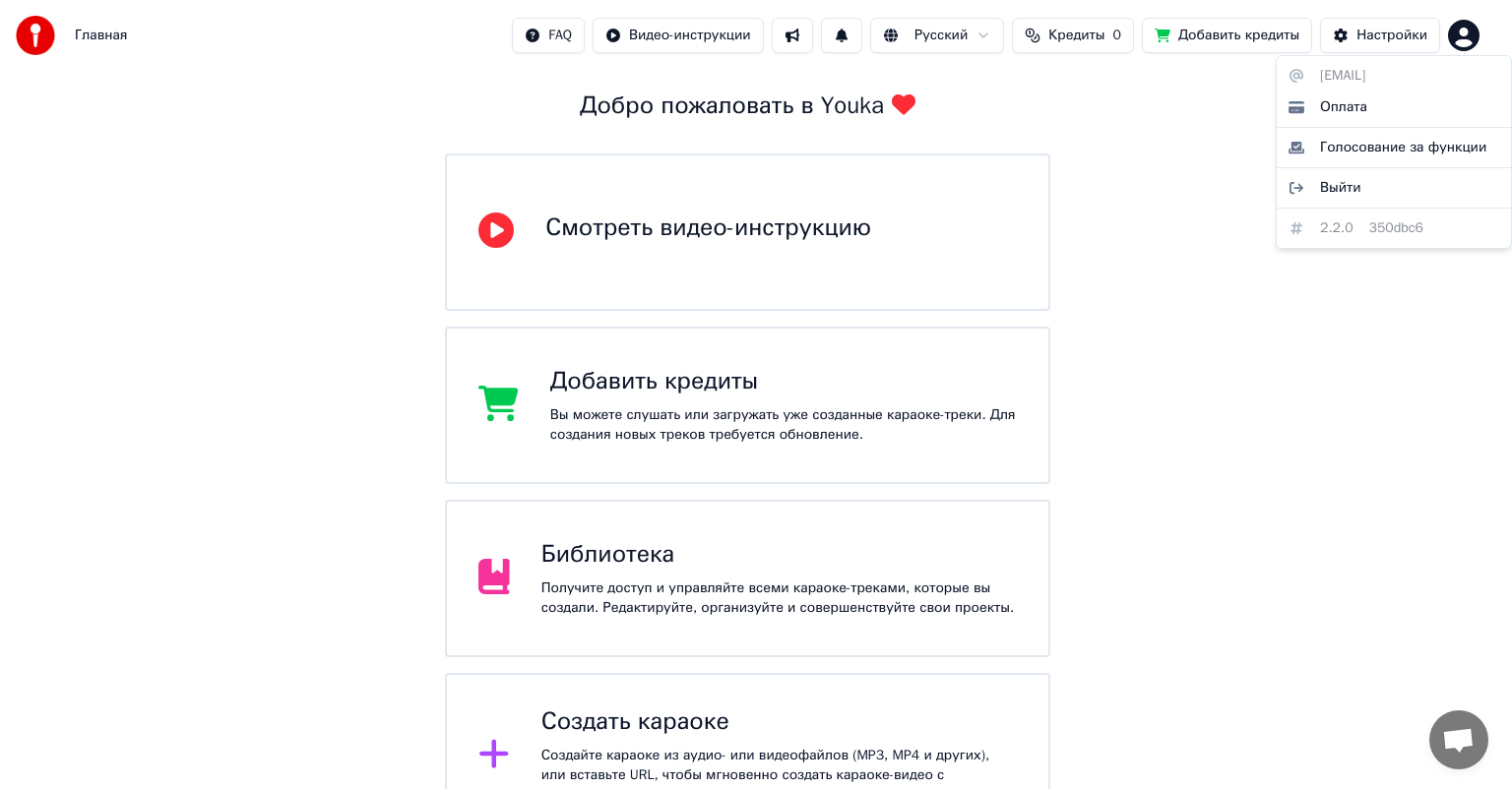 click on "Главная FAQ Видео-инструкции Русский Кредиты 0 Добавить кредиты Настройки Добро пожаловать в Youka Смотреть видео-инструкцию Добавить кредиты Вы можете слушать или загружать уже созданные караоке-треки. Для создания новых треков требуется обновление. Библиотека Получите доступ и управляйте всеми караоке-треками, которые вы создали. Редактируйте, организуйте и совершенствуйте свои проекты. Создать караоке Создайте караоке из аудио- или видеофайлов (MP3, MP4 и других), или вставьте URL, чтобы мгновенно создать караоке-видео с синхронизированными текстами. 2.2.0" at bounding box center (756, 370) 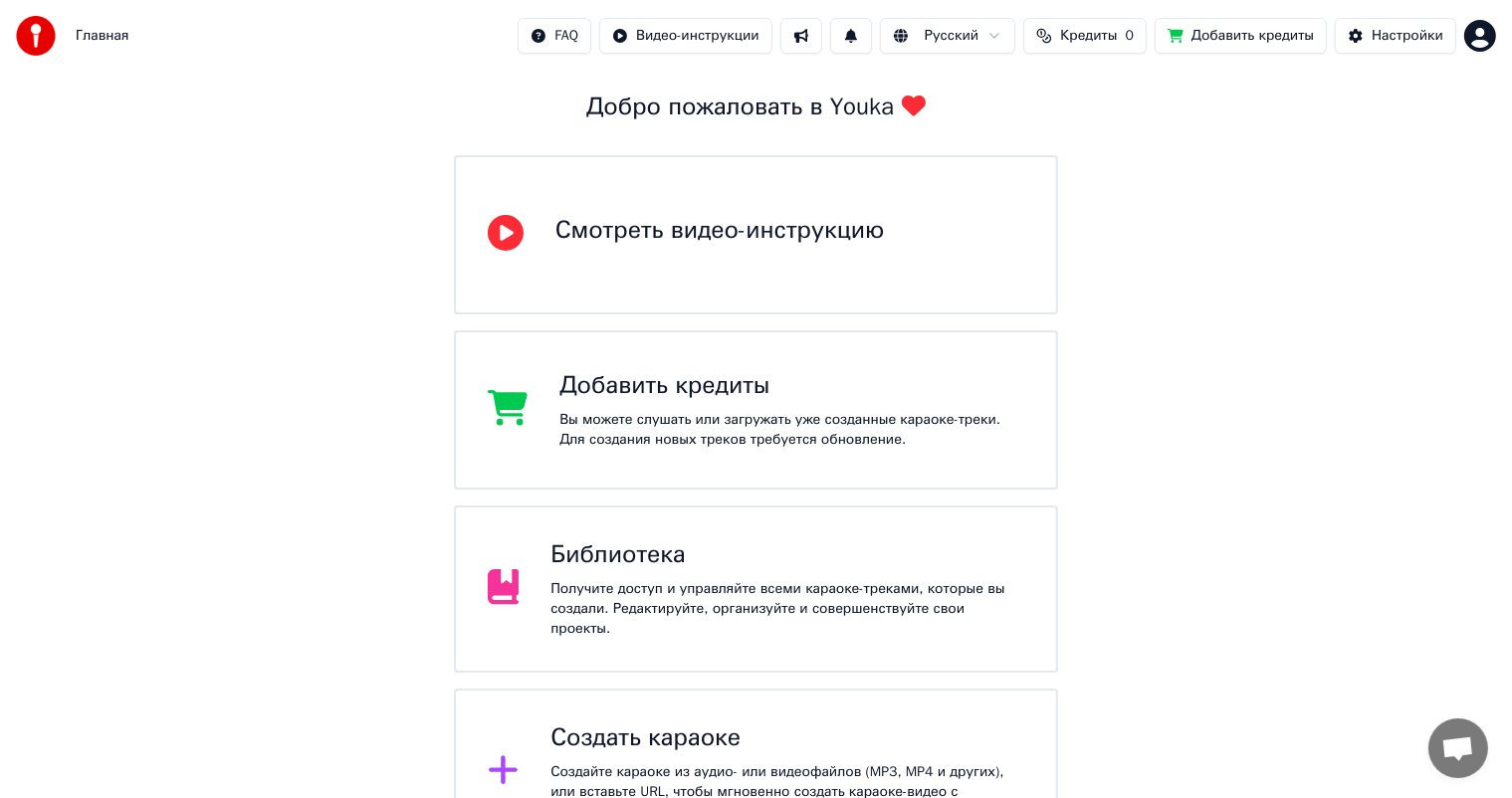 click on "Настройки" at bounding box center [1407, 36] 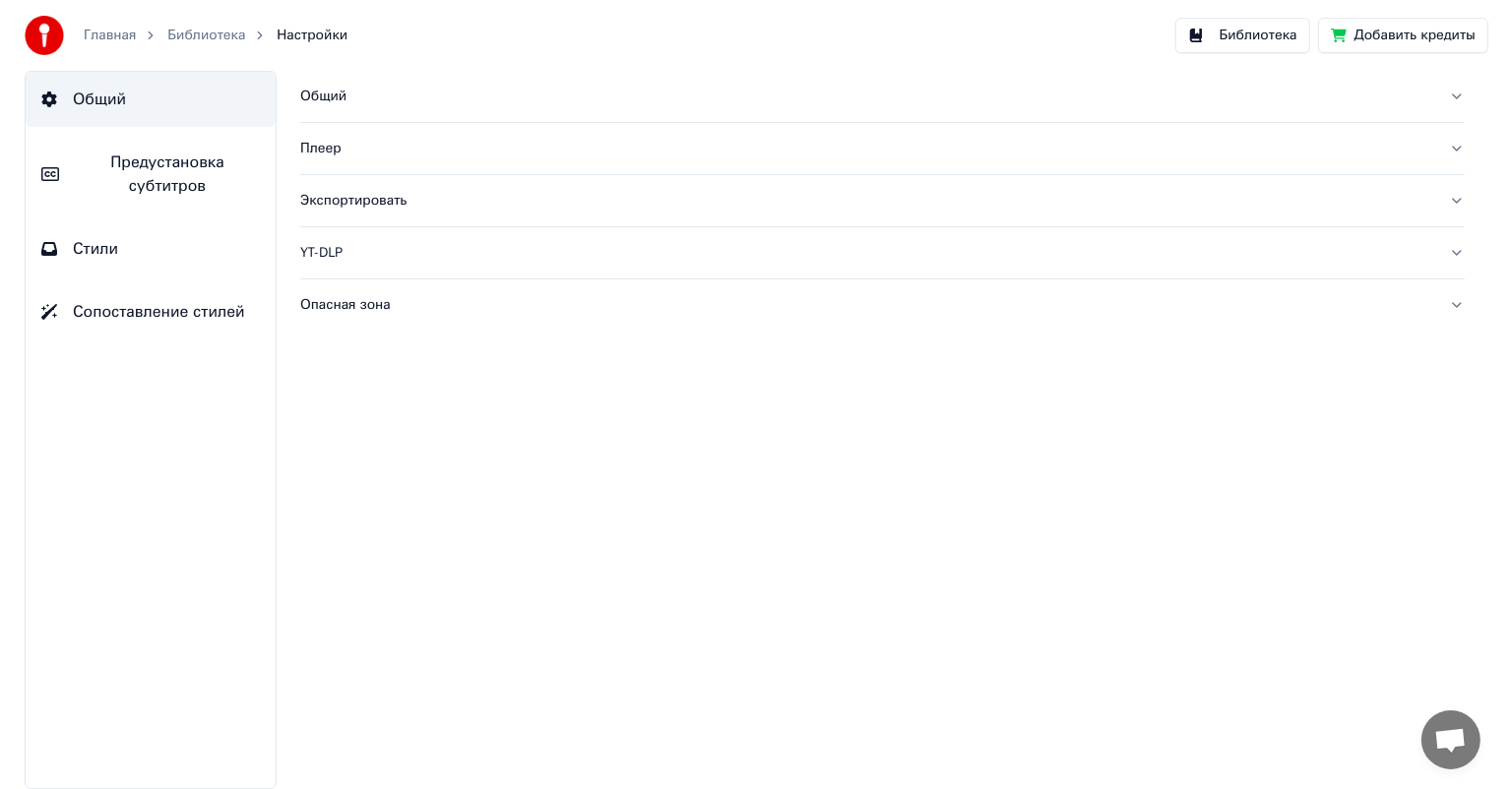 scroll, scrollTop: 0, scrollLeft: 0, axis: both 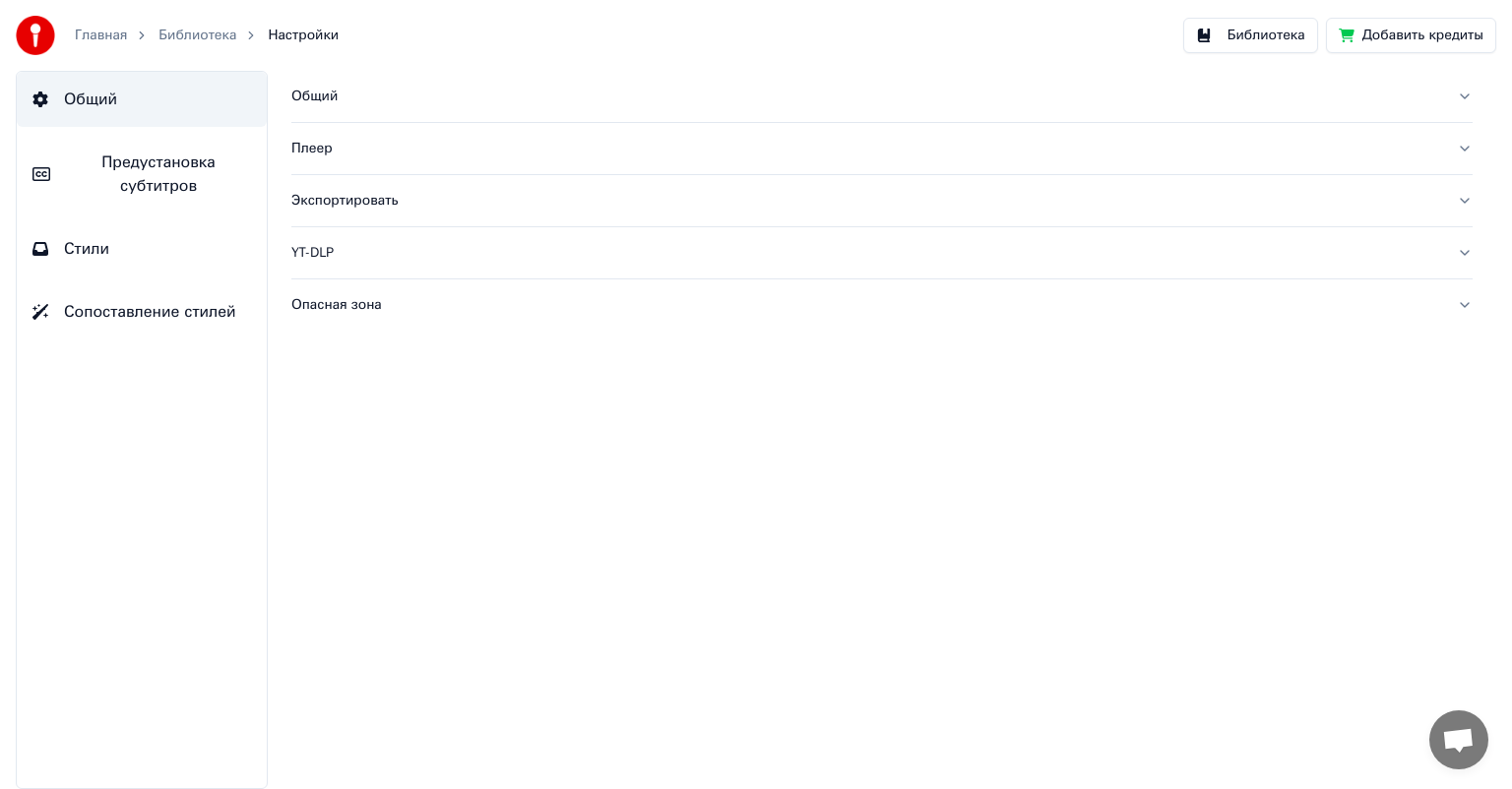 click on "Предустановка субтитров" at bounding box center (158, 174) 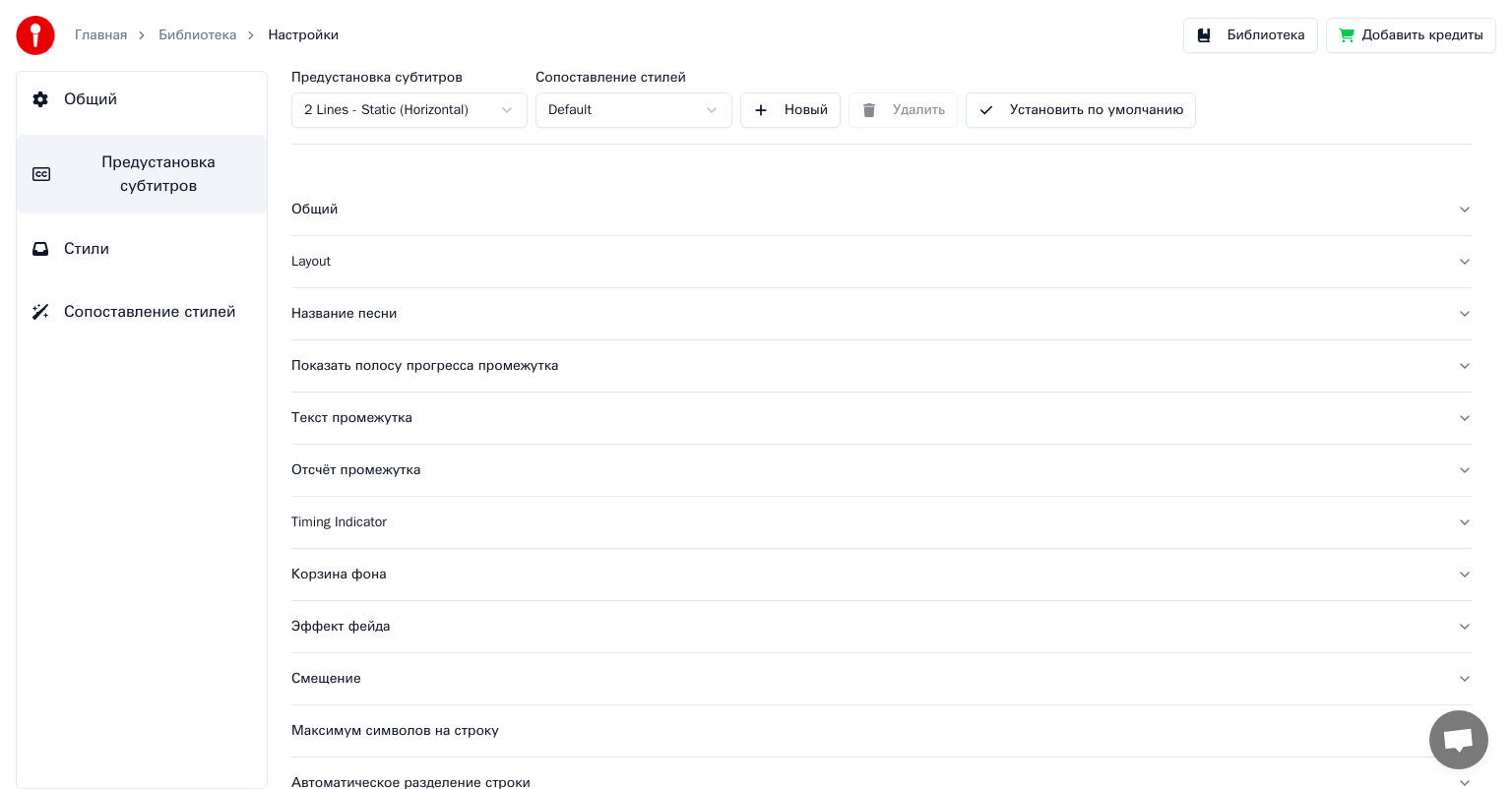 click on "Главная Библиотека Настройки Библиотека Добавить кредиты Общий Предустановка субтитров Стили Сопоставление стилей Предустановка субтитров 2 Lines - Static (Horizontal) Сопоставление стилей Default Новый Удалить Установить по умолчанию Общий Layout Название песни Показать полосу прогресса промежутка Текст промежутка Отсчёт промежутка Timing Indicator Корзина фона Эффект фейда Смещение Максимум символов на строку Автоматическое разделение строки Advanced Settings" at bounding box center [756, 394] 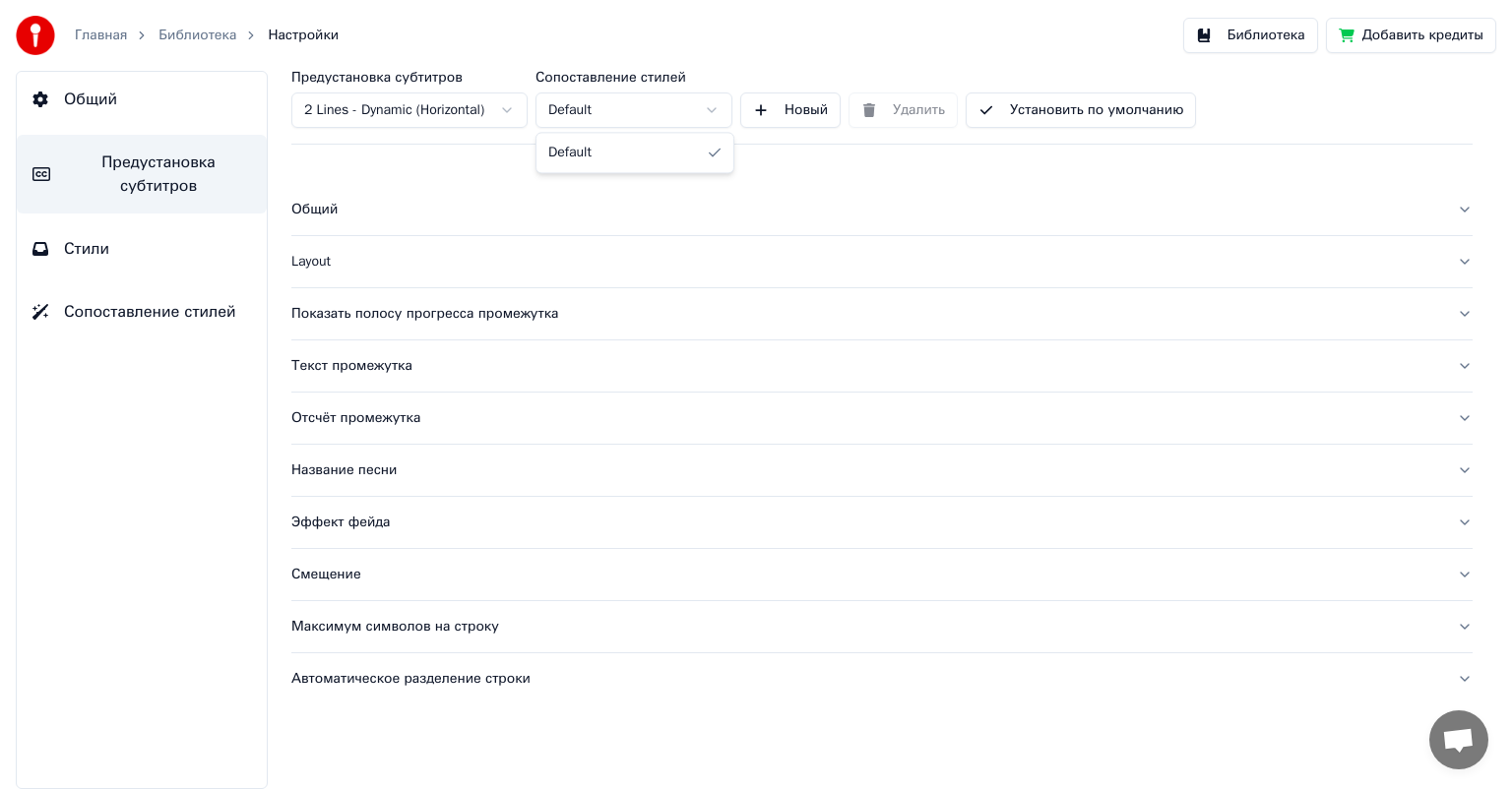 click on "Главная Библиотека Настройки Библиотека Добавить кредиты Общий Предустановка субтитров Стили Сопоставление стилей Предустановка субтитров 2 Lines - Dynamic (Horizontal) Сопоставление стилей Default Новый Удалить Установить по умолчанию Общий Layout Показать полосу прогресса промежутка Текст промежутка Отсчёт промежутка Название песни Эффект фейда Смещение Максимум символов на строку Автоматическое разделение строки Default" at bounding box center (756, 394) 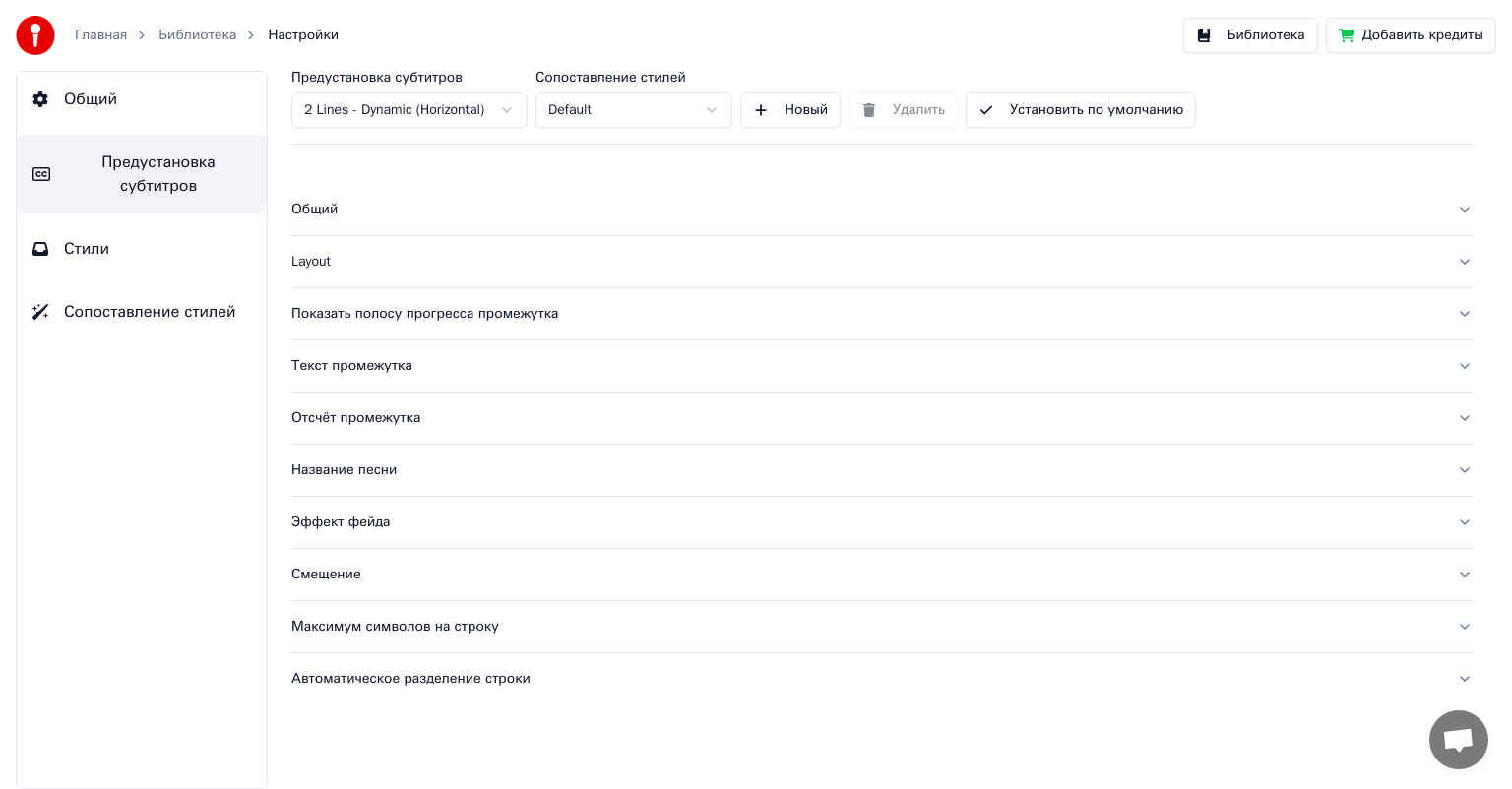 click on "Главная Библиотека Настройки Библиотека Добавить кредиты Общий Предустановка субтитров Стили Сопоставление стилей Предустановка субтитров 2 Lines - Dynamic (Horizontal) Сопоставление стилей Default Новый Удалить Установить по умолчанию Общий Layout Показать полосу прогресса промежутка Текст промежутка Отсчёт промежутка Название песни Эффект фейда Смещение Максимум символов на строку Автоматическое разделение строки" at bounding box center (756, 394) 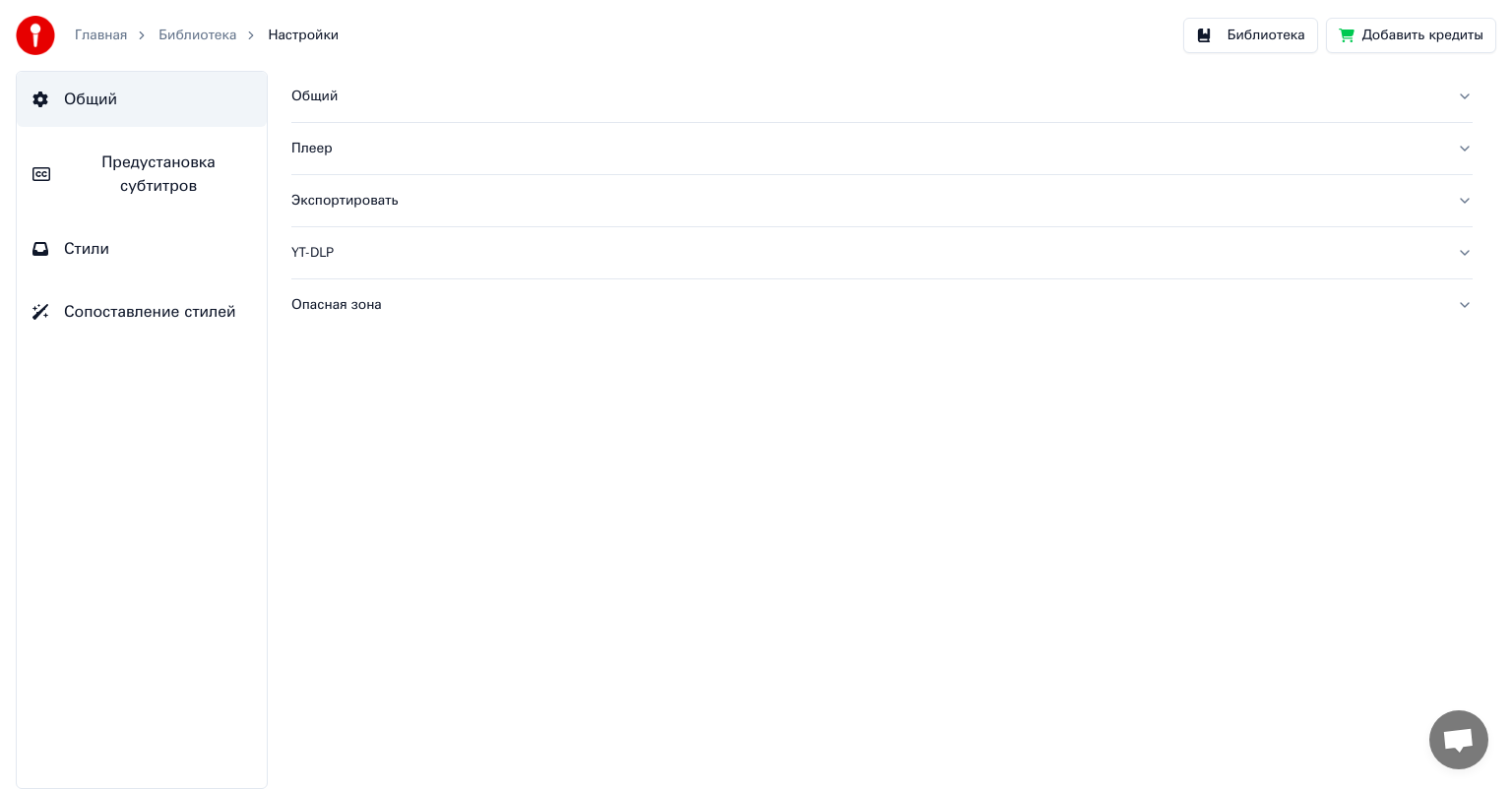 click on "Общий" at bounding box center [866, 96] 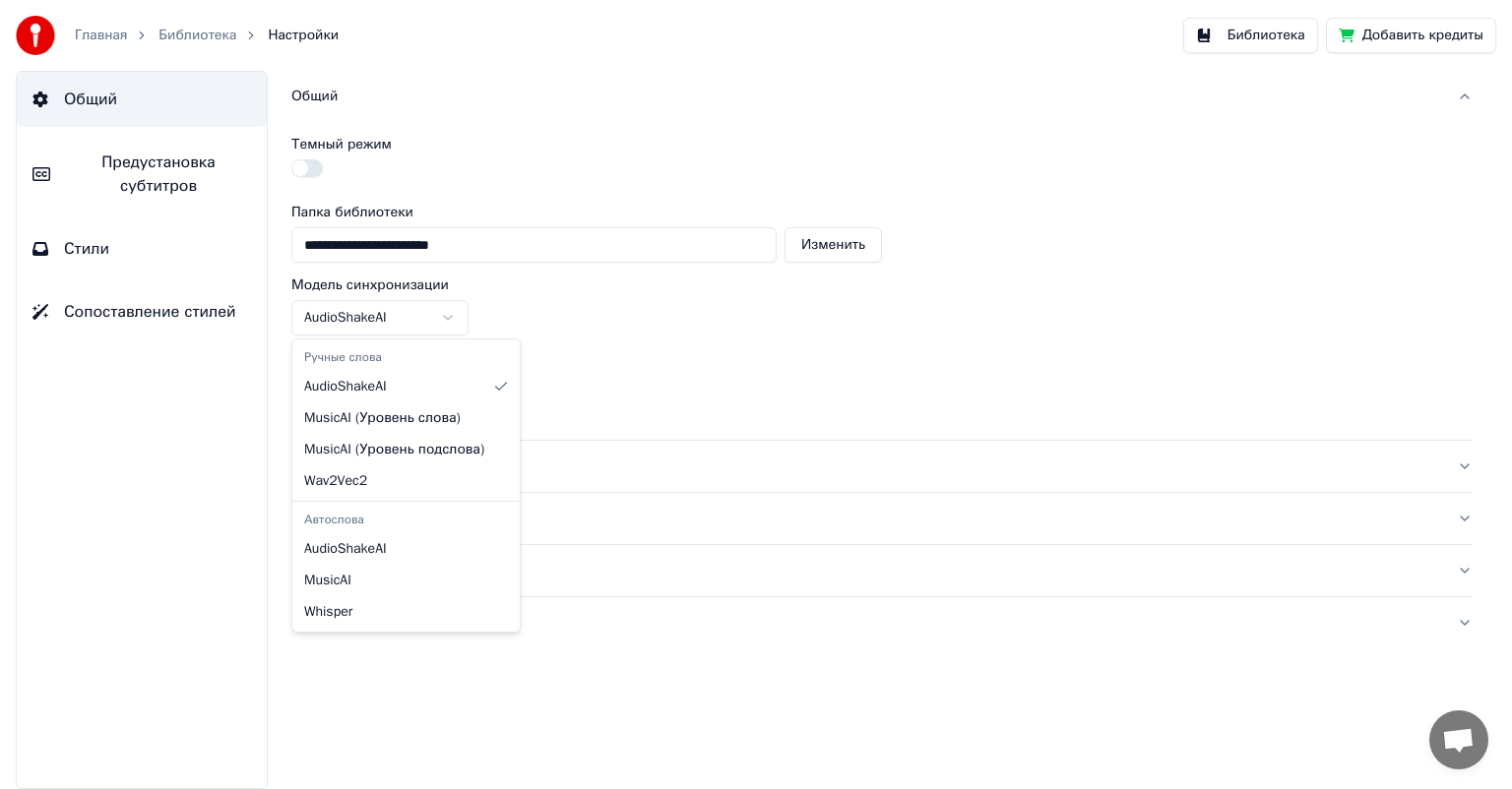 click on "**********" at bounding box center [756, 394] 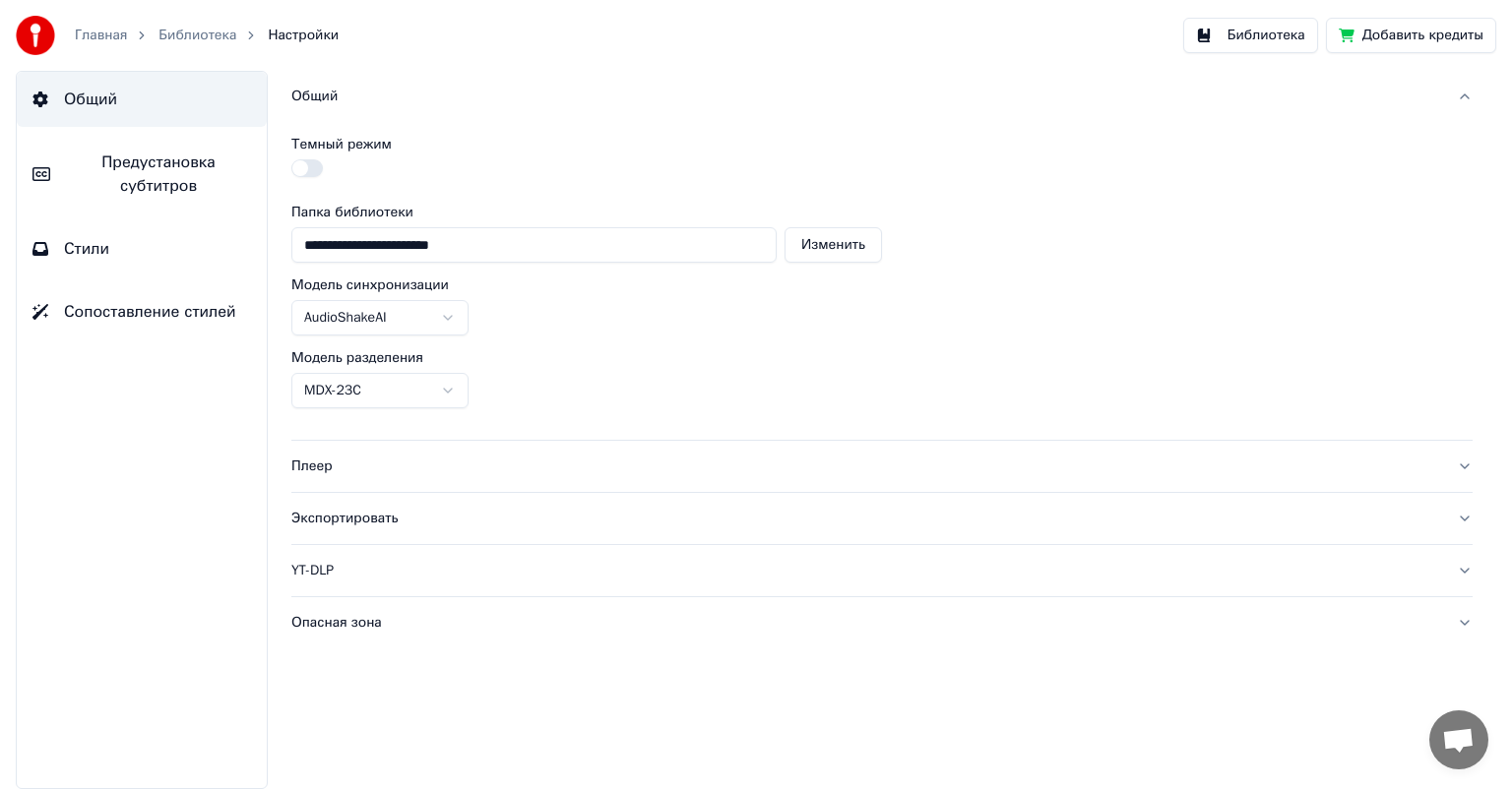 click on "**********" at bounding box center (756, 394) 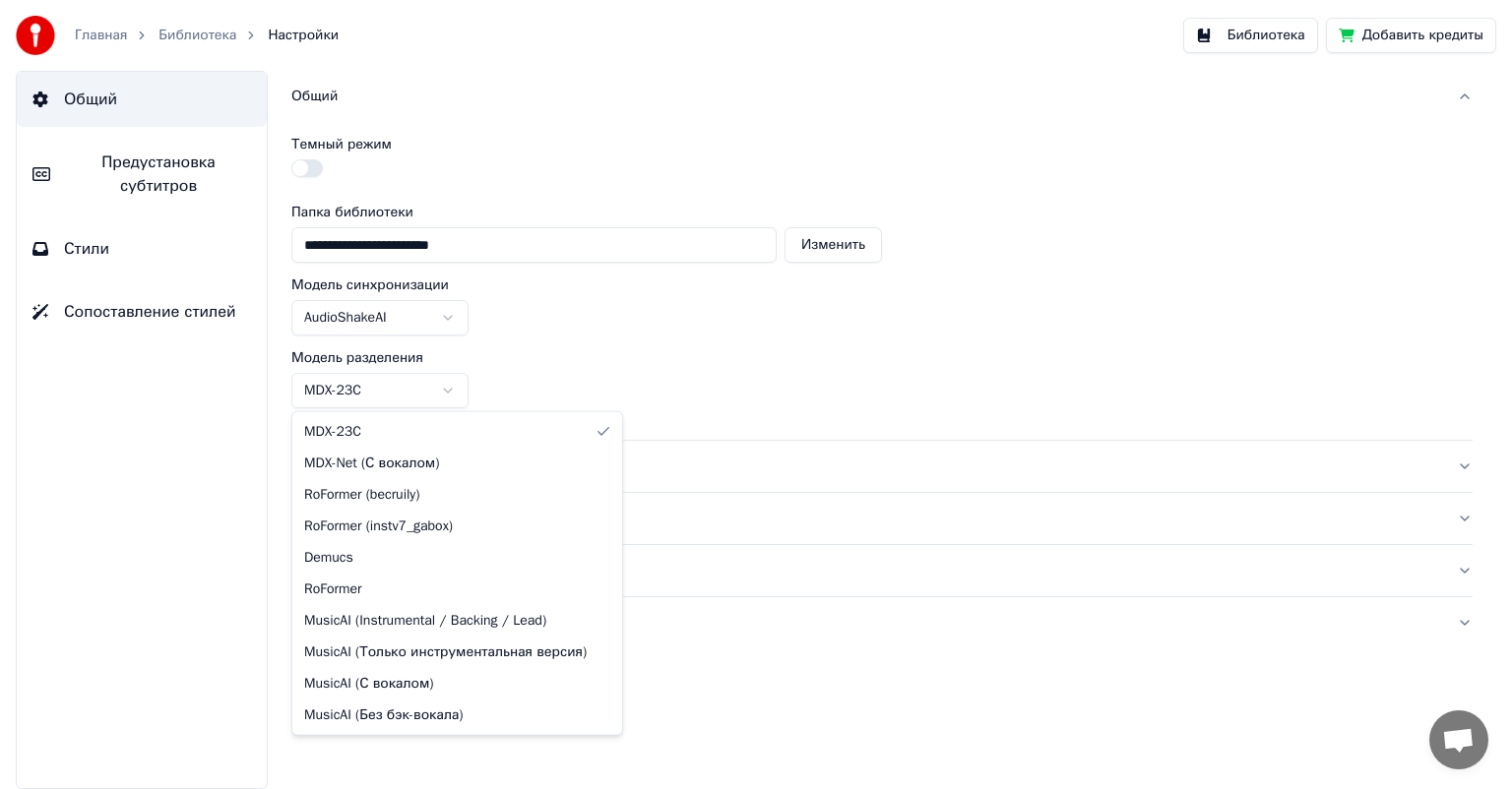 click on "**********" at bounding box center (756, 394) 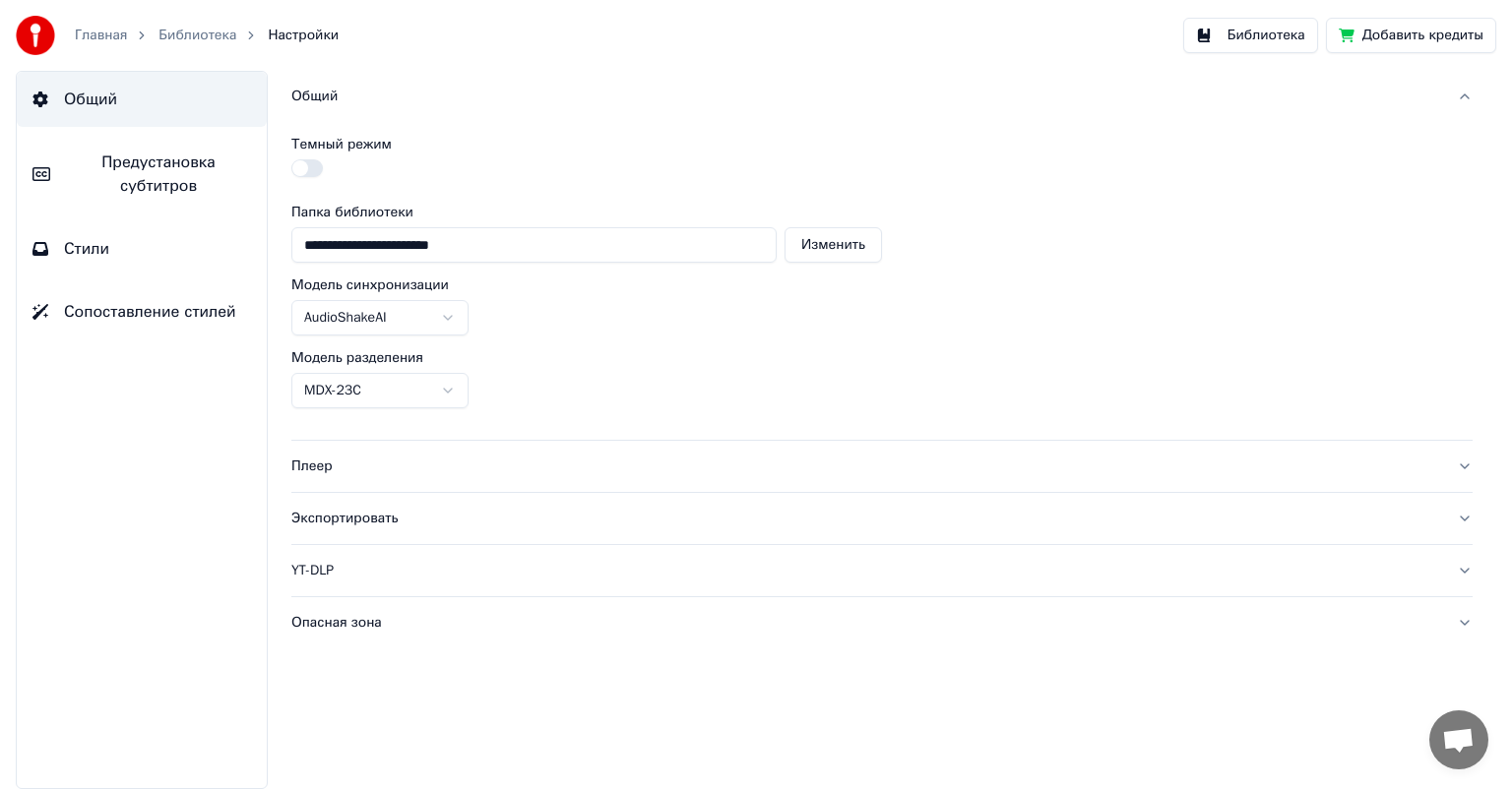 click on "Плеер" at bounding box center [882, 466] 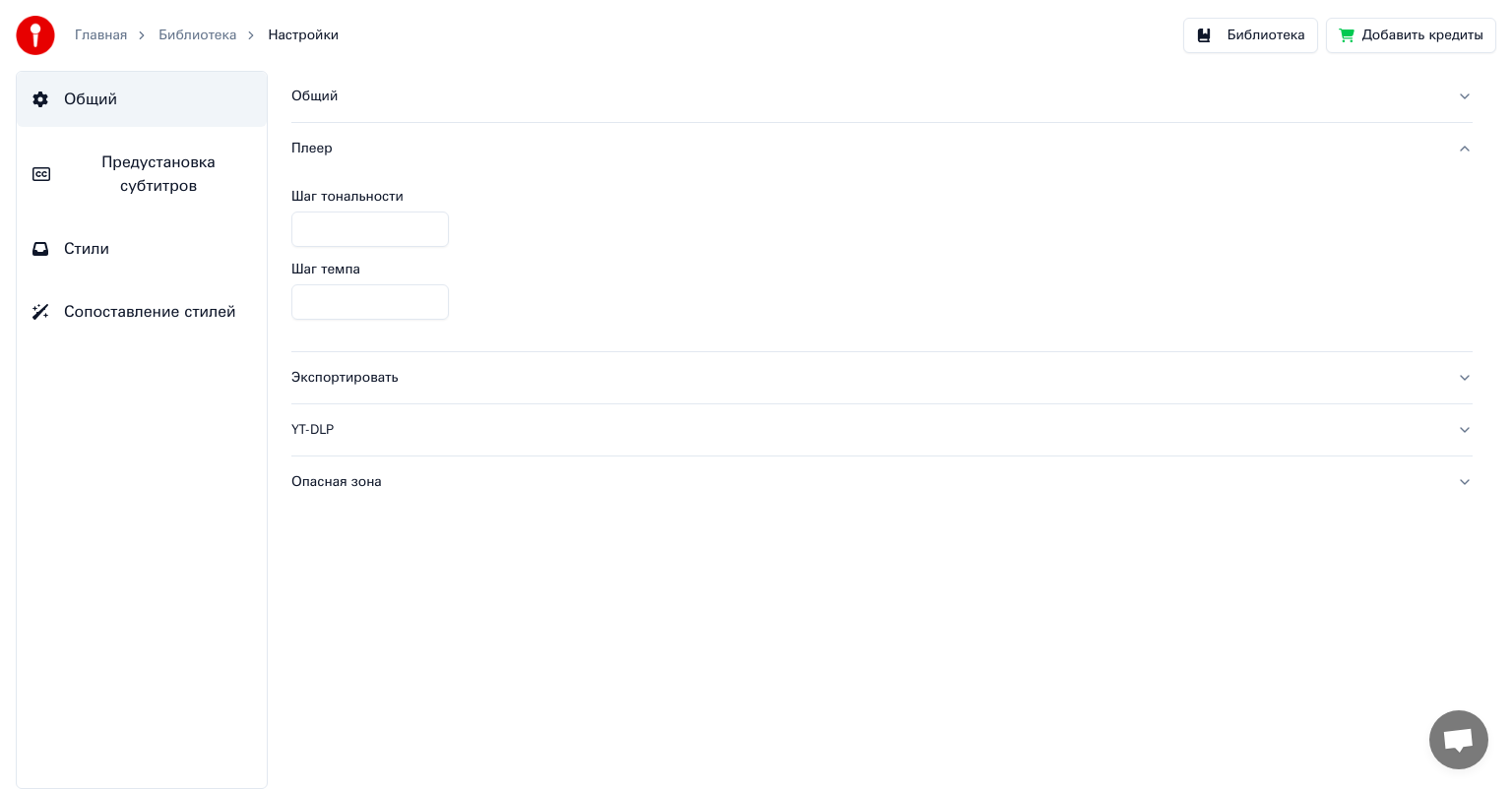 click on "Экспортировать" at bounding box center (882, 378) 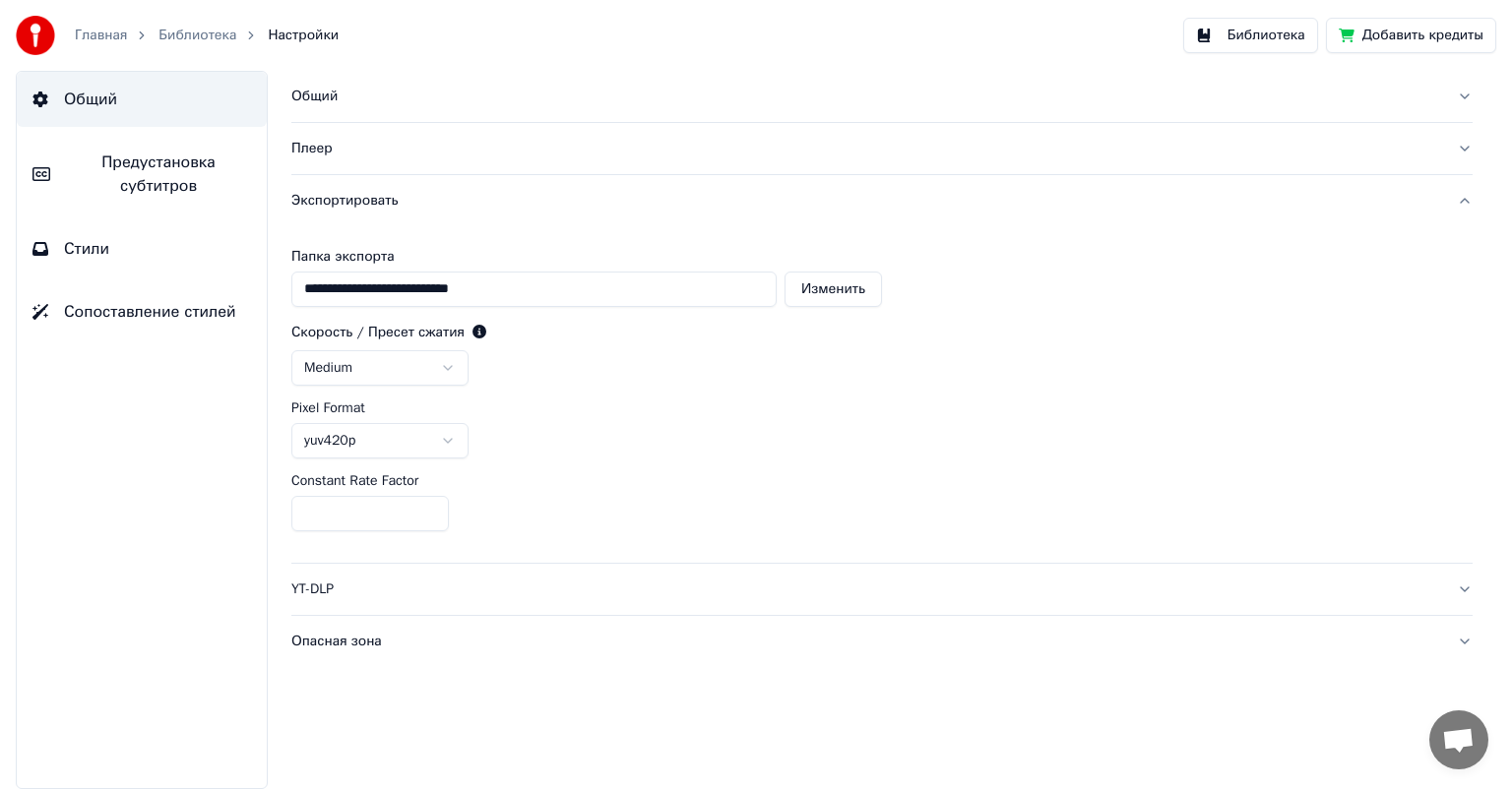 click on "YT-DLP" at bounding box center (882, 589) 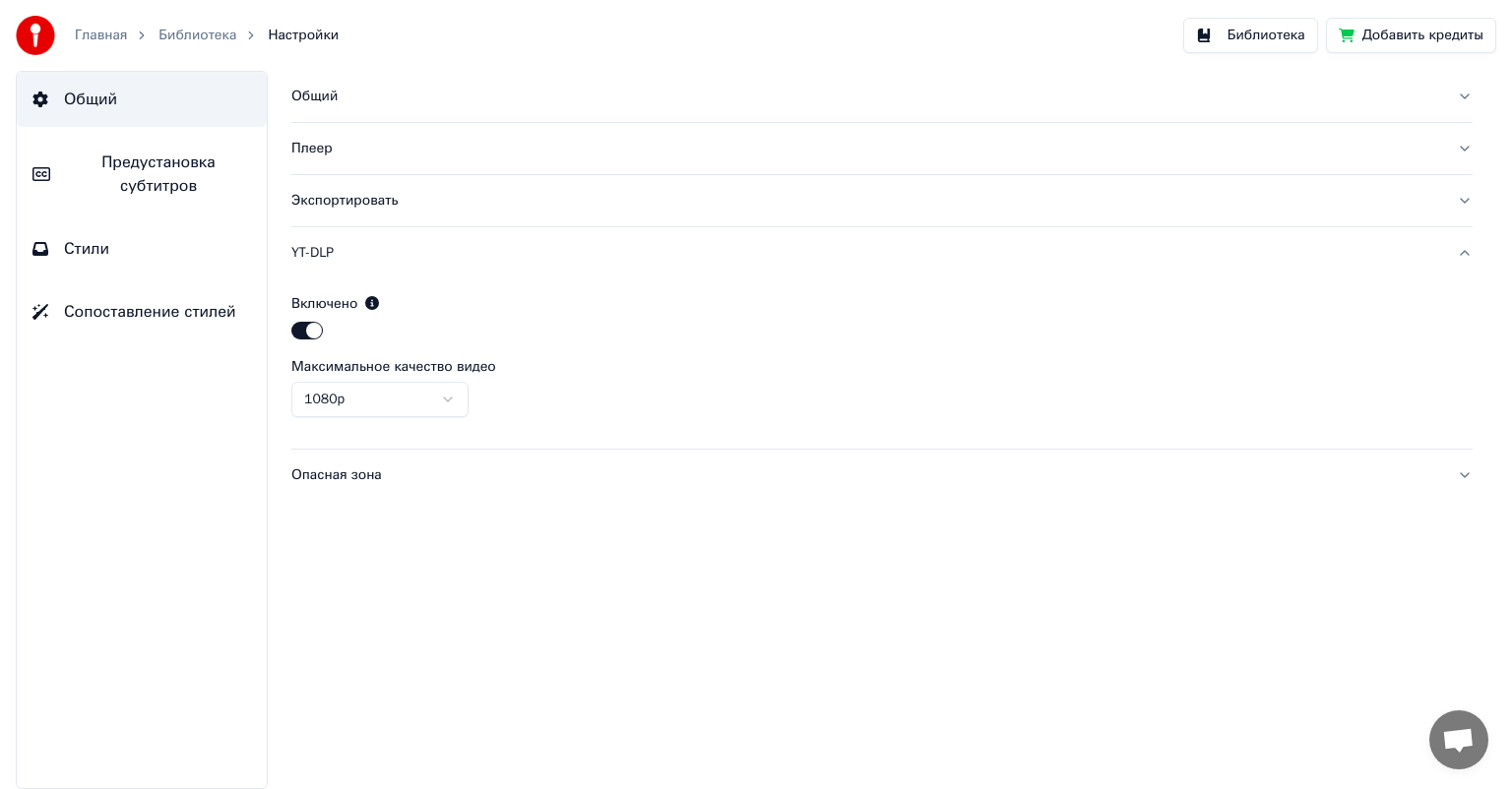 click on "Опасная зона" at bounding box center [882, 475] 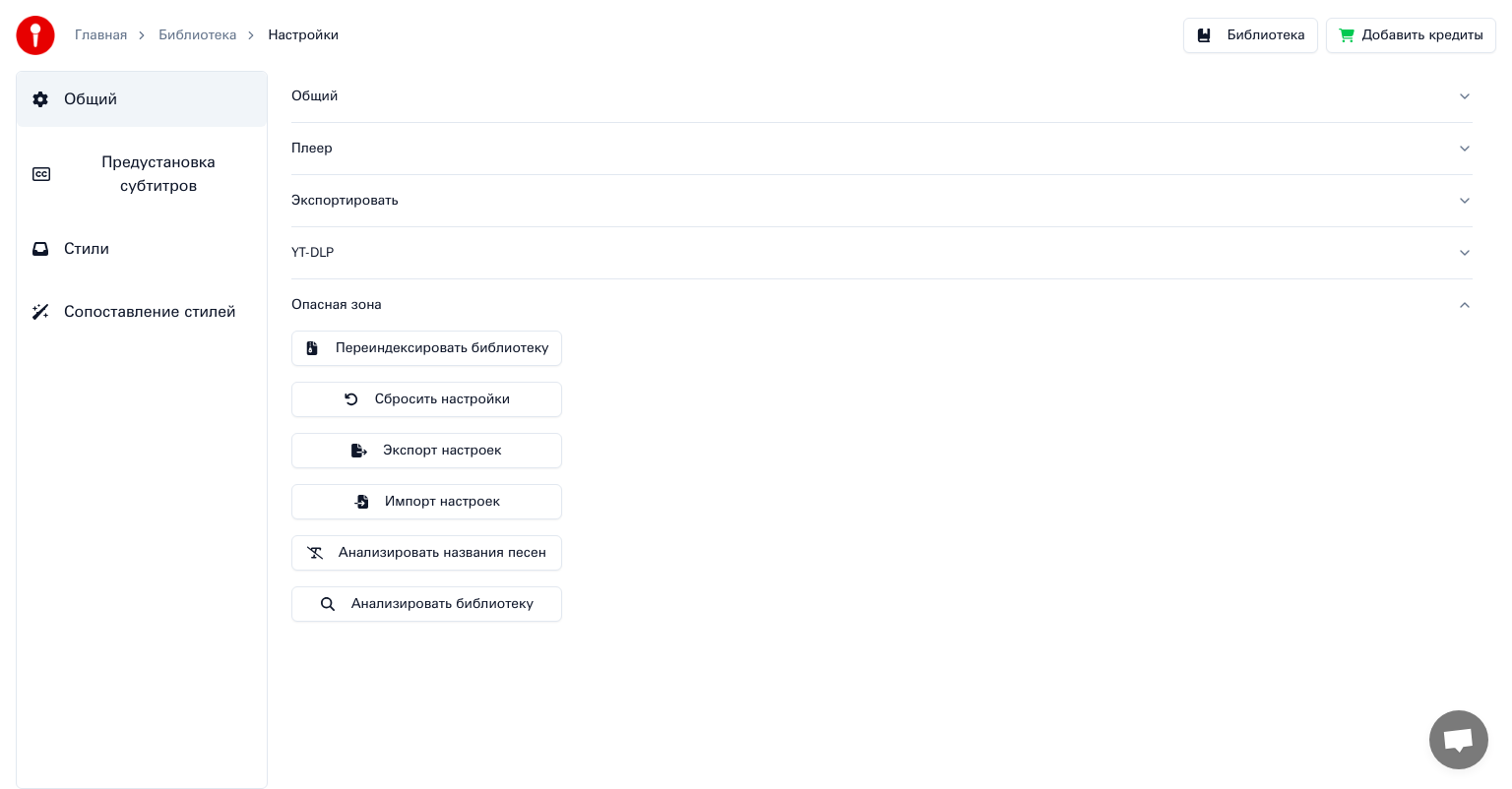 click on "Предустановка субтитров" at bounding box center [158, 174] 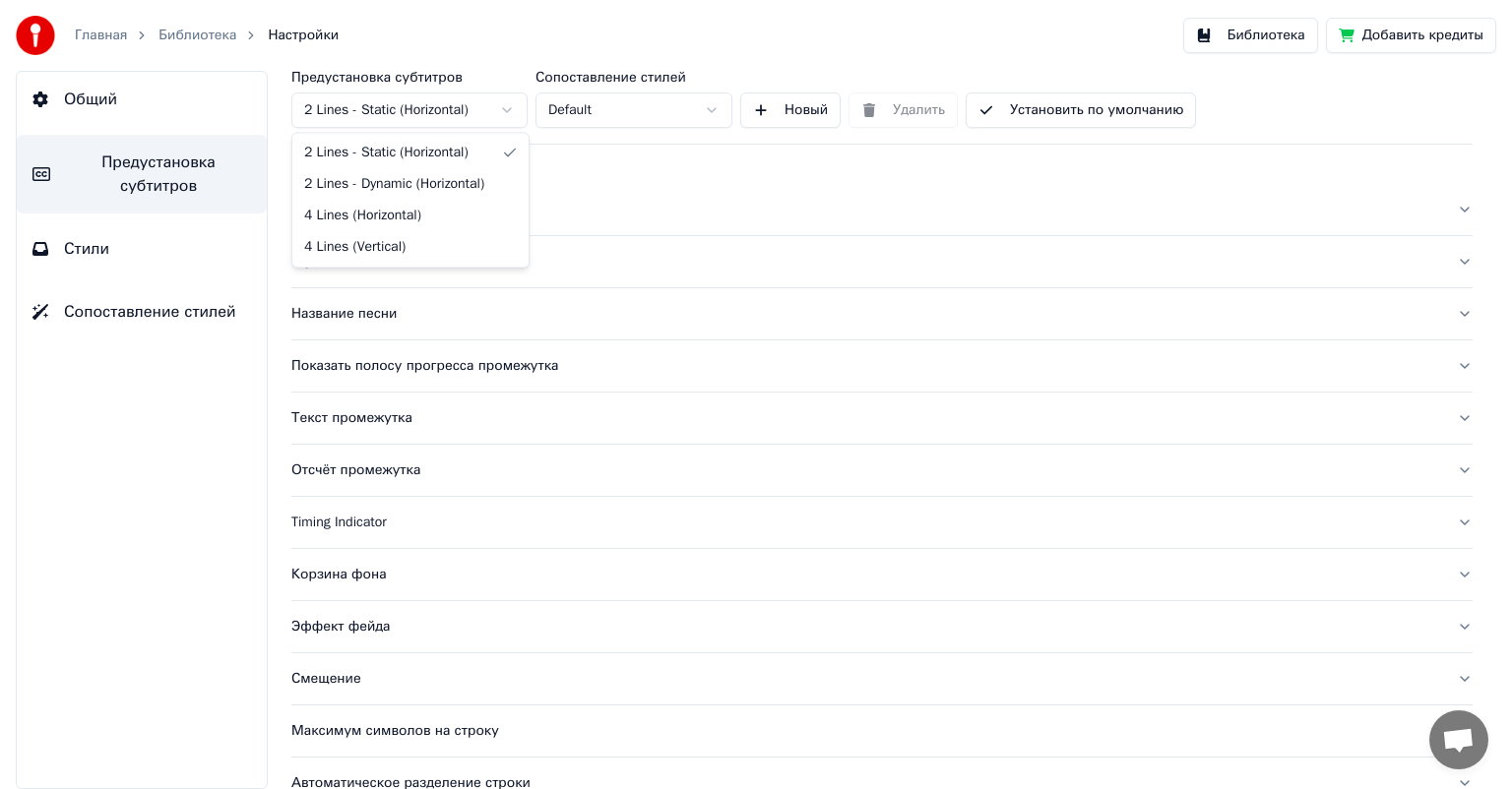 click on "Главная Библиотека Настройки Библиотека Добавить кредиты Общий Предустановка субтитров Стили Сопоставление стилей Предустановка субтитров 2 Lines - Static (Horizontal) Сопоставление стилей Default Новый Удалить Установить по умолчанию Общий Layout Название песни Показать полосу прогресса промежутка Текст промежутка Отсчёт промежутка Timing Indicator Корзина фона Эффект фейда Смещение Максимум символов на строку Автоматическое разделение строки Advanced Settings 2 Lines - Static (Horizontal) 2 Lines - Dynamic (Horizontal) 4 Lines (Horizontal) 4 Lines (Vertical)" at bounding box center [756, 394] 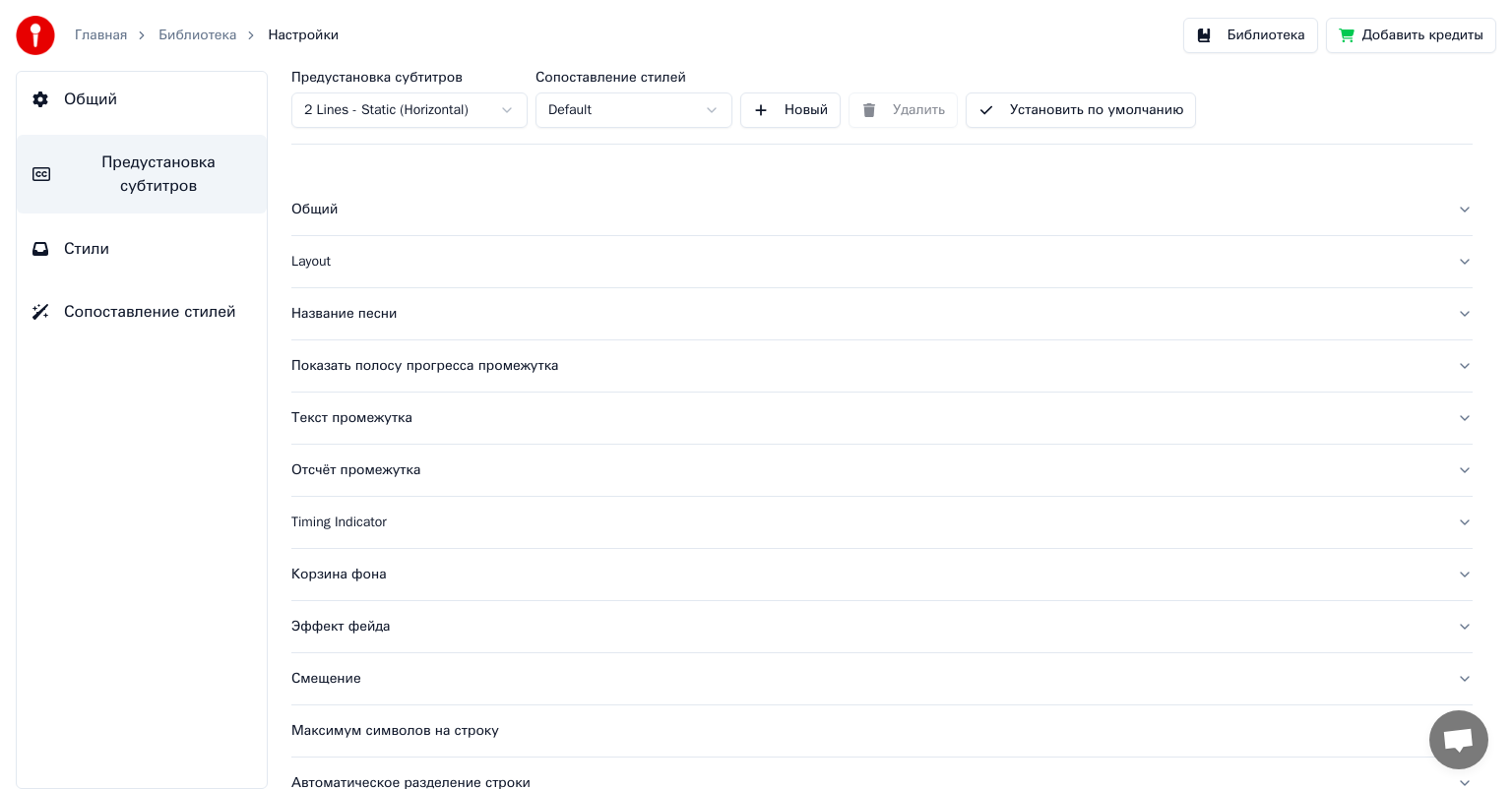 click on "Общий" at bounding box center [882, 210] 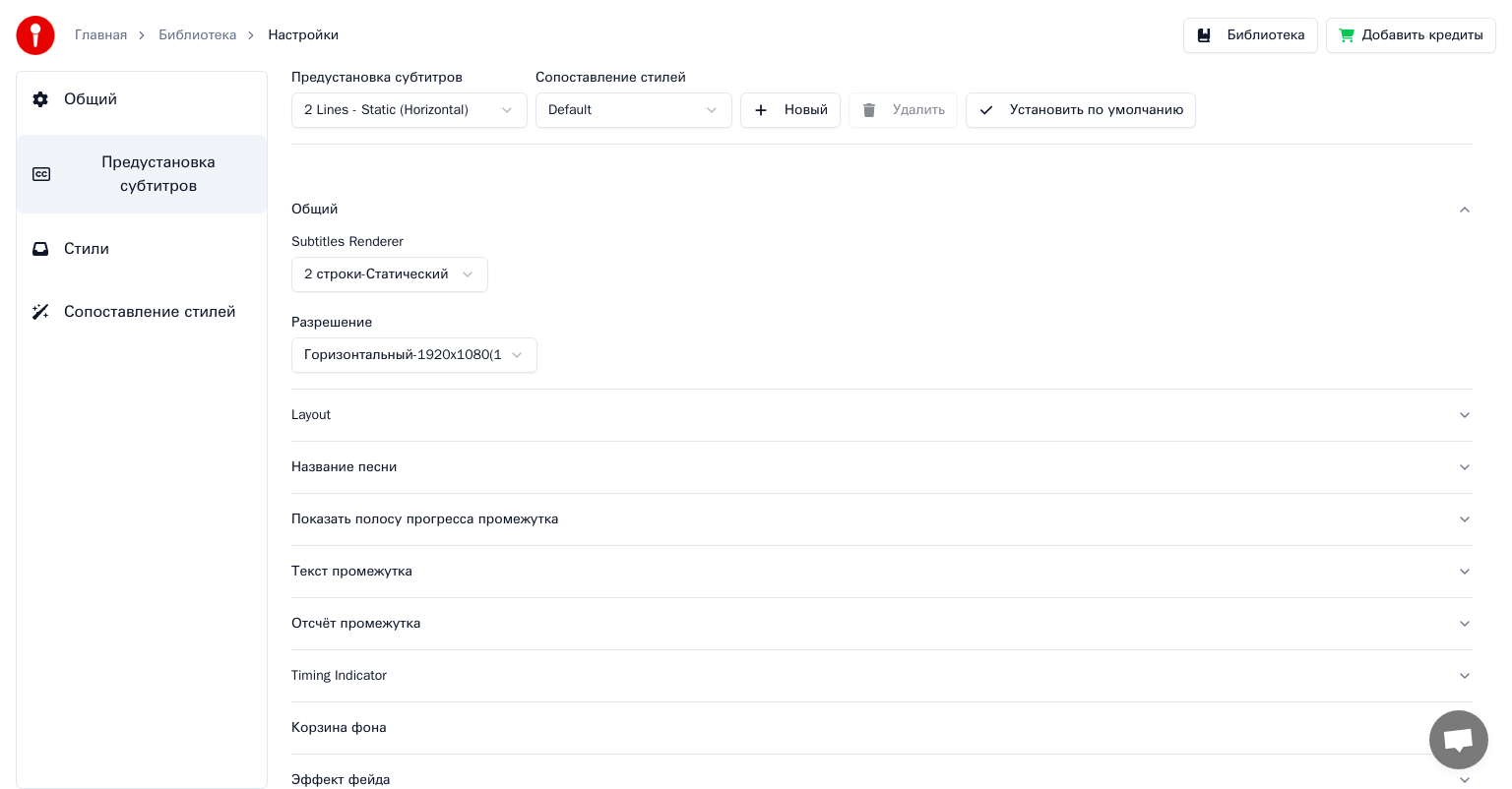 click on "Главная Библиотека Настройки Библиотека Добавить кредиты Общий Предустановка субтитров Стили Сопоставление стилей Предустановка субтитров 2 Lines - Static (Horizontal) Сопоставление стилей Default Новый Удалить Установить по умолчанию Общий Subtitles Renderer 2 строки  -  Статический Разрешение Горизонтальный  -  1920 x 1080  ( 16 : 9 ) Layout Название песни Показать полосу прогресса промежутка Текст промежутка Отсчёт промежутка Timing Indicator Корзина фона Эффект фейда Смещение Максимум символов на строку Автоматическое разделение строки Advanced Settings" at bounding box center [756, 394] 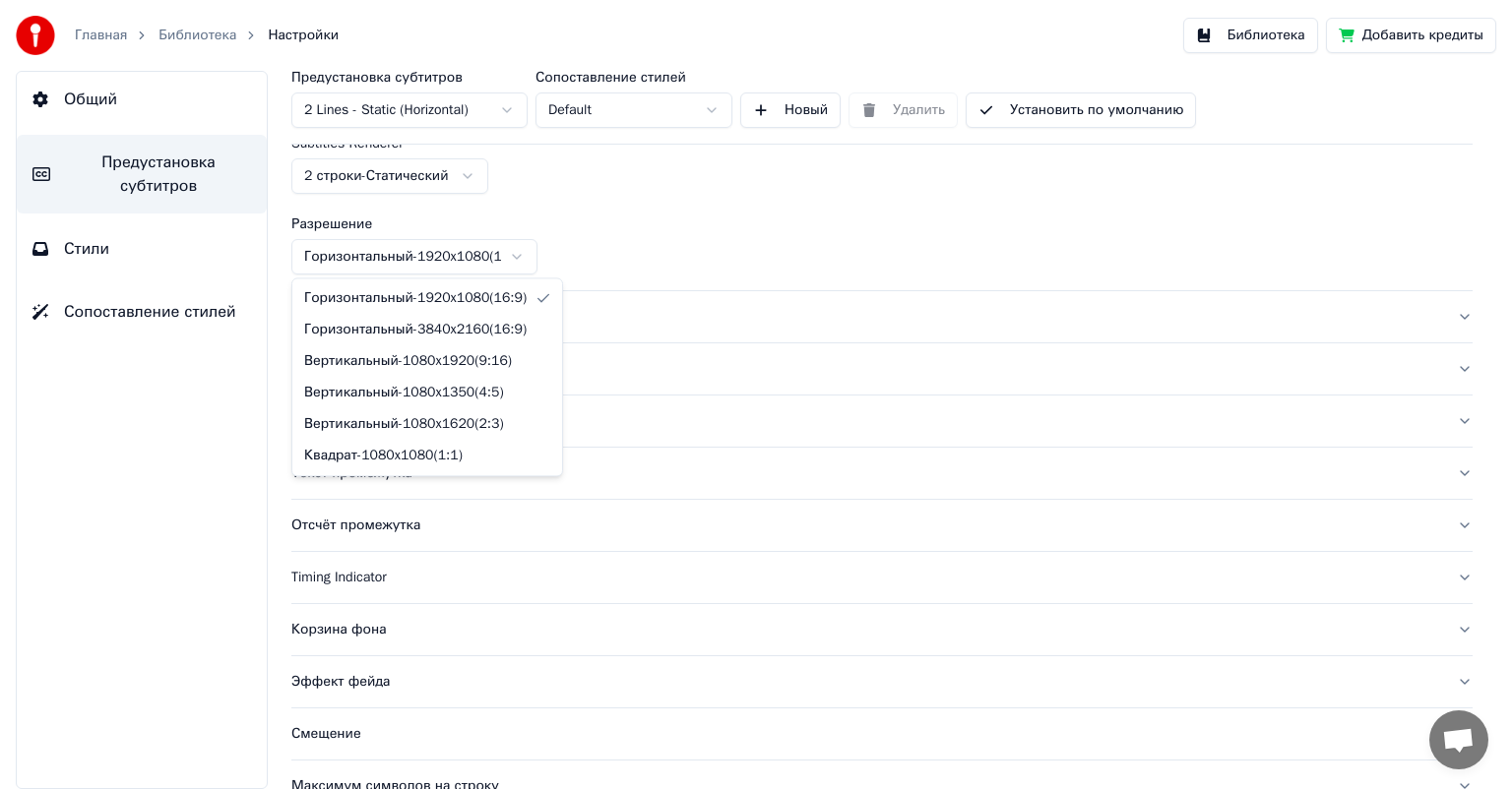 click on "Главная Библиотека Настройки Библиотека Добавить кредиты Общий Предустановка субтитров Стили Сопоставление стилей Предустановка субтитров 2 Lines - Static (Horizontal) Сопоставление стилей Default Новый Удалить Установить по умолчанию Общий Subtitles Renderer 2 строки  -  Статический Разрешение Горизонтальный  -  1920 x 1080  ( 16 : 9 ) Layout Название песни Показать полосу прогресса промежутка Текст промежутка Отсчёт промежутка Timing Indicator Корзина фона Эффект фейда Смещение Максимум символов на строку Автоматическое разделение строки Advanced Settings Горизонтальный  -  1920 x 1080  ( 16 : 9 )  -  3840 x 2160  ( :" at bounding box center (756, 394) 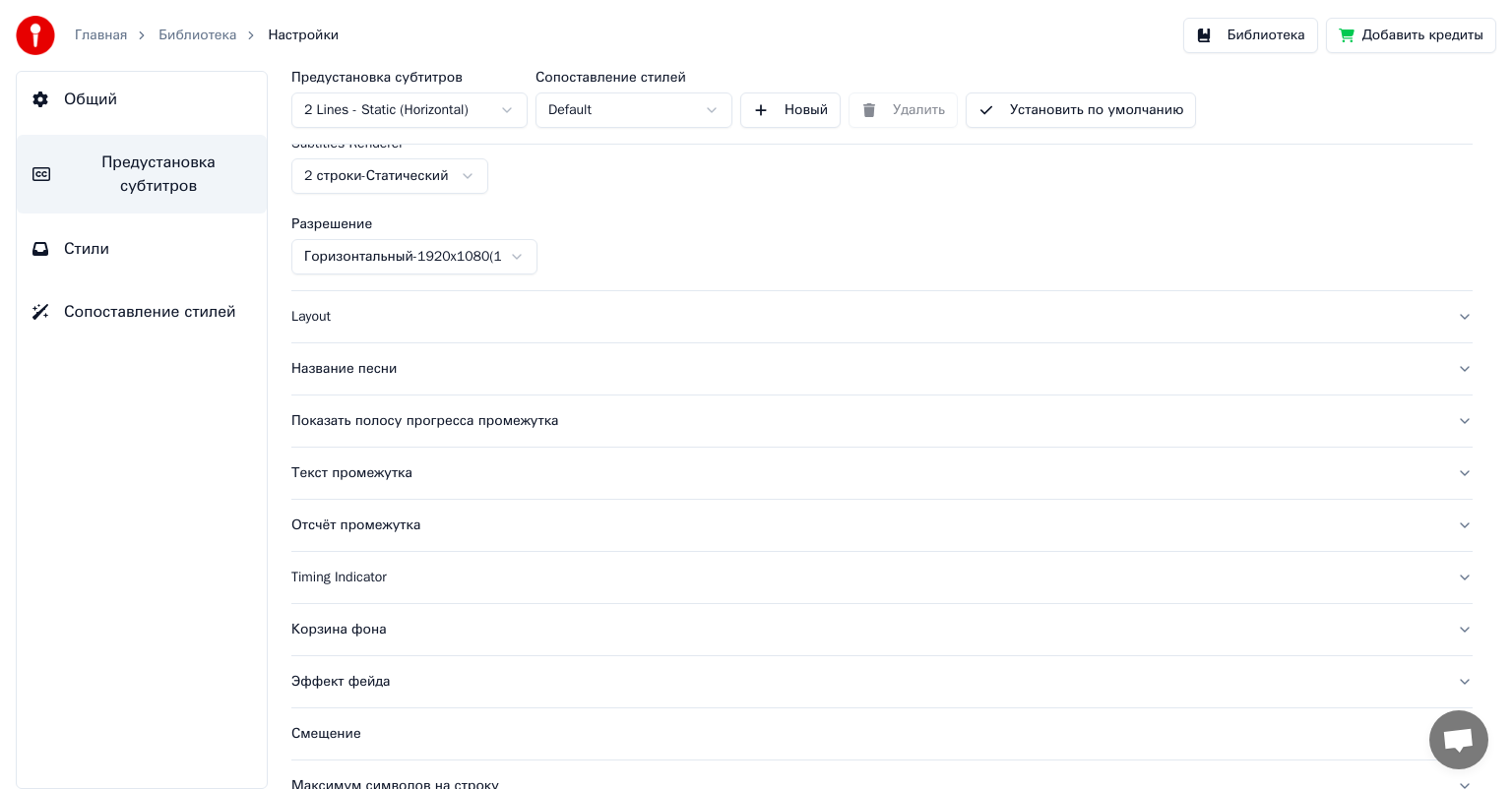 click on "Главная Библиотека Настройки Библиотека Добавить кредиты Общий Предустановка субтитров Стили Сопоставление стилей Предустановка субтитров 2 Lines - Static (Horizontal) Сопоставление стилей Default Новый Удалить Установить по умолчанию Общий Subtitles Renderer 2 строки  -  Статический Разрешение Горизонтальный  -  1920 x 1080  ( 16 : 9 ) Layout Название песни Показать полосу прогресса промежутка Текст промежутка Отсчёт промежутка Timing Indicator Корзина фона Эффект фейда Смещение Максимум символов на строку Автоматическое разделение строки Advanced Settings" at bounding box center (756, 394) 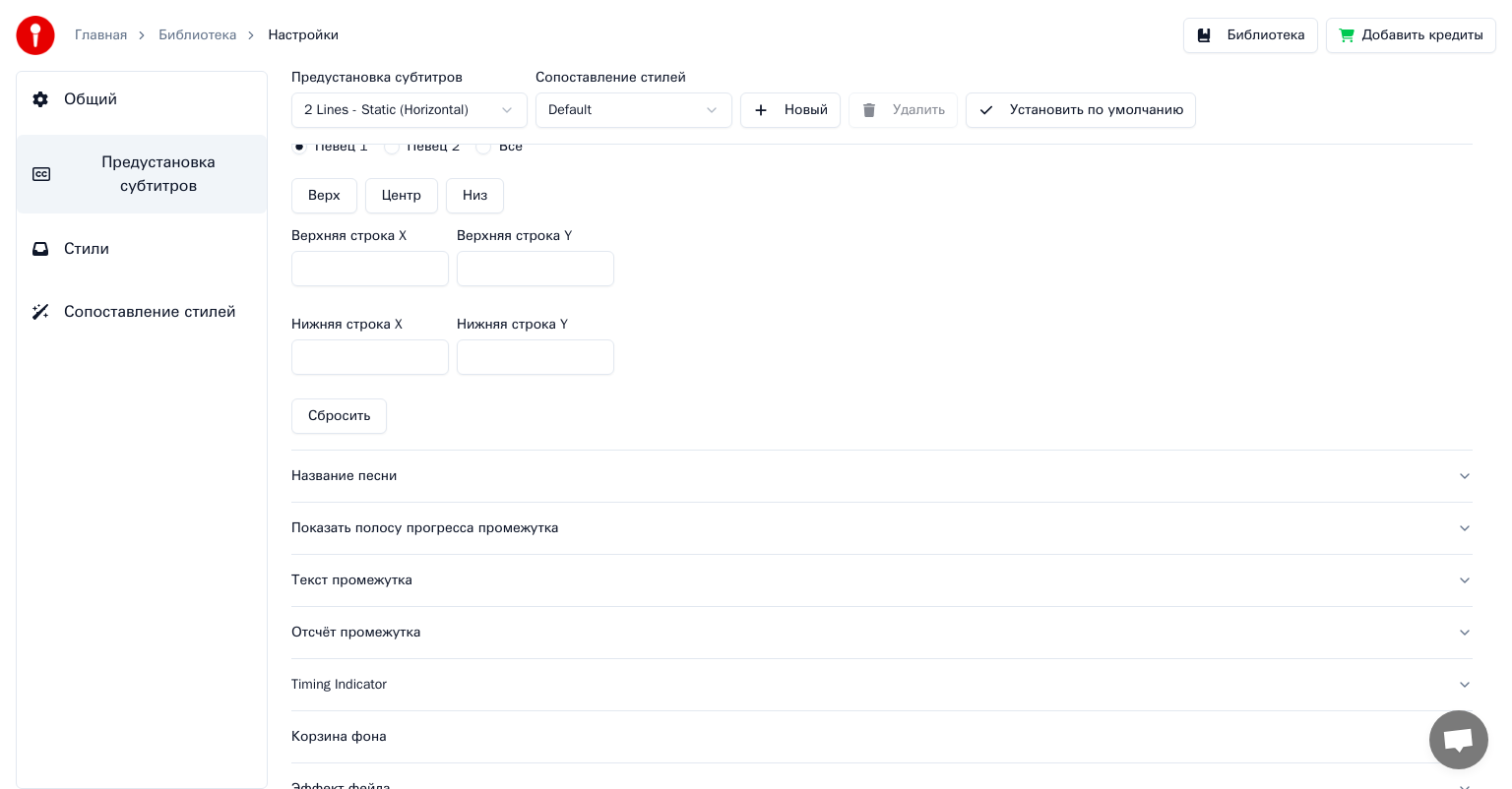 scroll, scrollTop: 590, scrollLeft: 0, axis: vertical 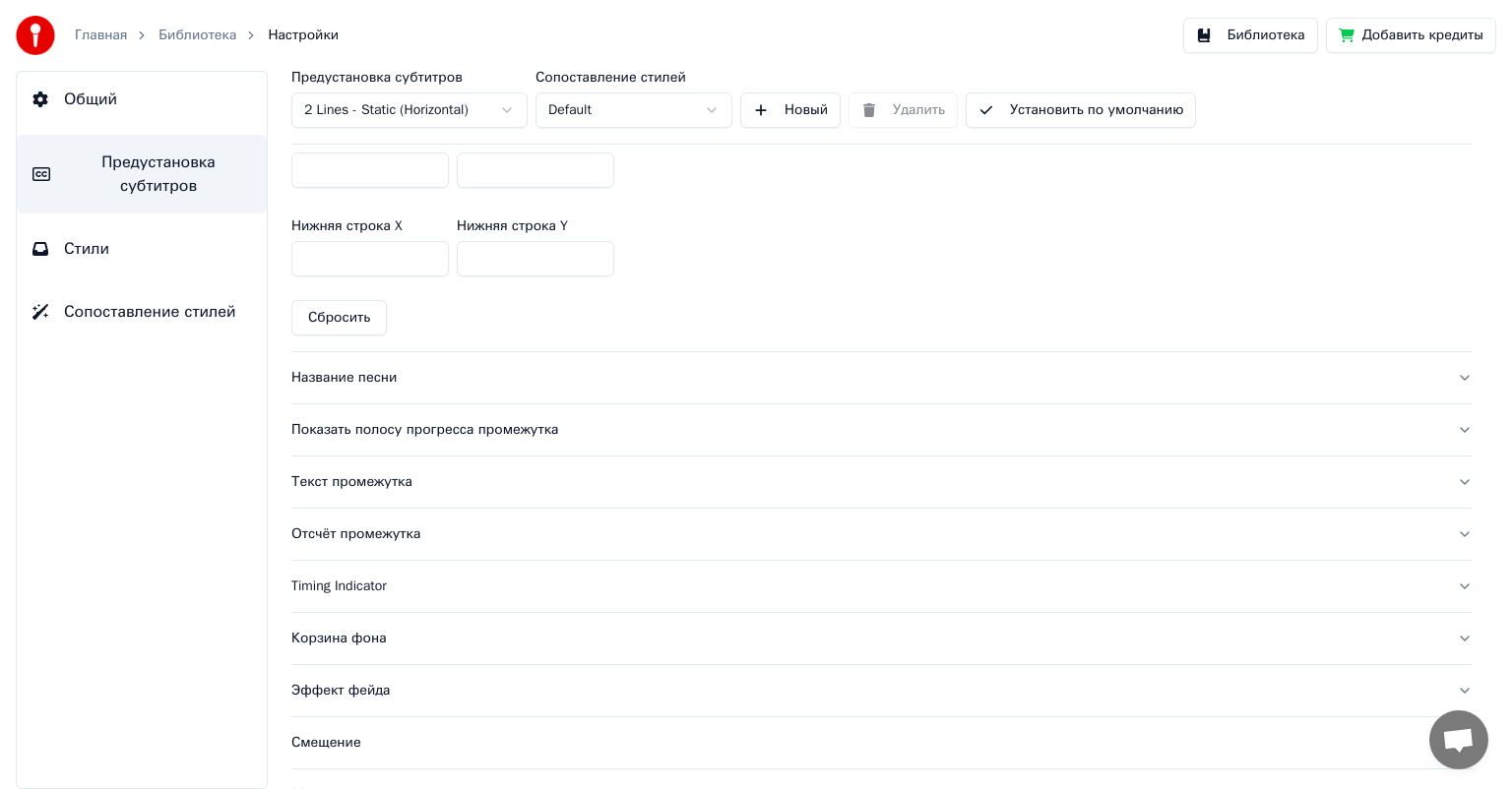click on "Название песни" at bounding box center (866, 378) 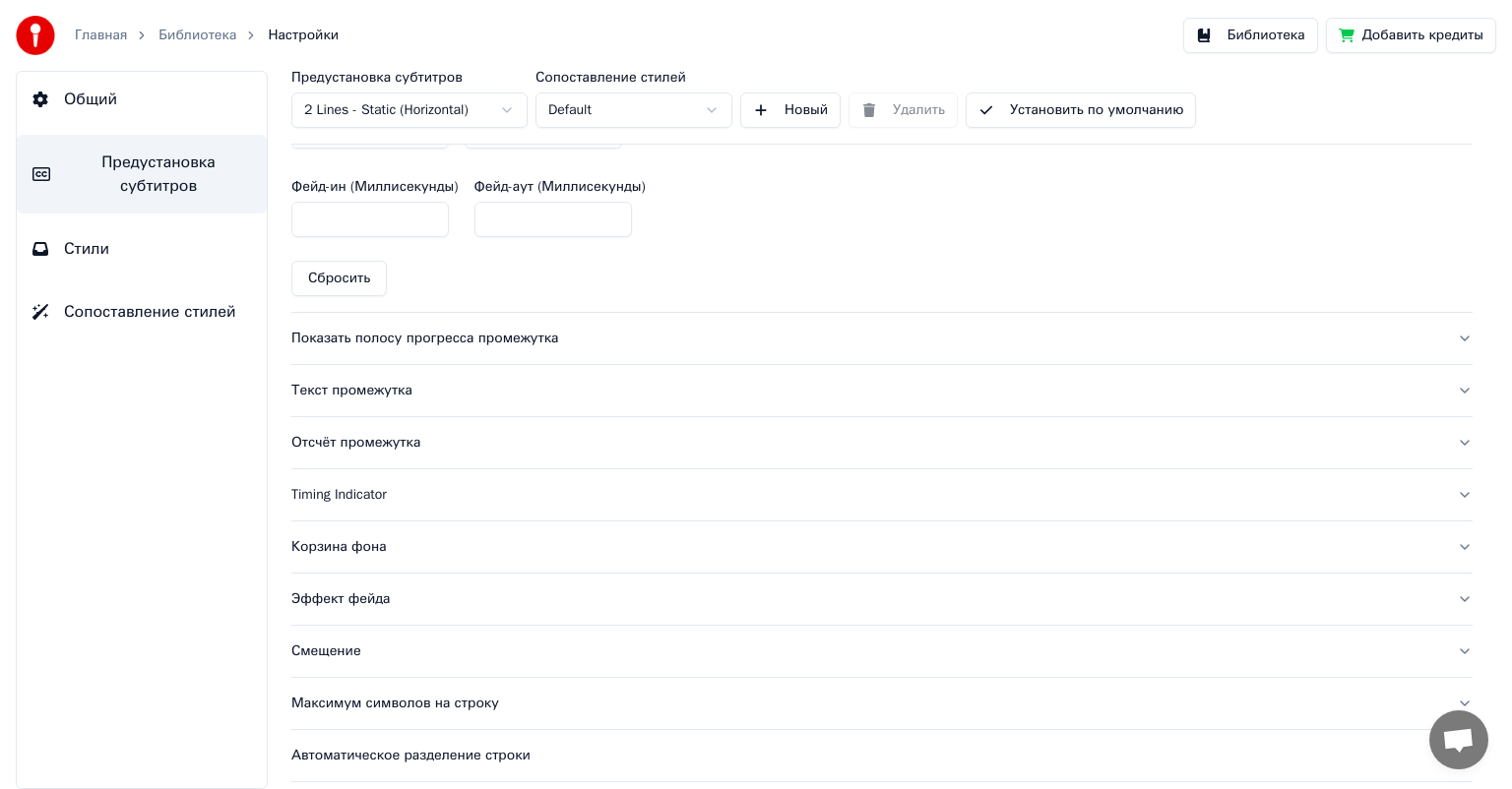 scroll, scrollTop: 1069, scrollLeft: 0, axis: vertical 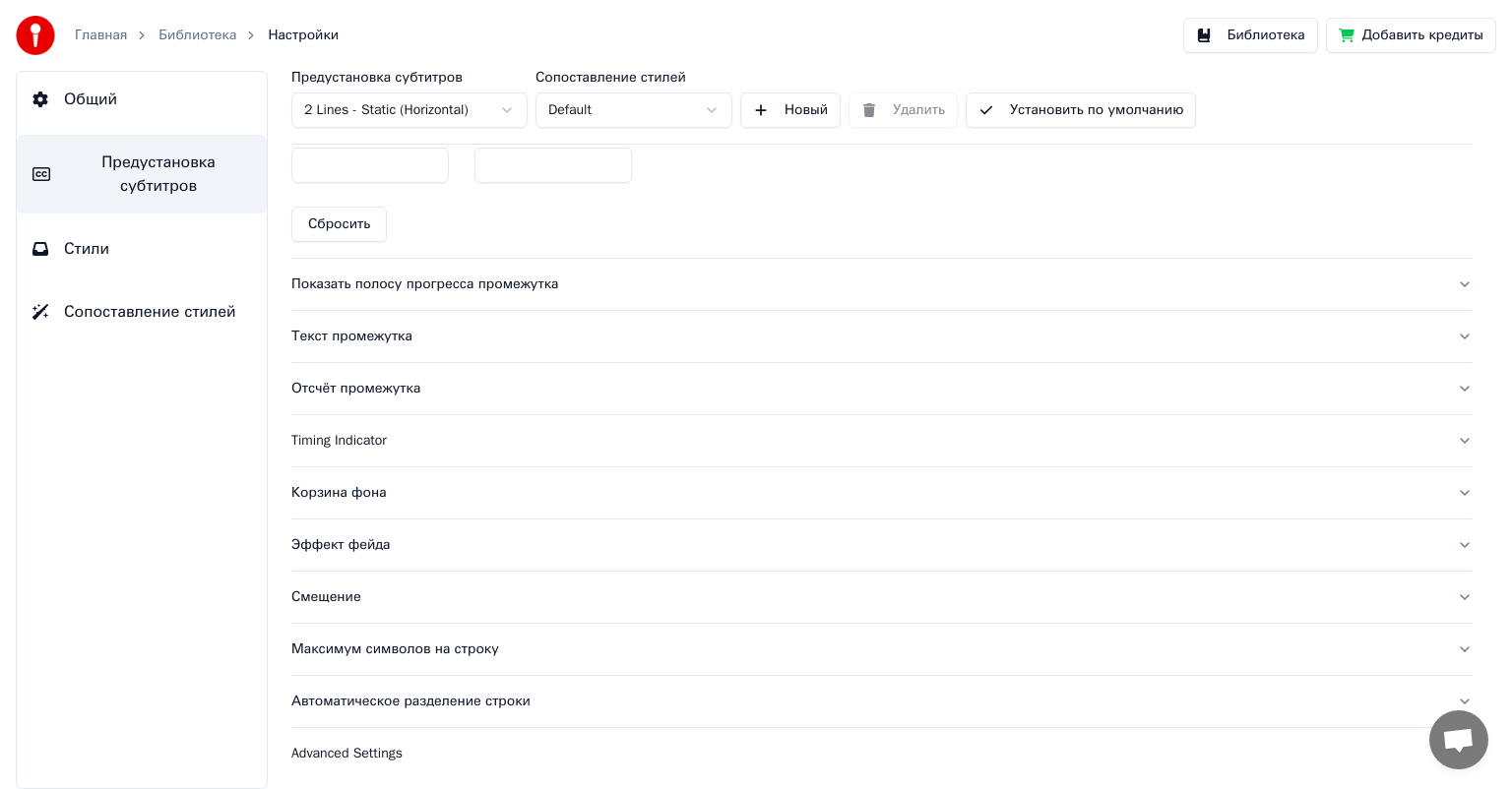 click on "Показать полосу прогресса промежутка" at bounding box center [866, 284] 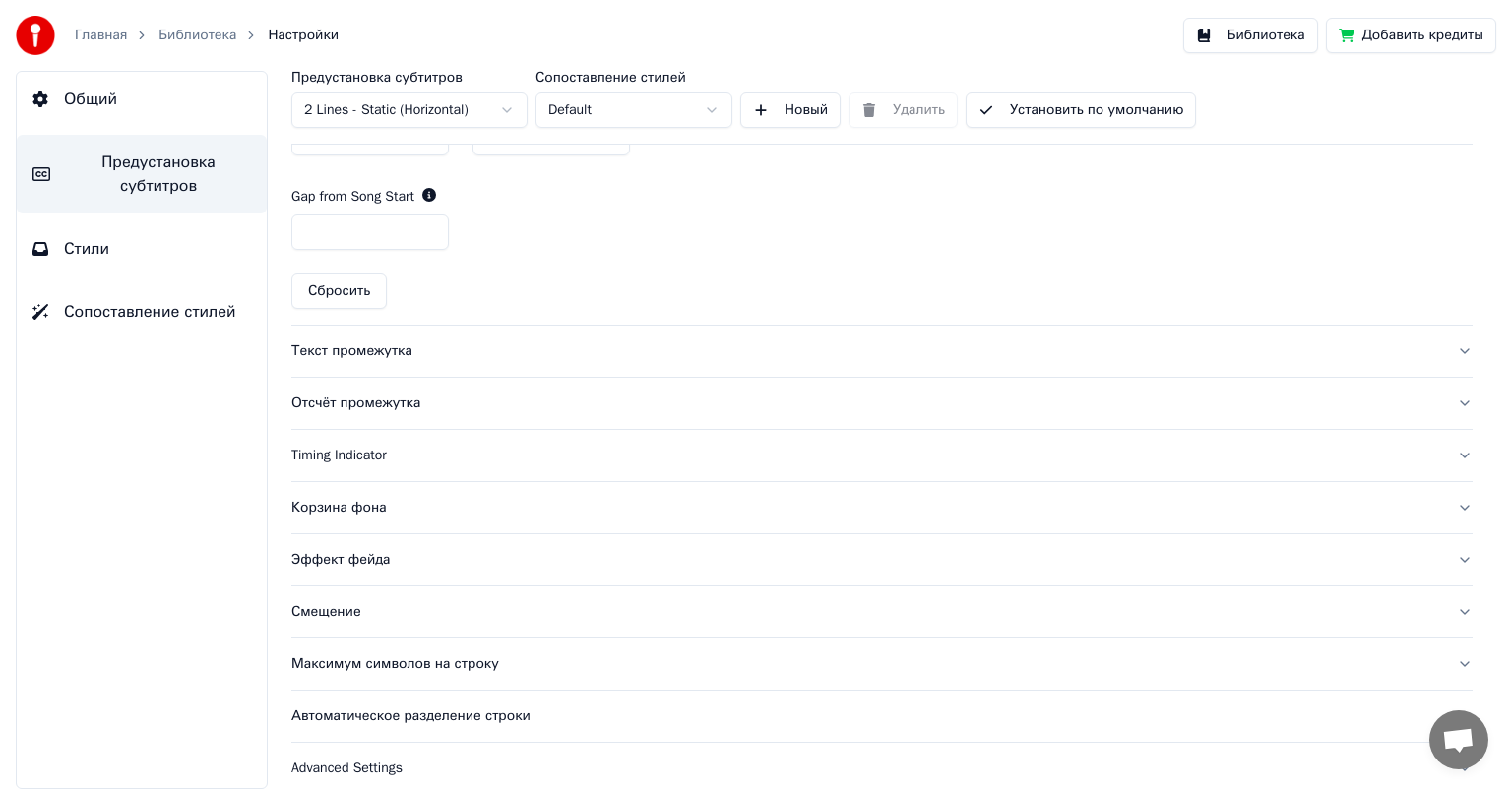 scroll, scrollTop: 1168, scrollLeft: 0, axis: vertical 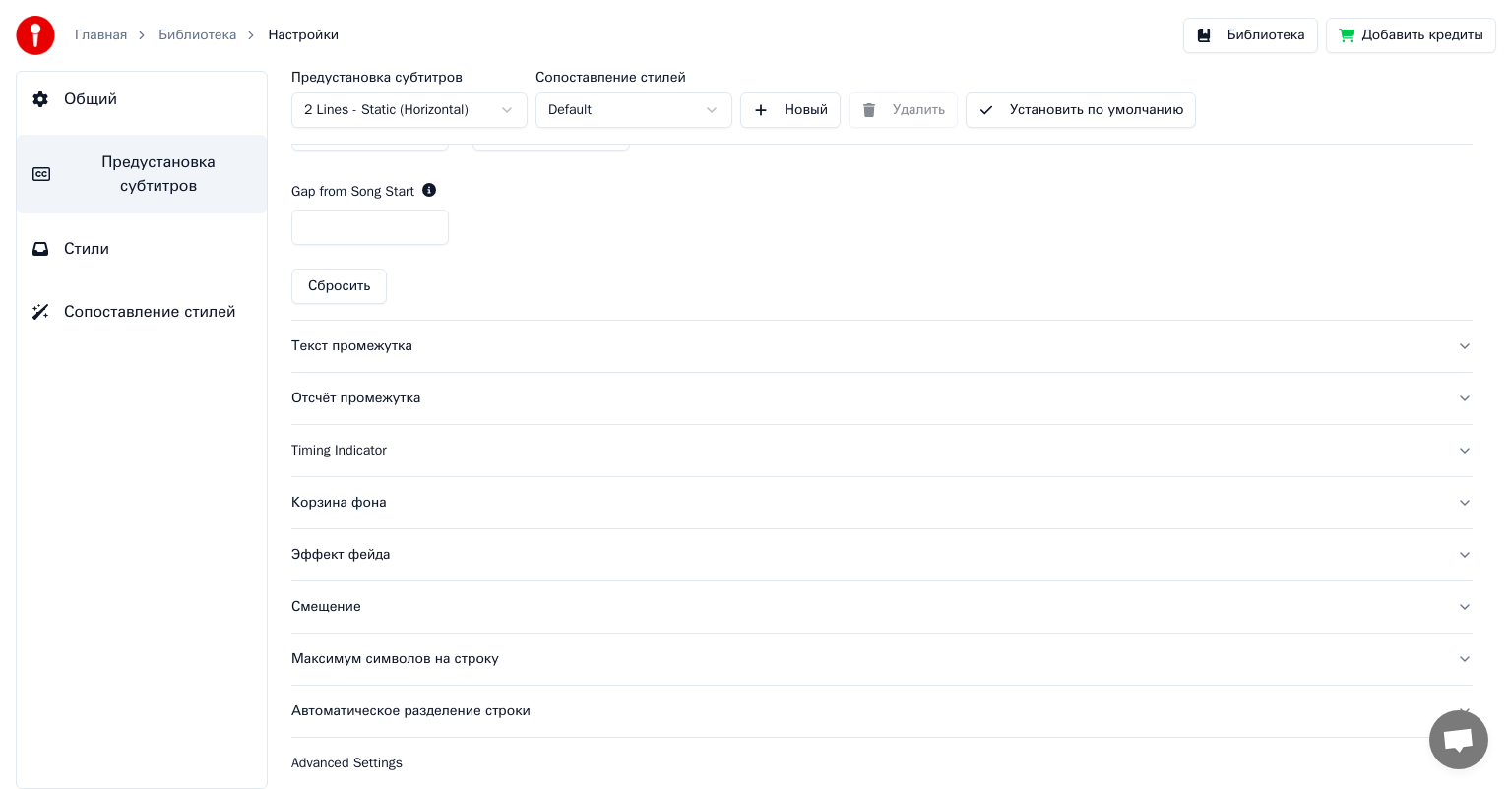 click on "Текст промежутка" at bounding box center [866, 346] 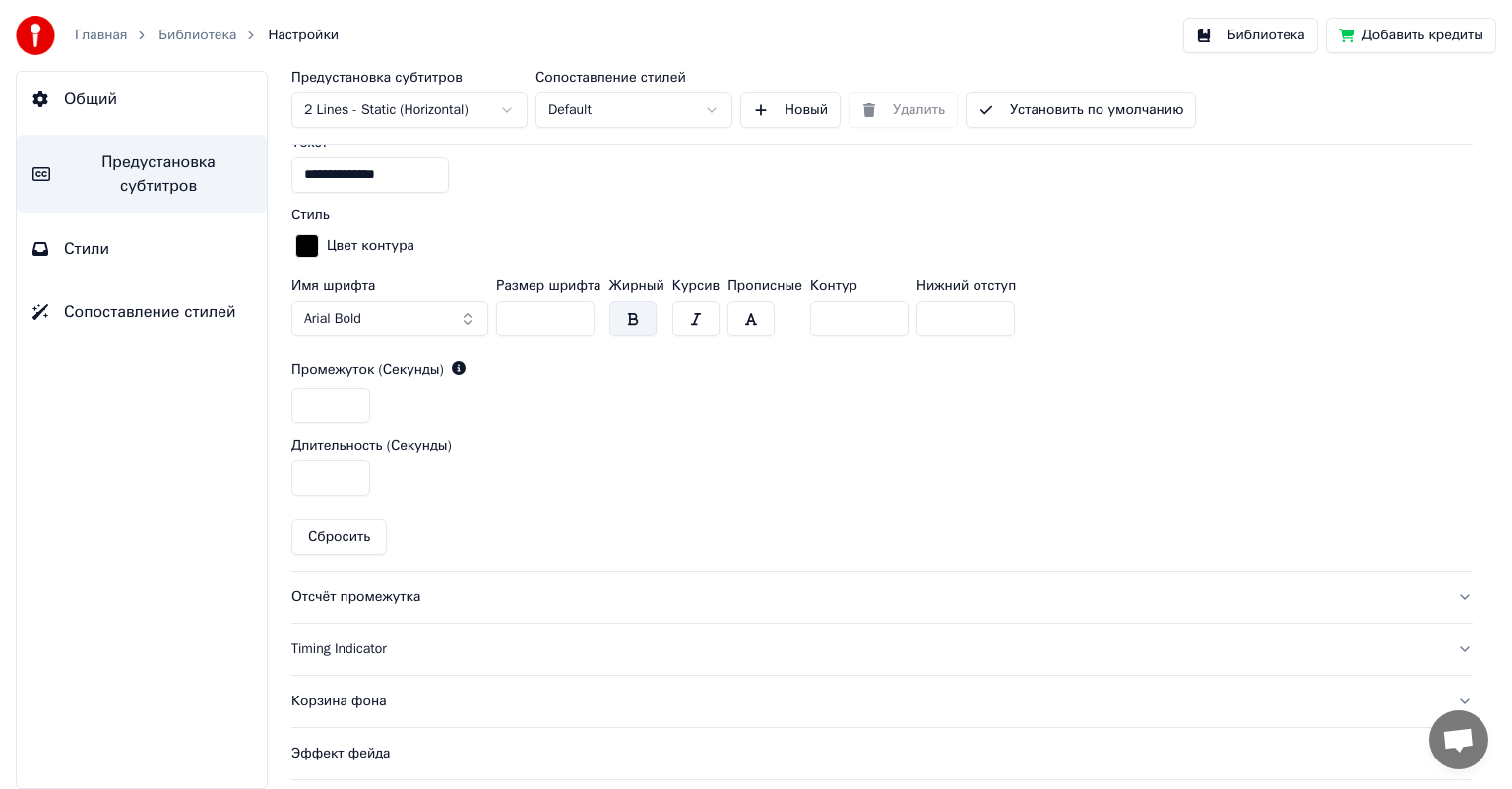 scroll, scrollTop: 885, scrollLeft: 0, axis: vertical 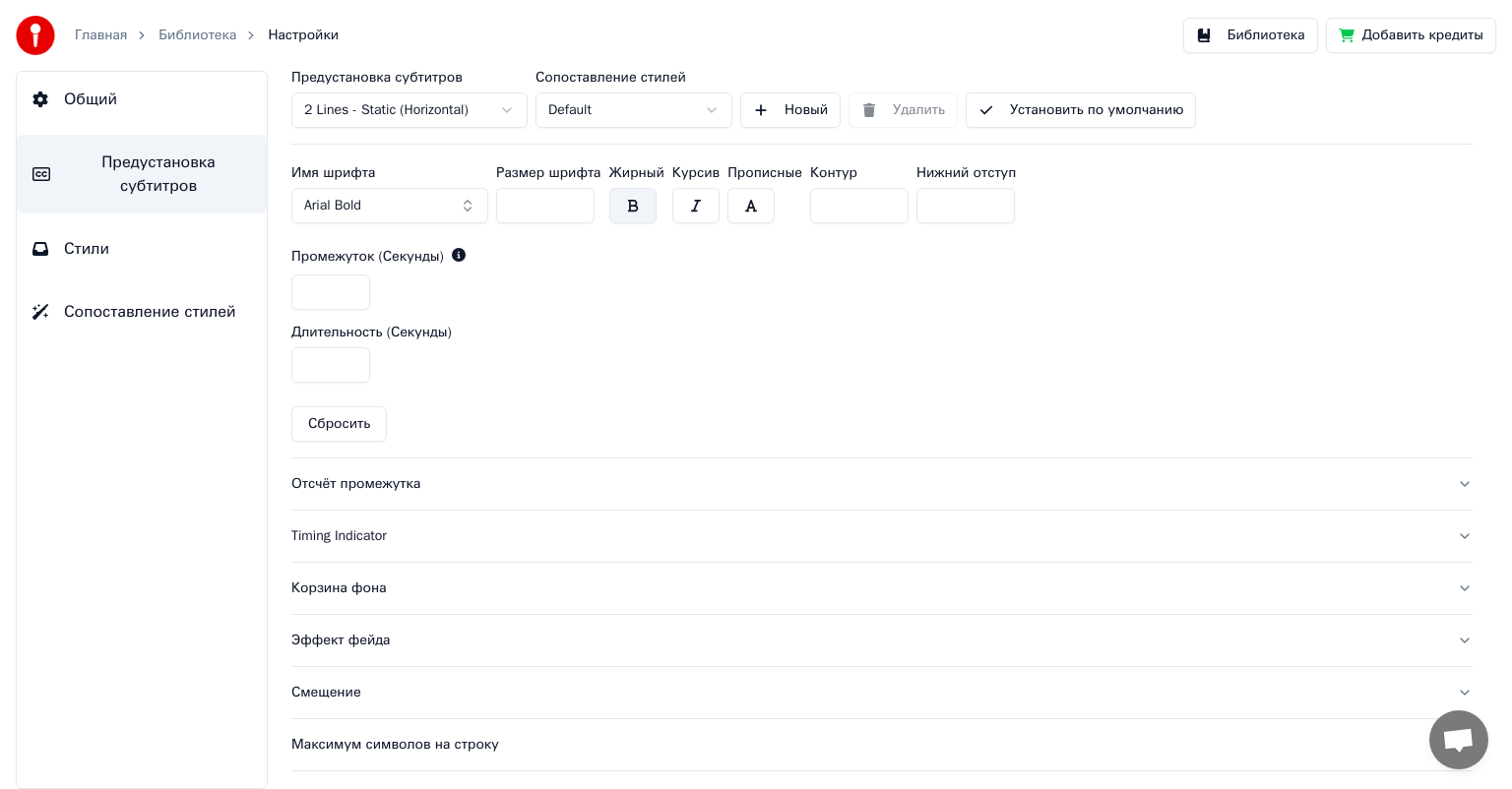 click on "Отсчёт промежутка" at bounding box center (866, 484) 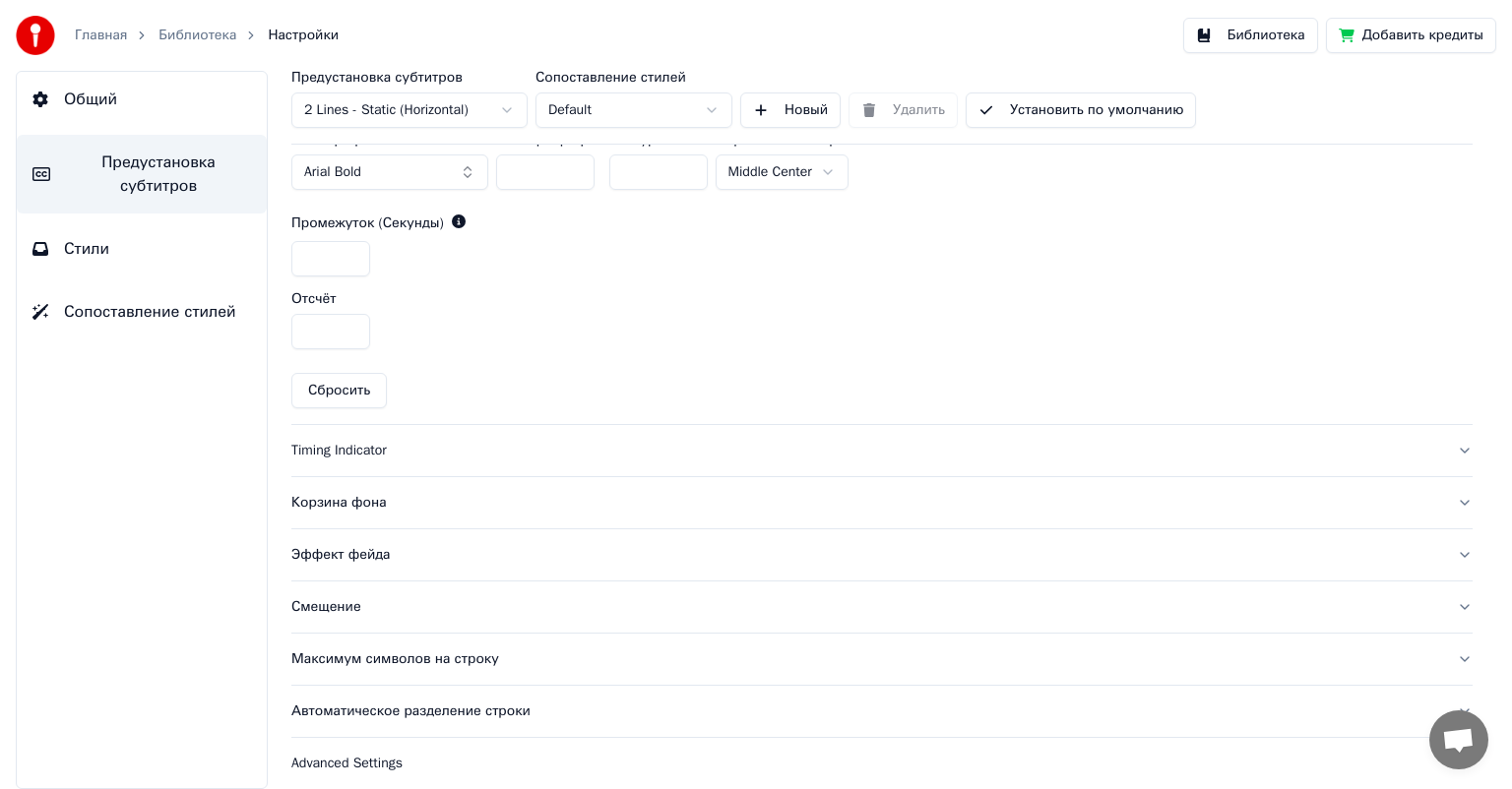 scroll, scrollTop: 909, scrollLeft: 0, axis: vertical 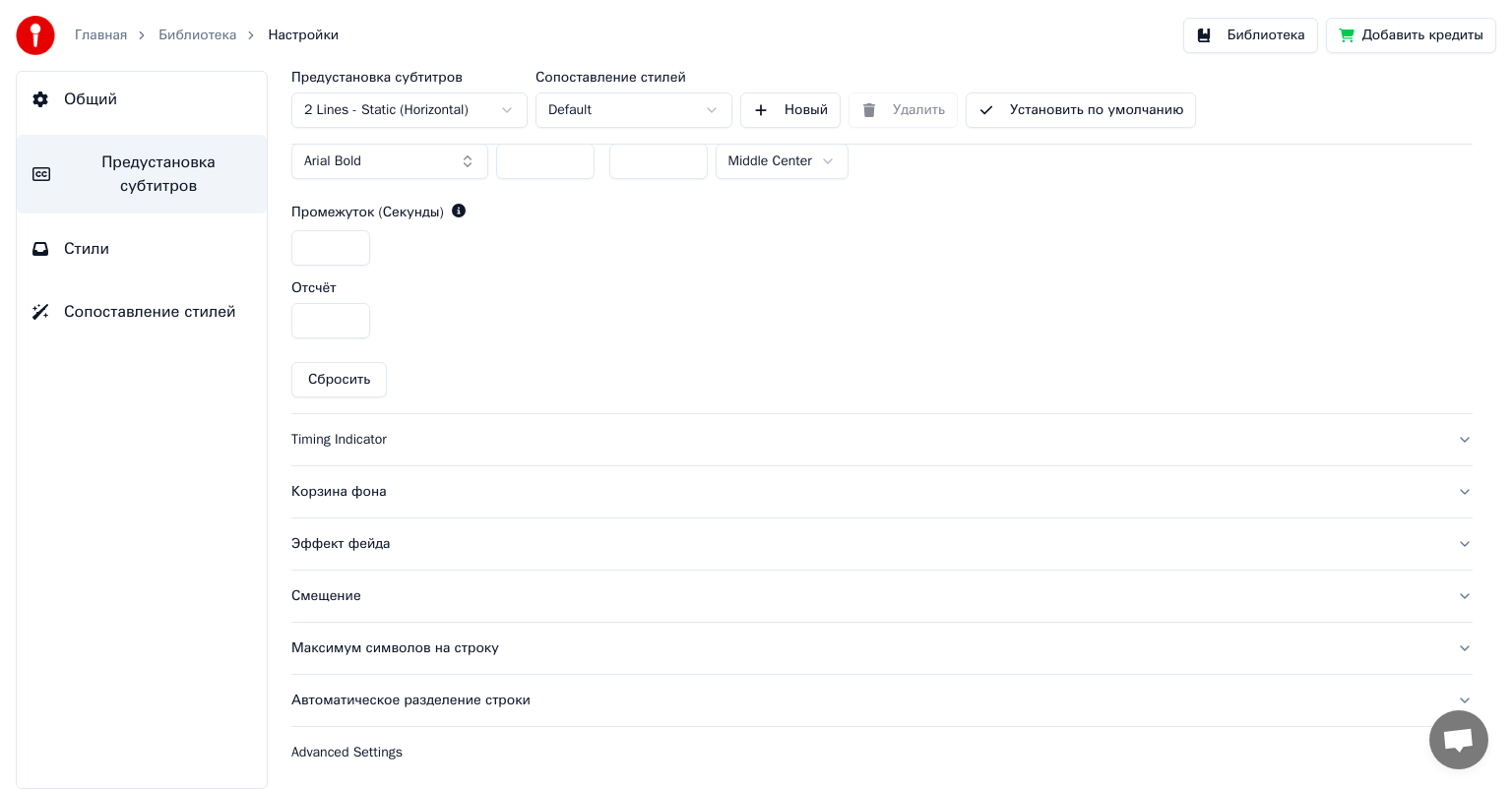 click on "Эффект фейда" at bounding box center (866, 544) 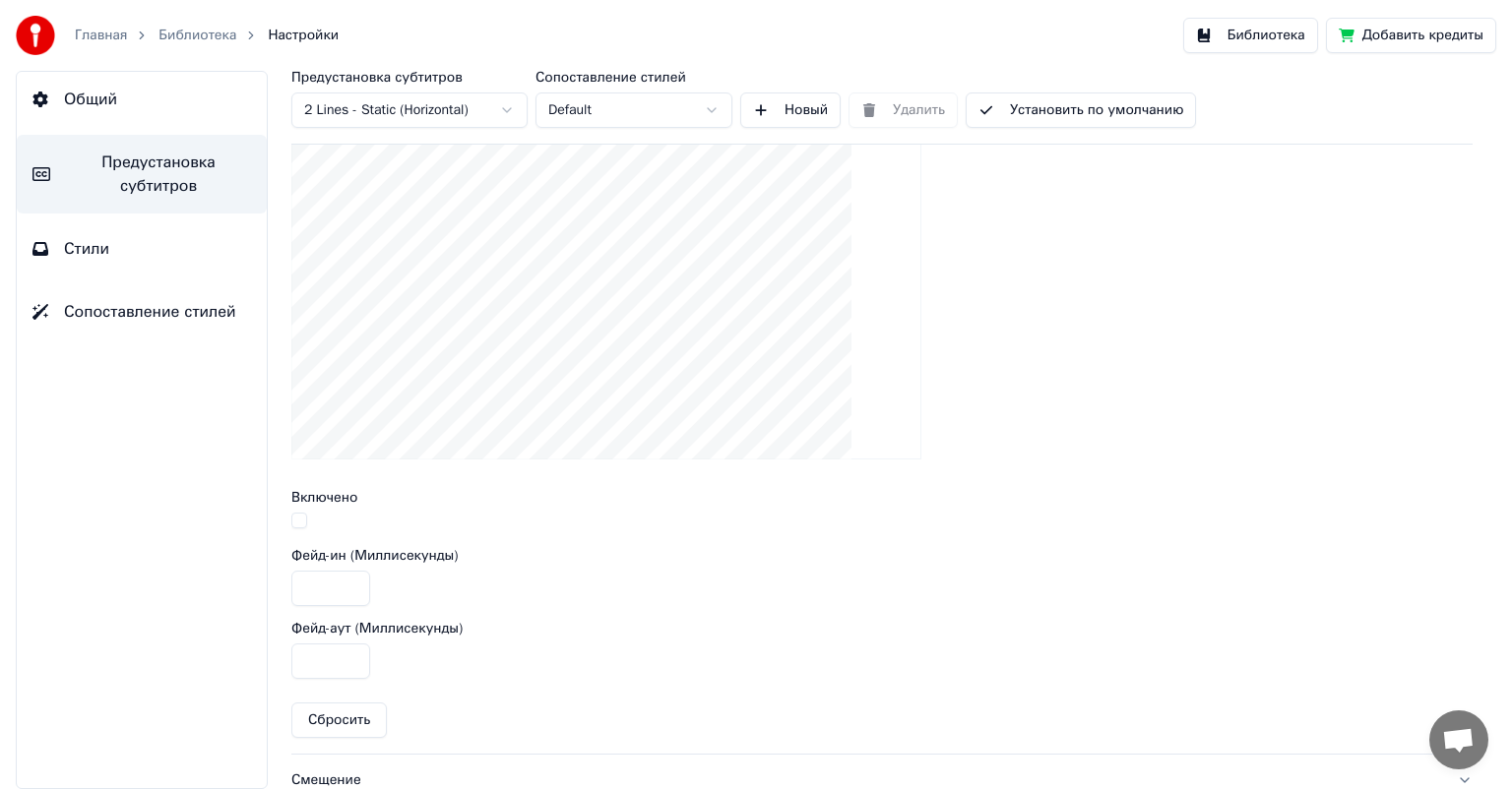 scroll, scrollTop: 540, scrollLeft: 0, axis: vertical 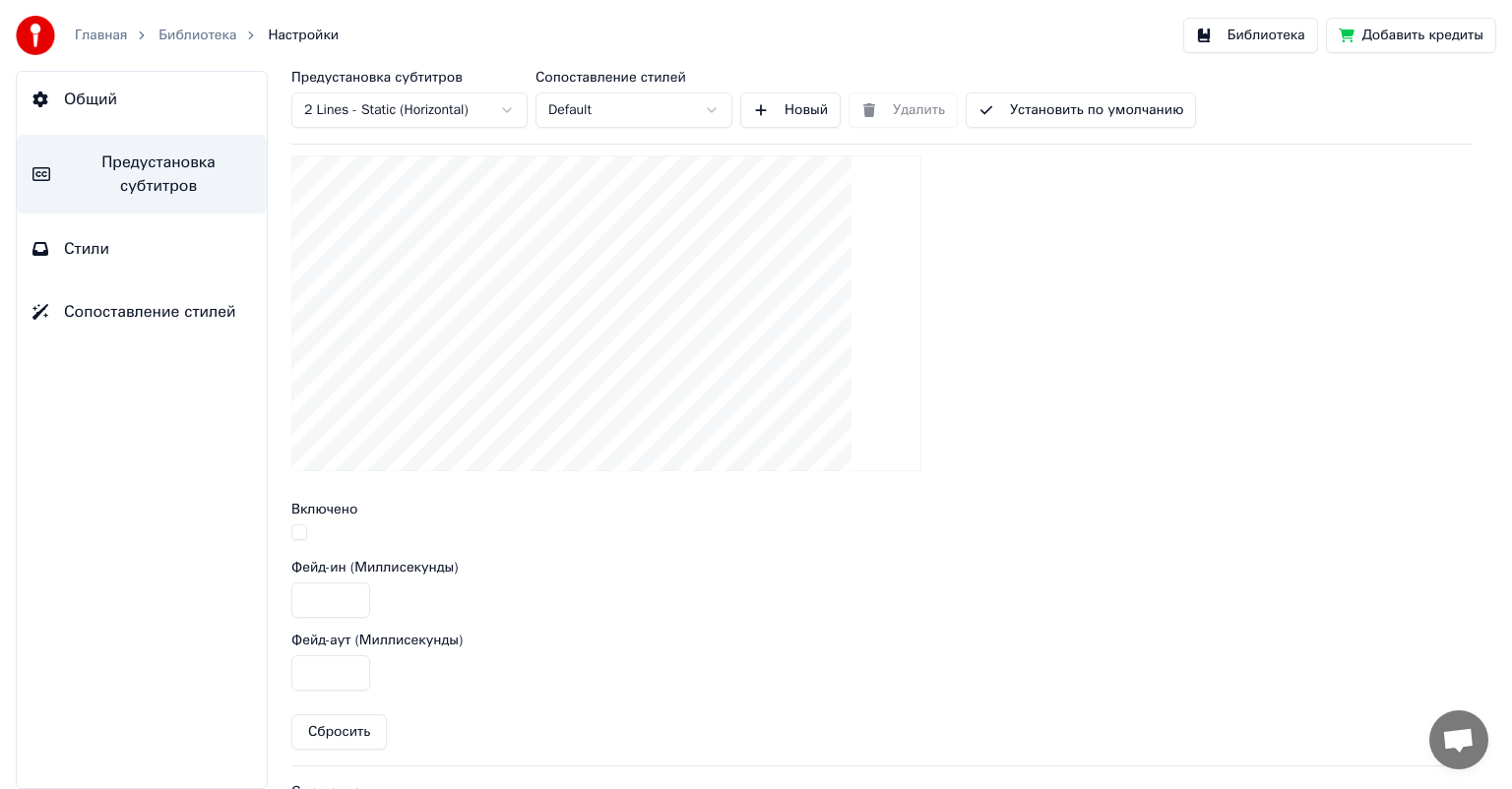 click on "Стили" at bounding box center [142, 249] 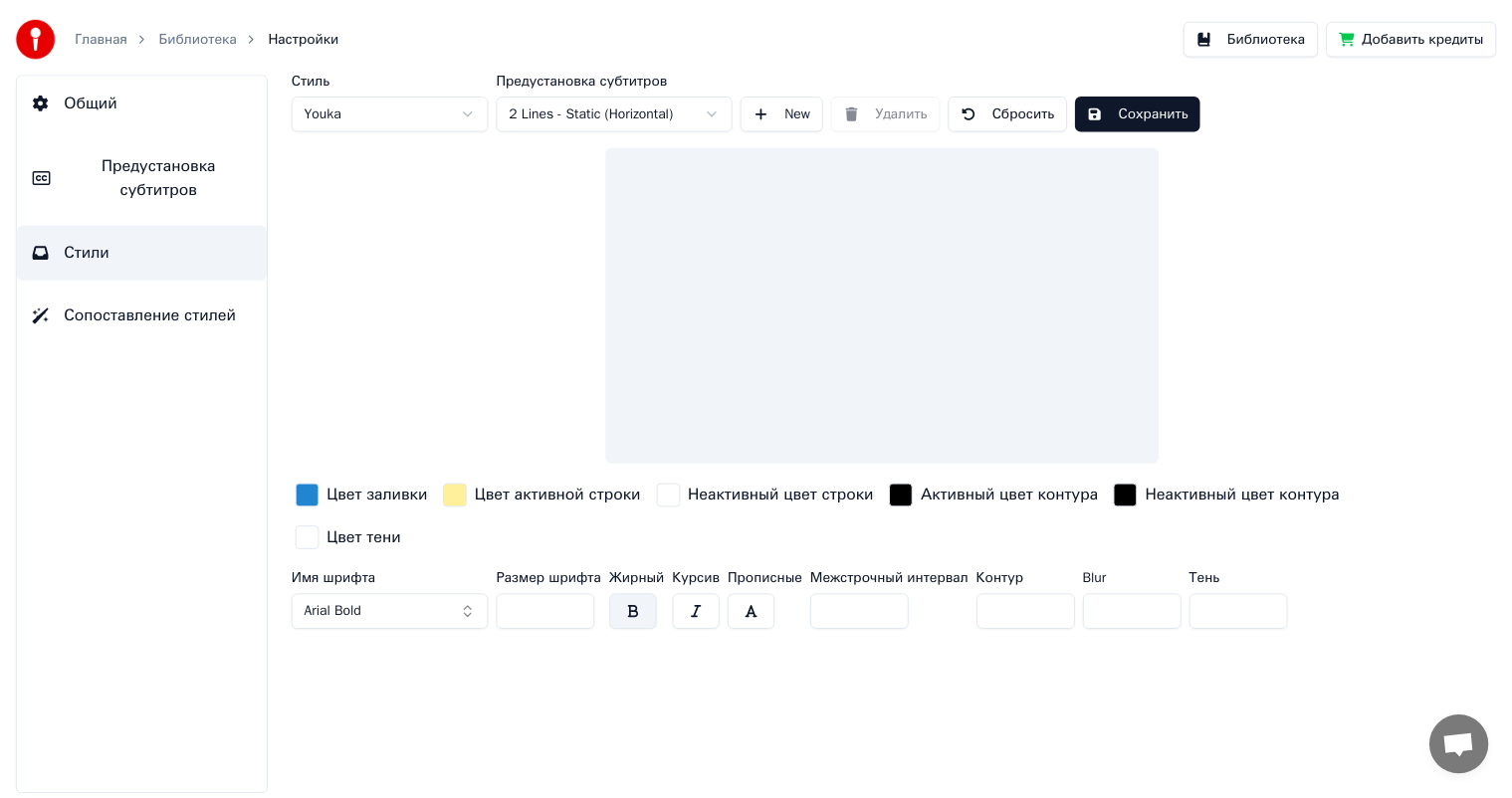 scroll, scrollTop: 0, scrollLeft: 0, axis: both 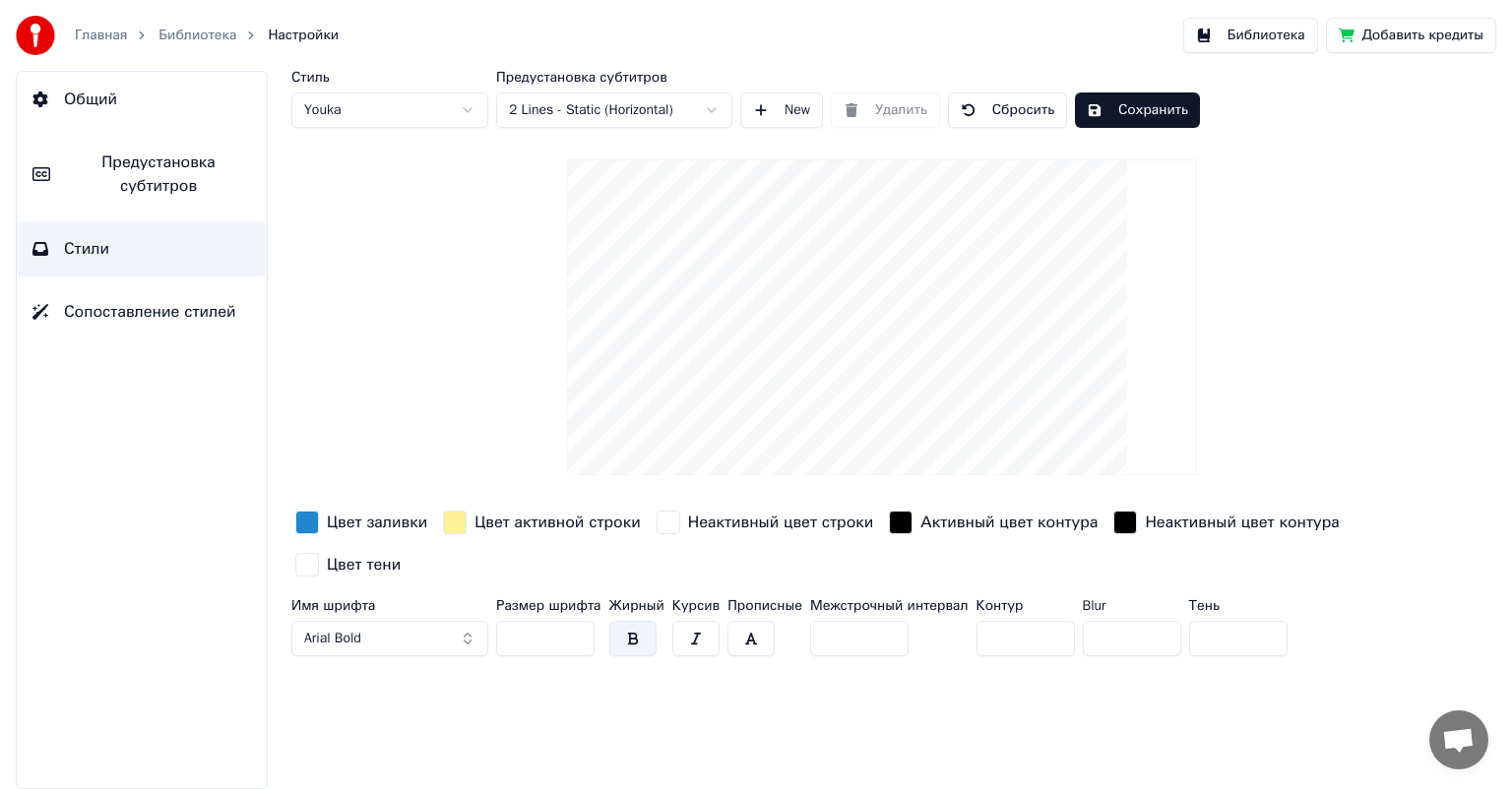 click on "Сопоставление стилей" at bounding box center (150, 312) 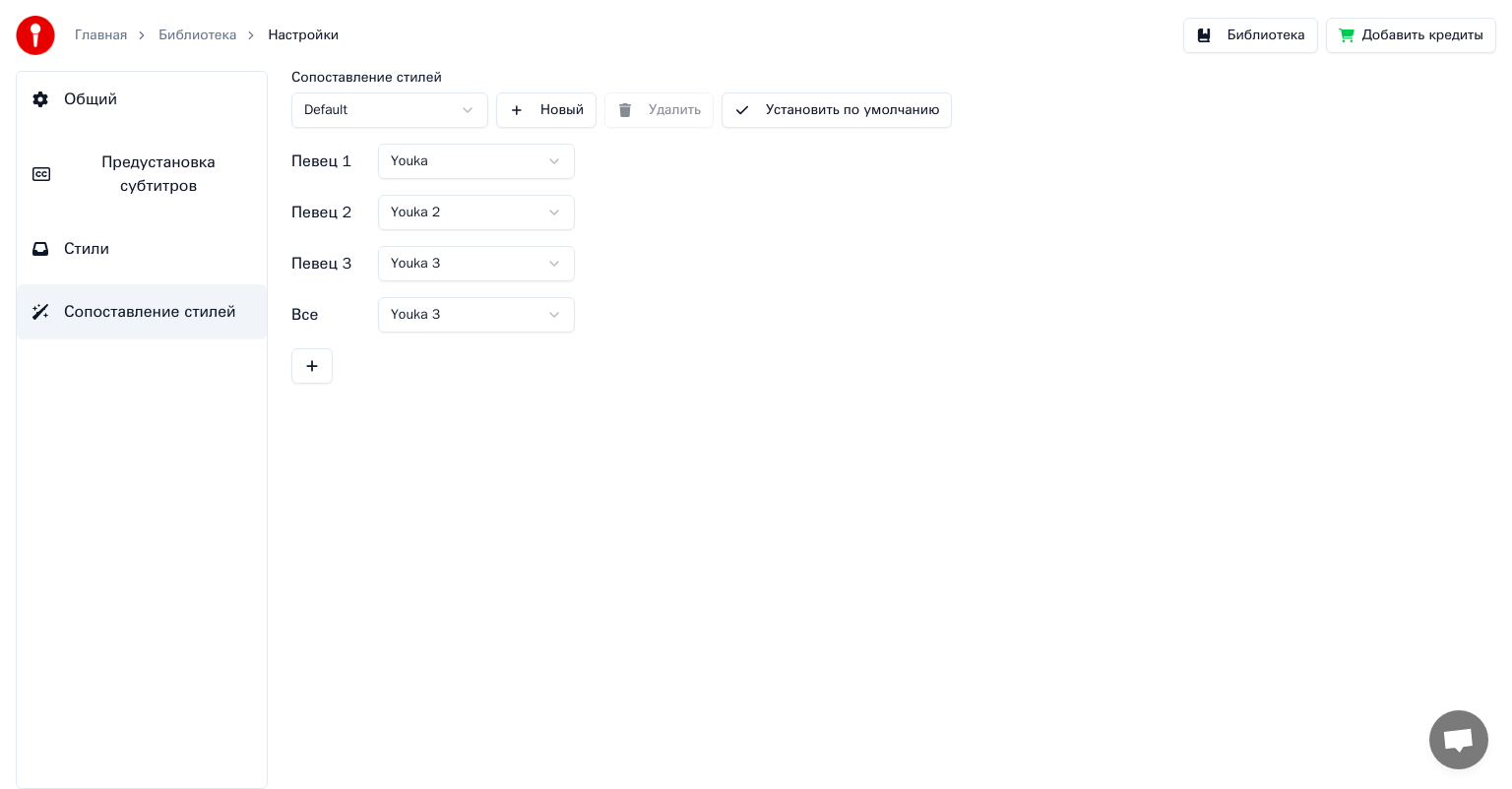 click on "Общий" at bounding box center (91, 99) 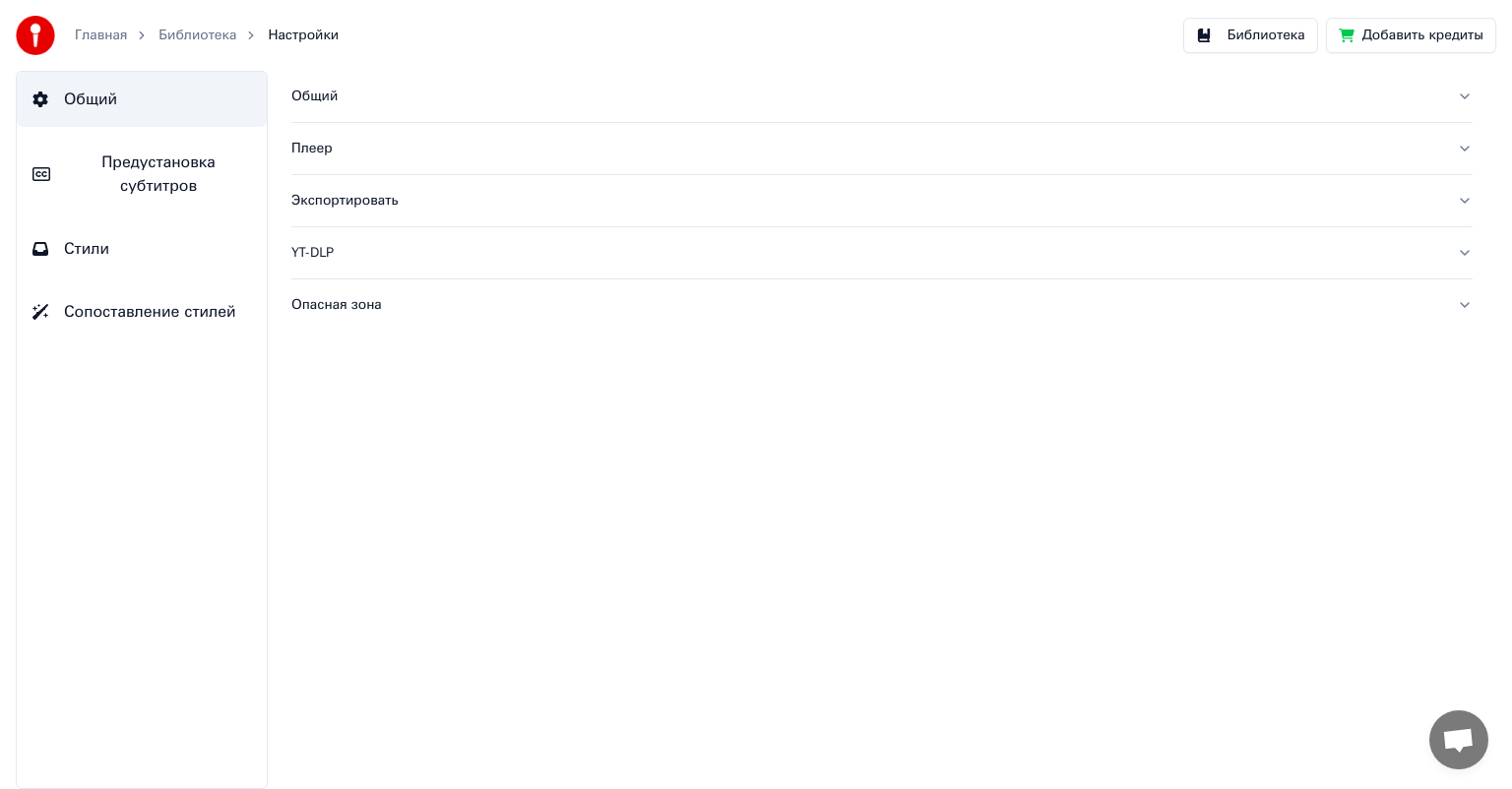 click on "Добавить кредиты" at bounding box center (1411, 35) 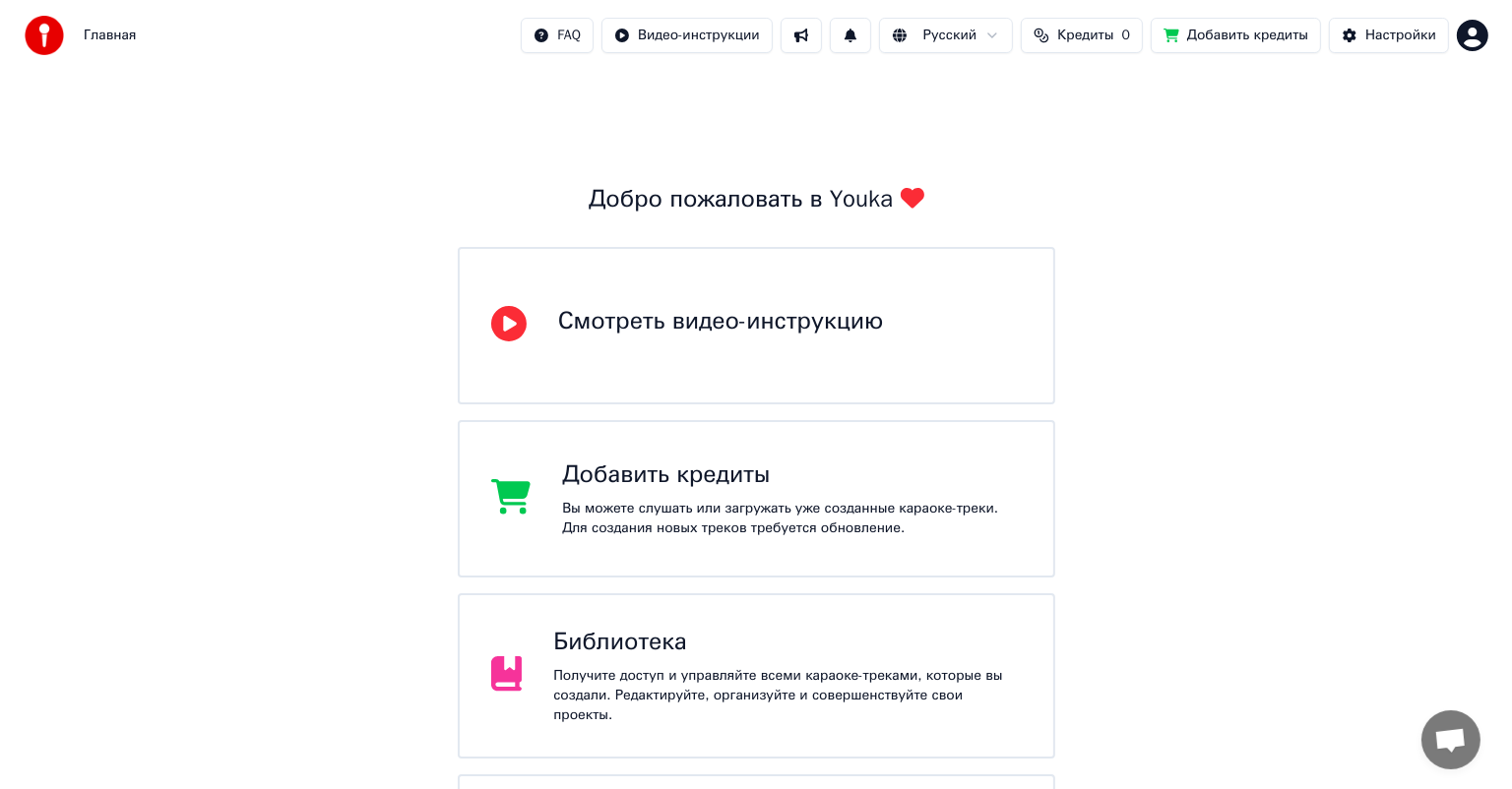 scroll, scrollTop: 0, scrollLeft: 0, axis: both 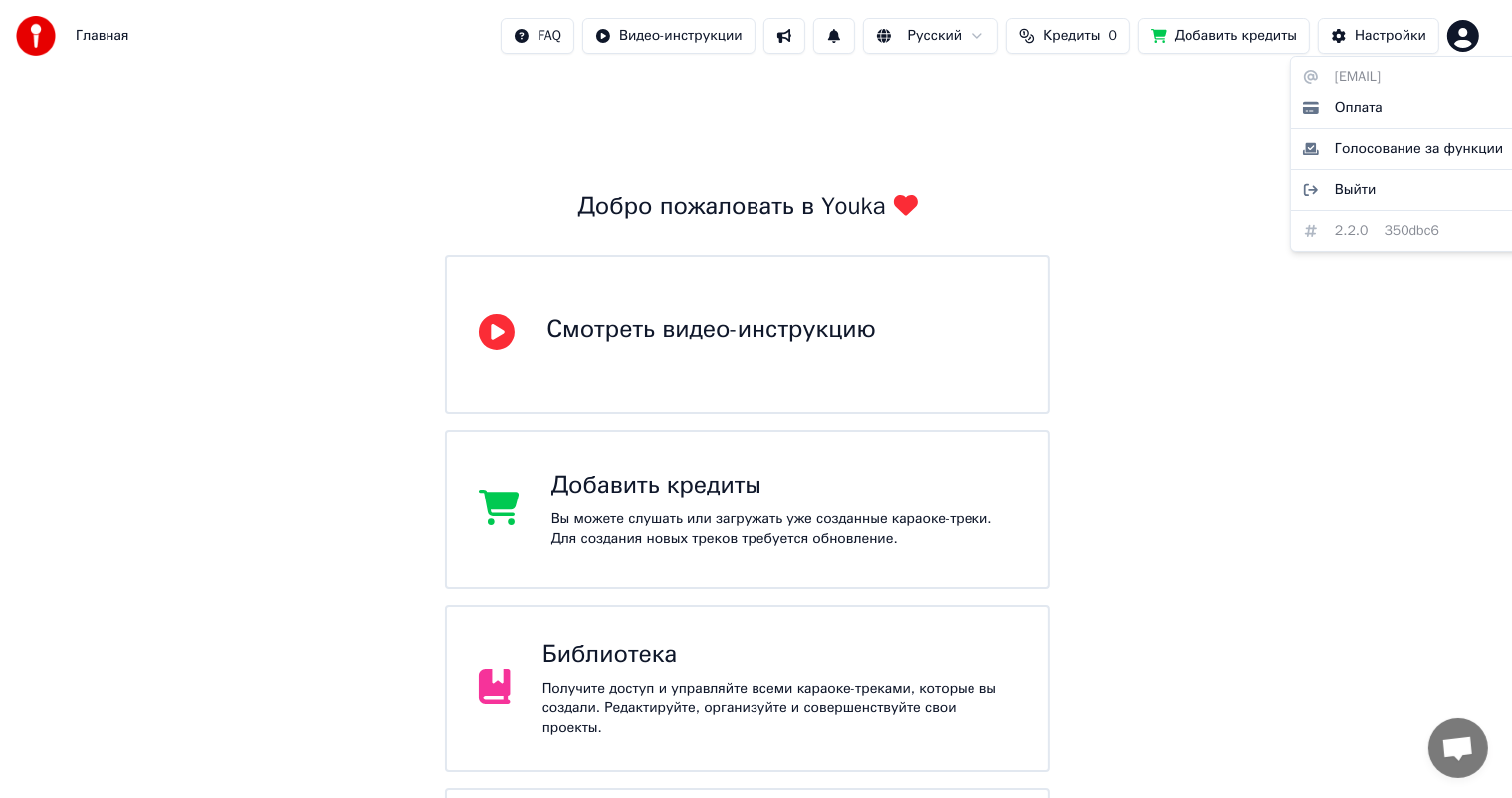 click on "Главная FAQ Видео-инструкции Русский Кредиты 0 Добавить кредиты Настройки Добро пожаловать в Youka Смотреть видео-инструкцию Добавить кредиты Вы можете слушать или загружать уже созданные караоке-треки. Для создания новых треков требуется обновление. Библиотека Получите доступ и управляйте всеми караоке-треками, которые вы создали. Редактируйте, организуйте и совершенствуйте свои проекты. Создать караоке Создайте караоке из аудио- или видеофайлов (MP3, MP4 и других), или вставьте URL, чтобы мгновенно создать караоке-видео с синхронизированными текстами. 2.2.0" at bounding box center (756, 478) 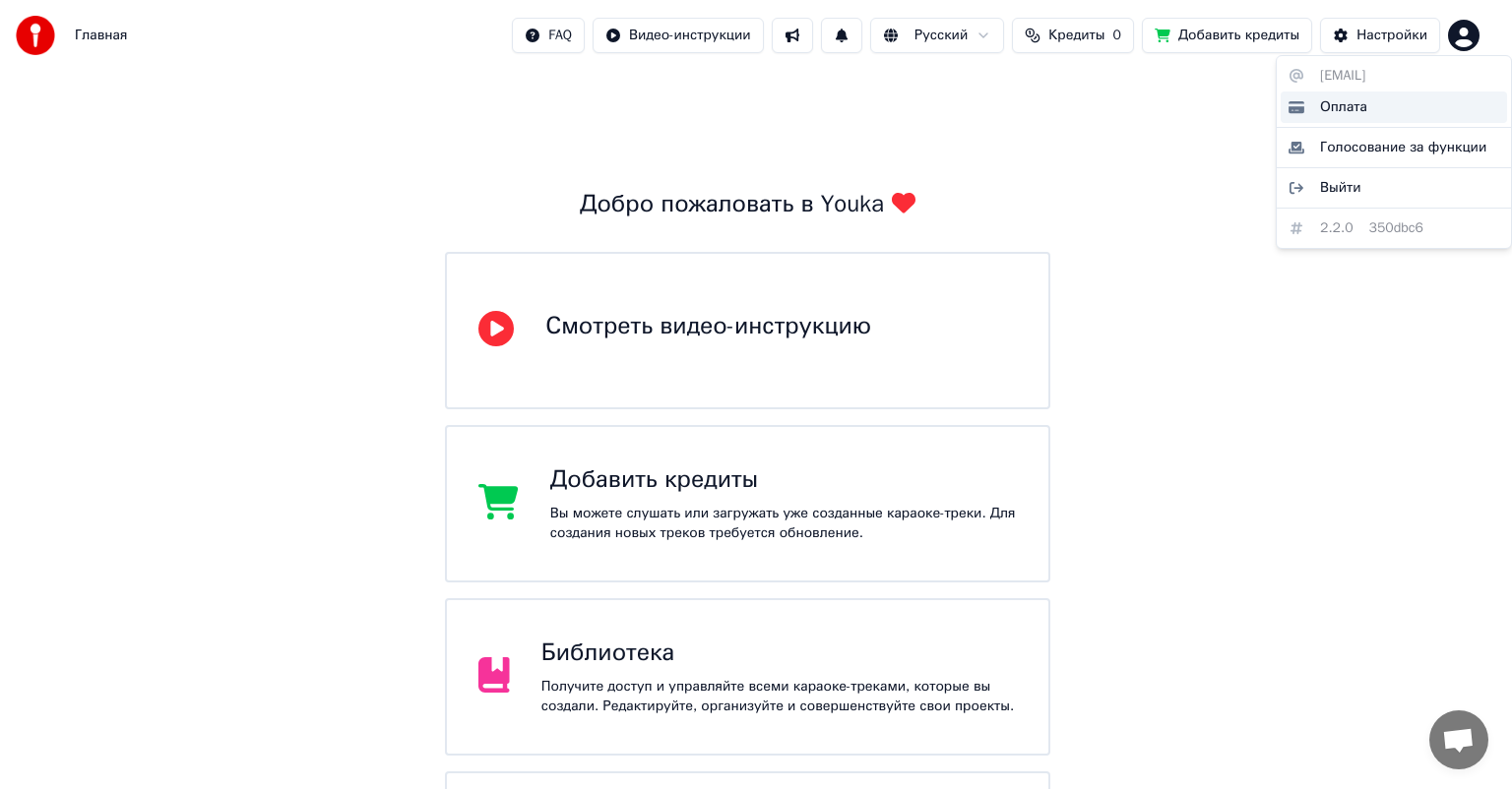 click on "Оплата" at bounding box center (1344, 107) 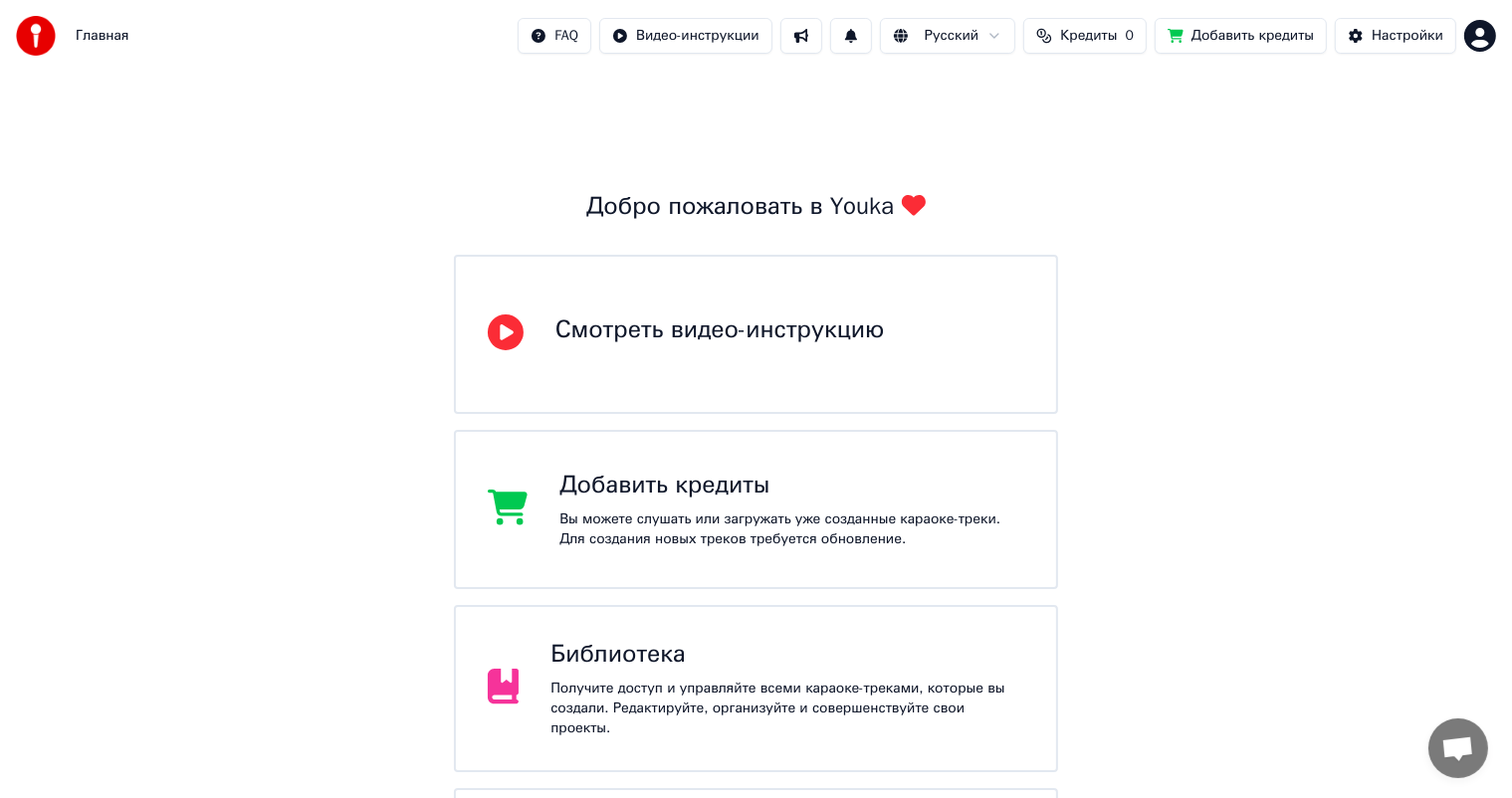 click on "Добавить кредиты" at bounding box center (791, 486) 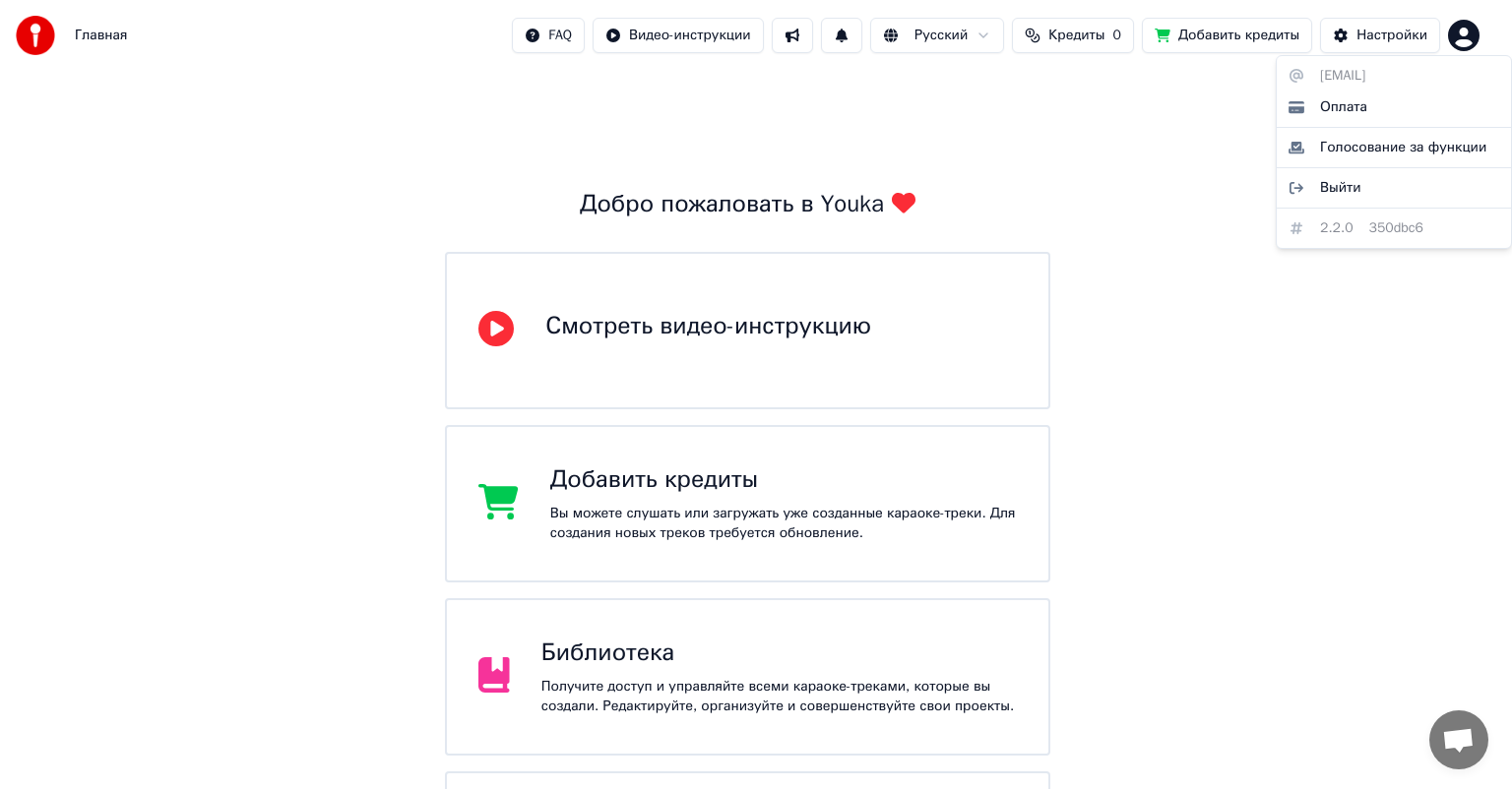 click on "[EMAIL] Оплата Голосование за функции Выйти 2.2.0 350dbc6" at bounding box center (1394, 152) 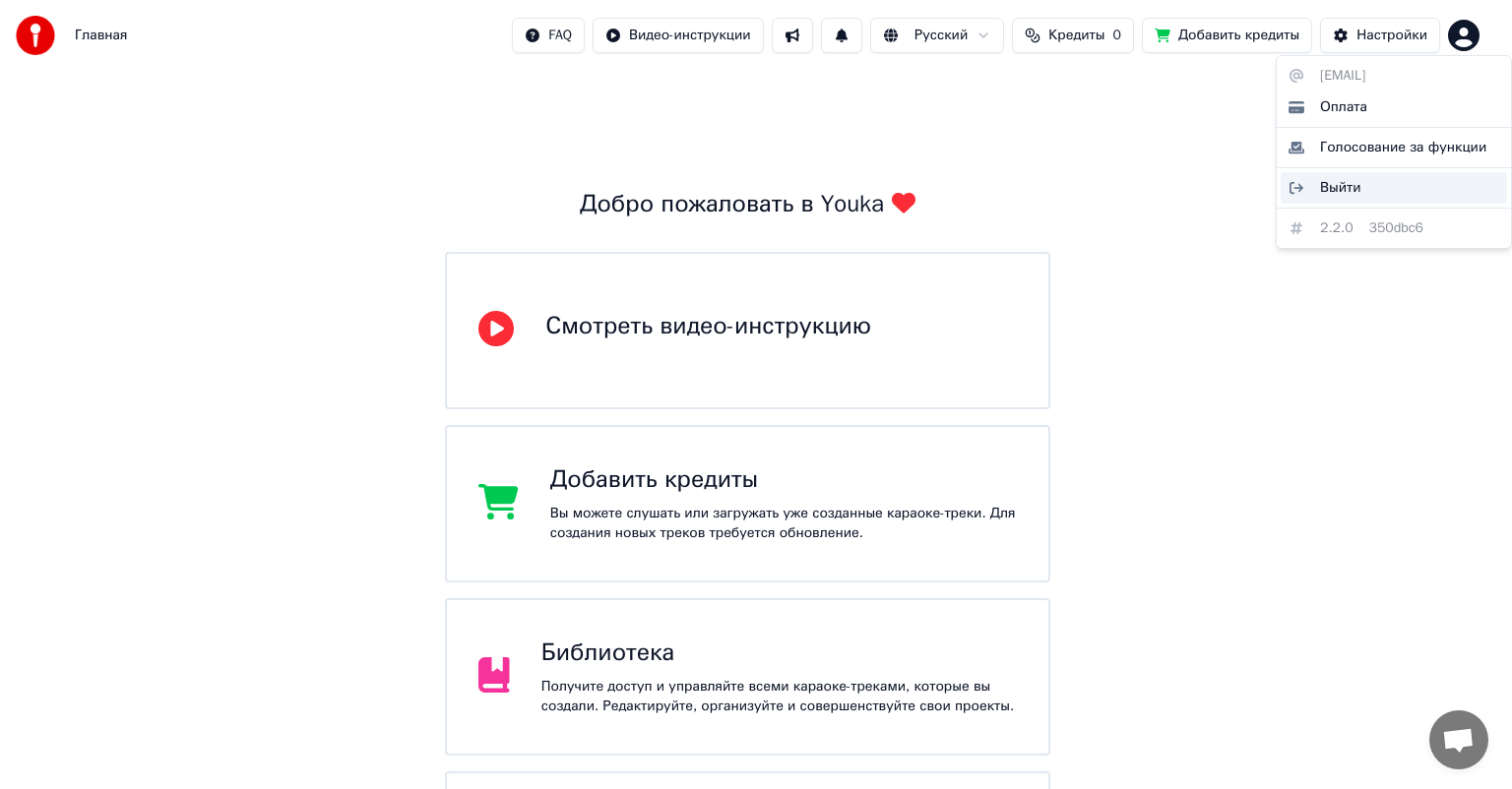 click on "Выйти" at bounding box center [1341, 188] 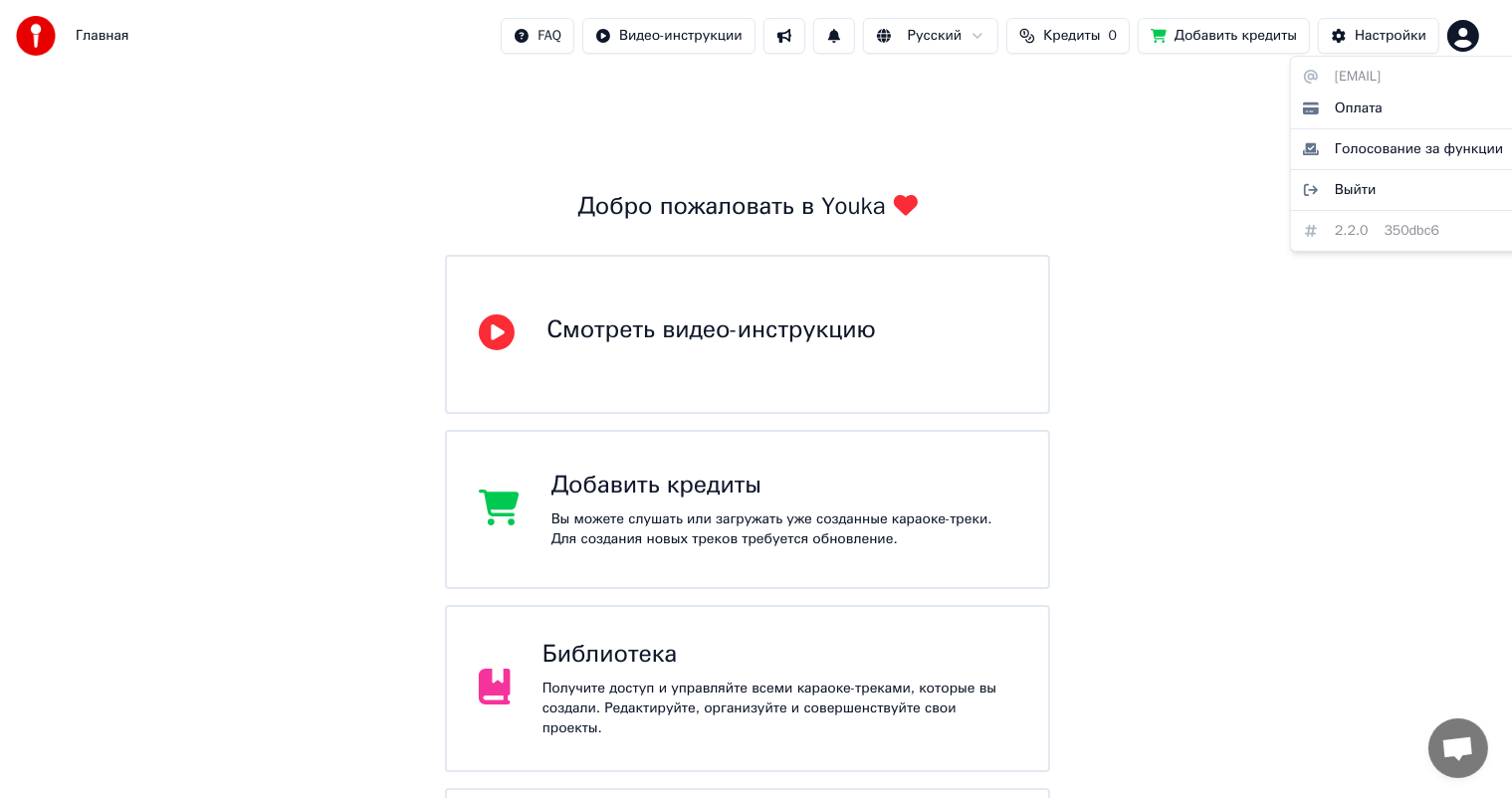 click on "Главная FAQ Видео-инструкции Русский Кредиты 0 Добавить кредиты Настройки Добро пожаловать в Youka Смотреть видео-инструкцию Добавить кредиты Вы можете слушать или загружать уже созданные караоке-треки. Для создания новых треков требуется обновление. Библиотека Получите доступ и управляйте всеми караоке-треками, которые вы создали. Редактируйте, организуйте и совершенствуйте свои проекты. Создать караоке Создайте караоке из аудио- или видеофайлов (MP3, MP4 и других), или вставьте URL, чтобы мгновенно создать караоке-видео с синхронизированными текстами. 2.2.0" at bounding box center [756, 478] 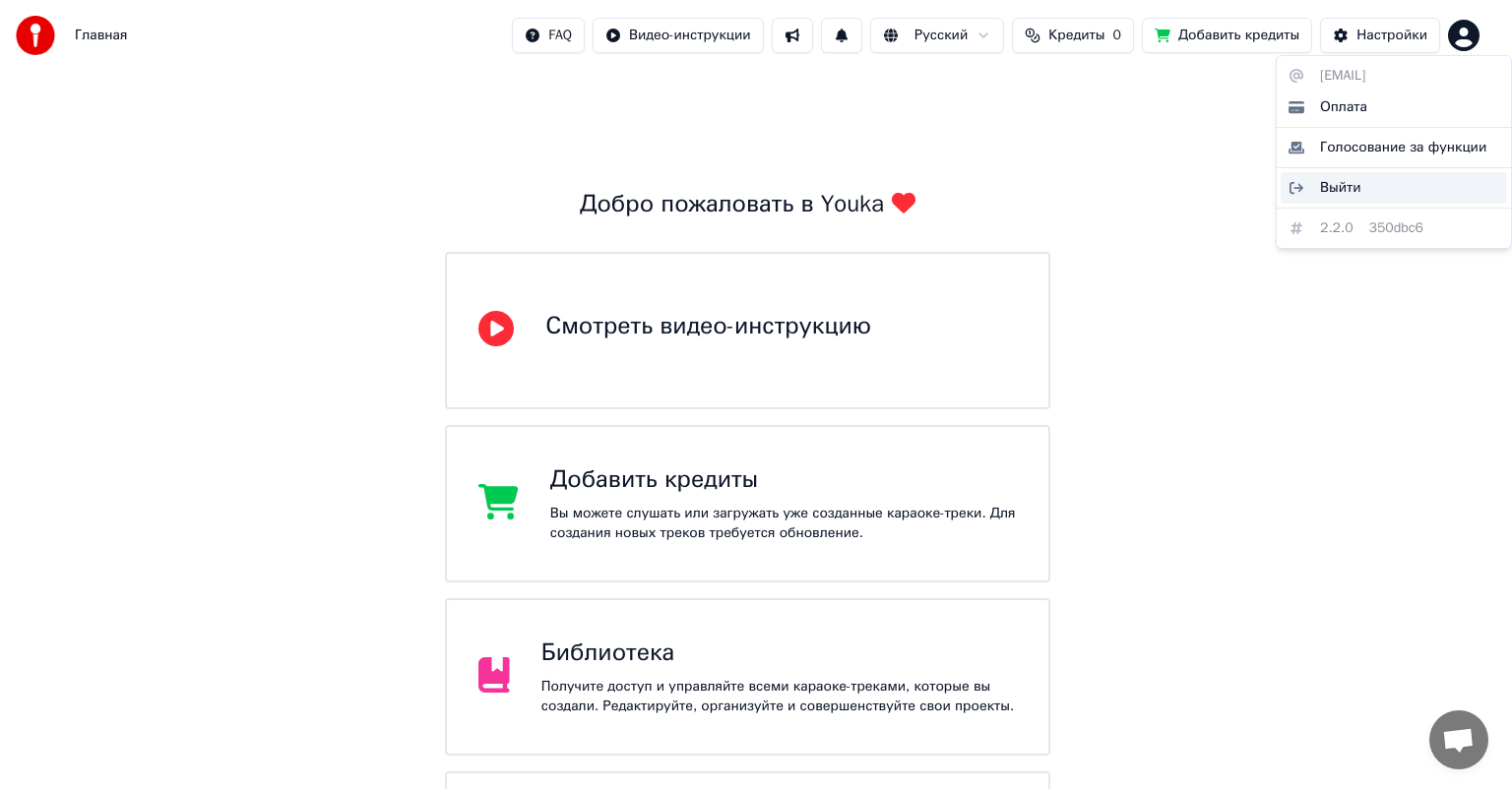 click on "Выйти" at bounding box center [1341, 188] 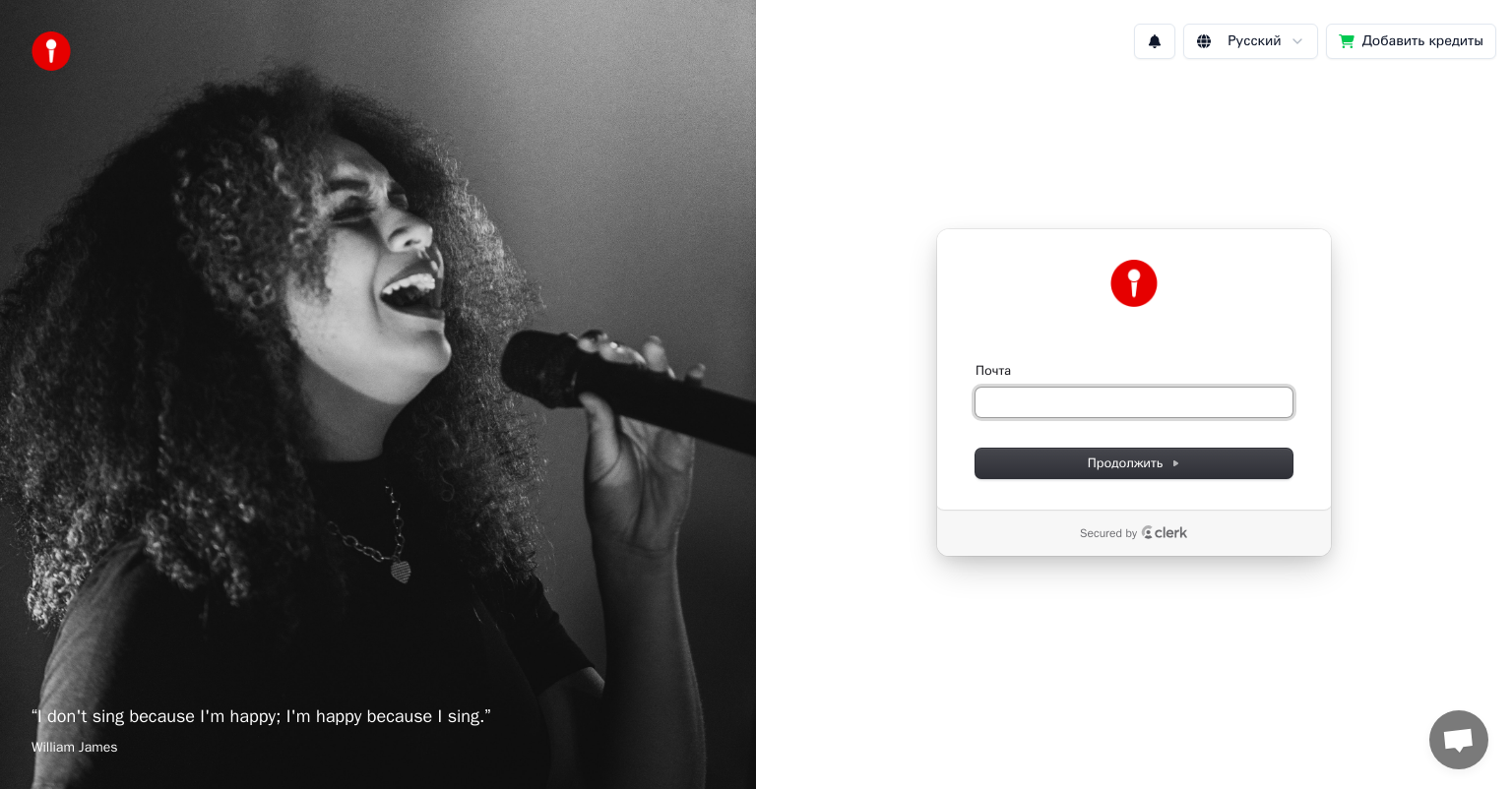 click on "Почта" at bounding box center (1134, 402) 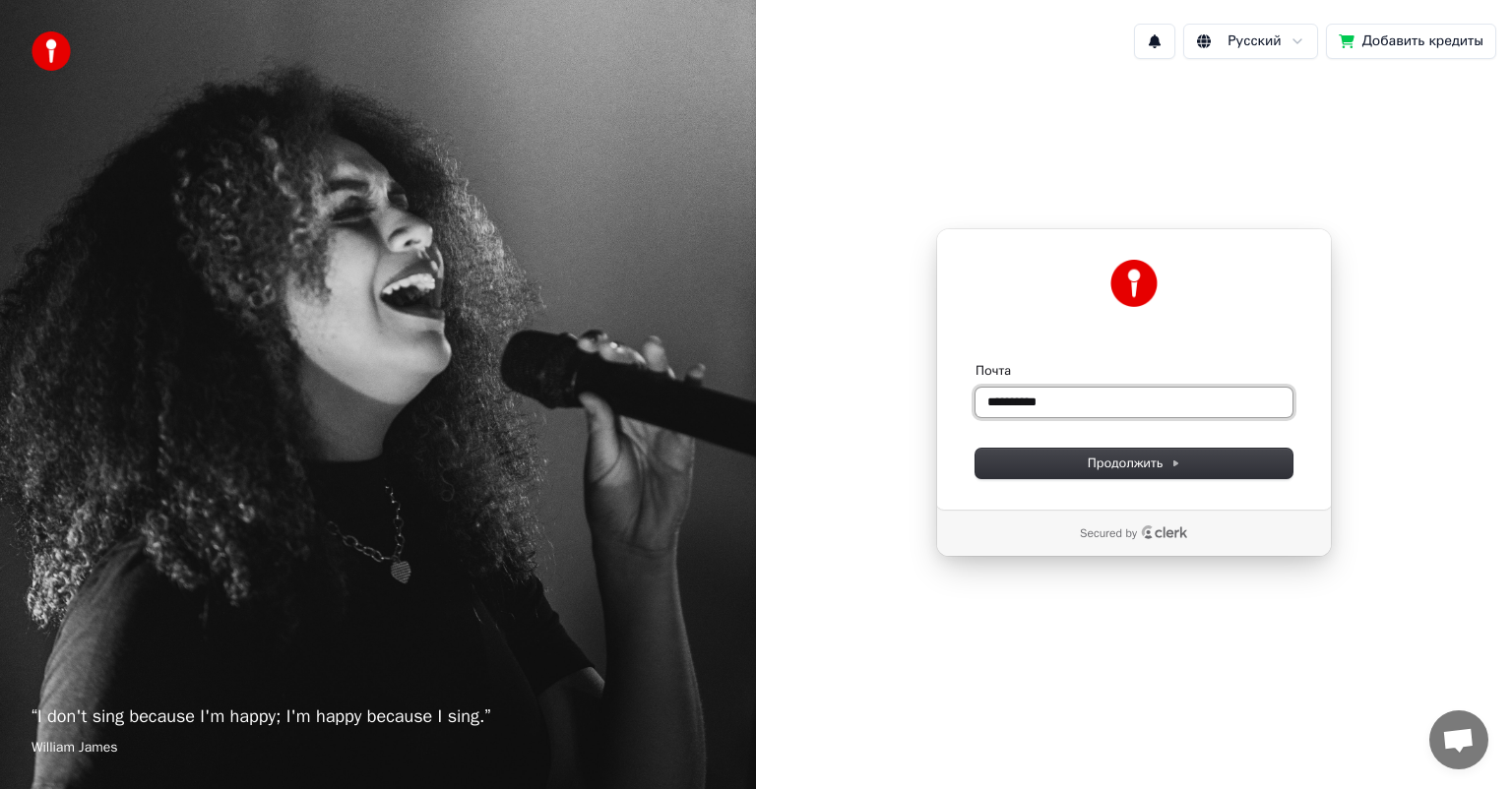 click on "**********" at bounding box center [1134, 402] 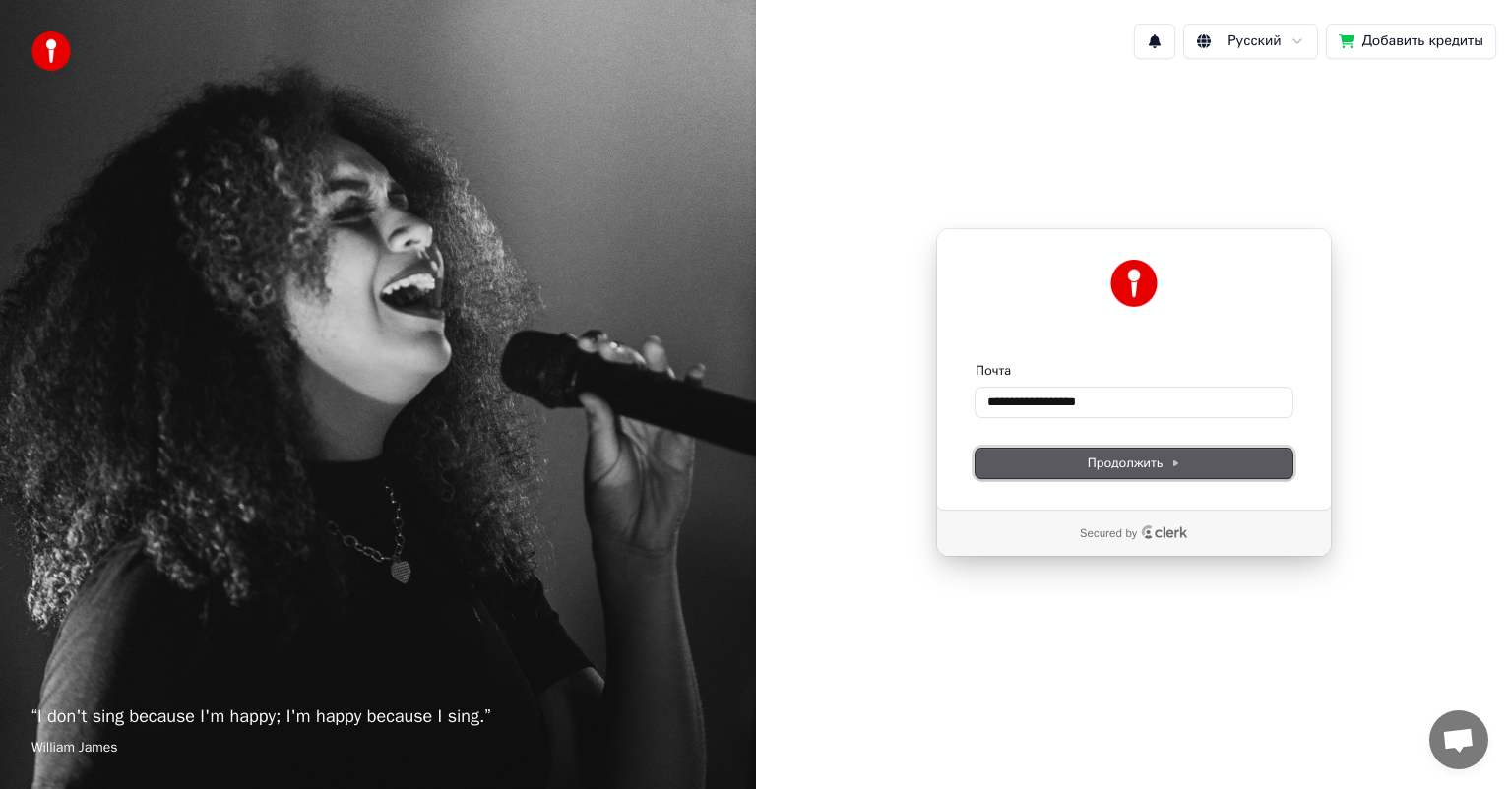 click on "Продолжить" at bounding box center (1134, 463) 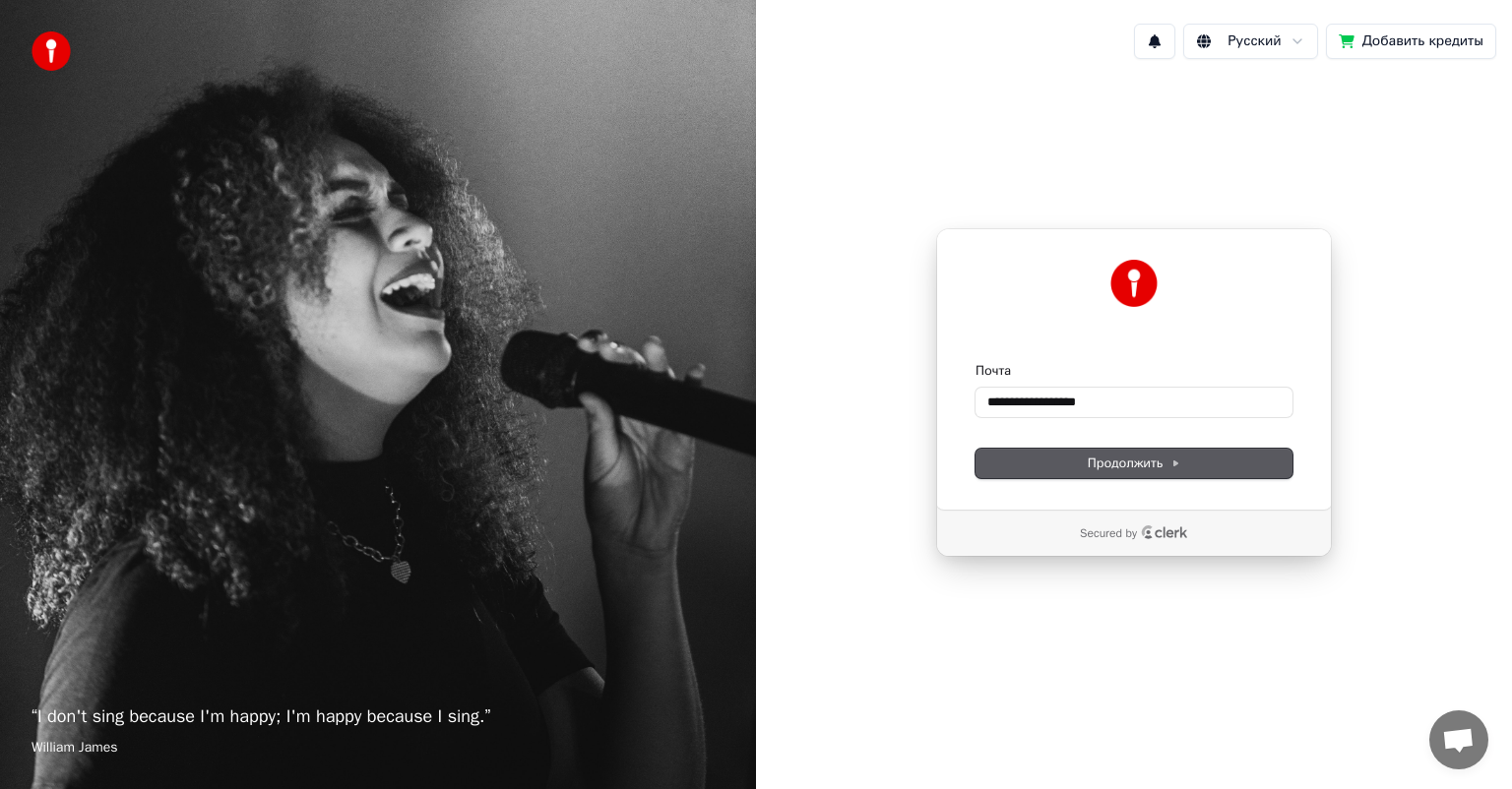 type on "**********" 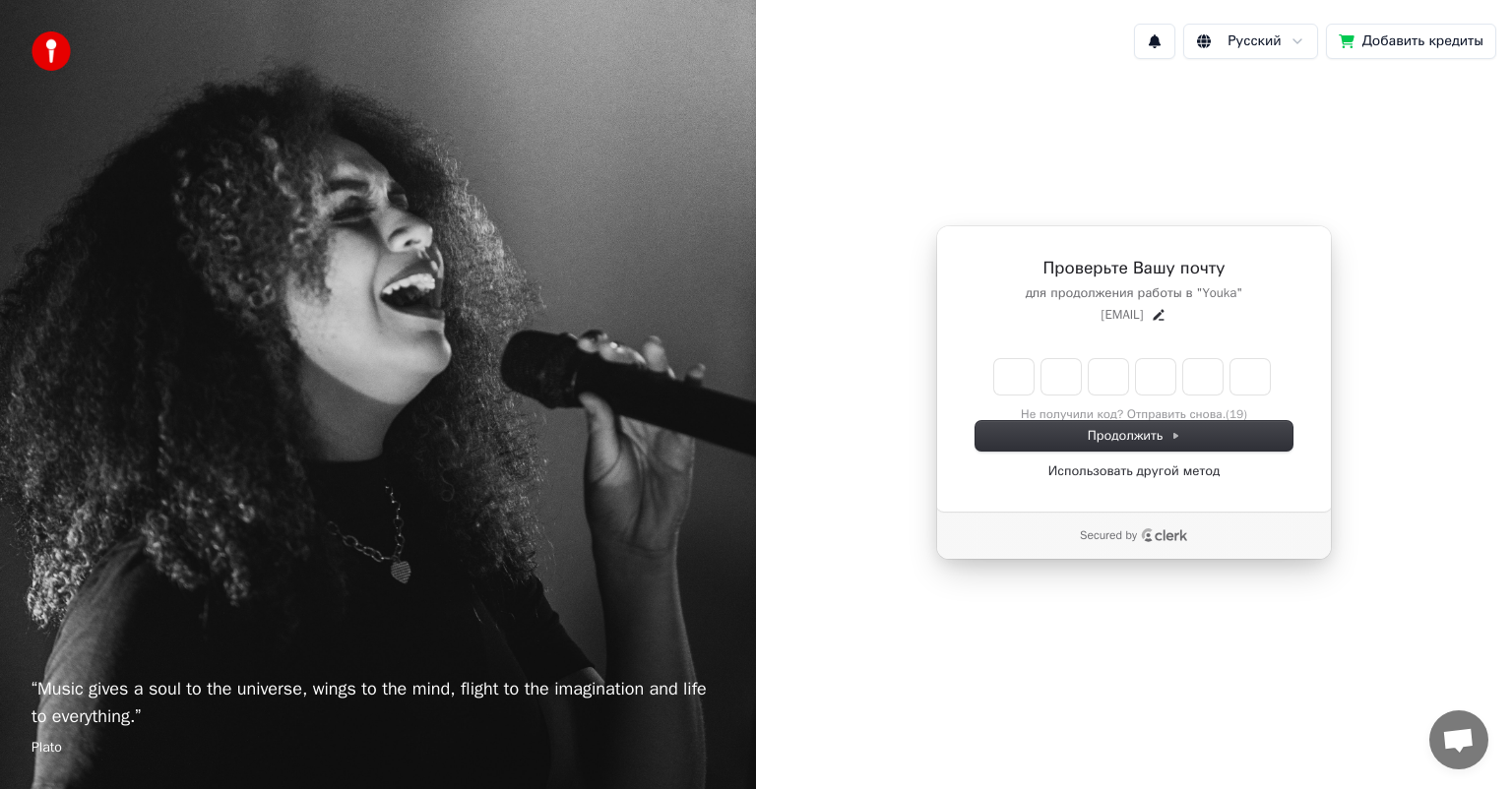 type on "*" 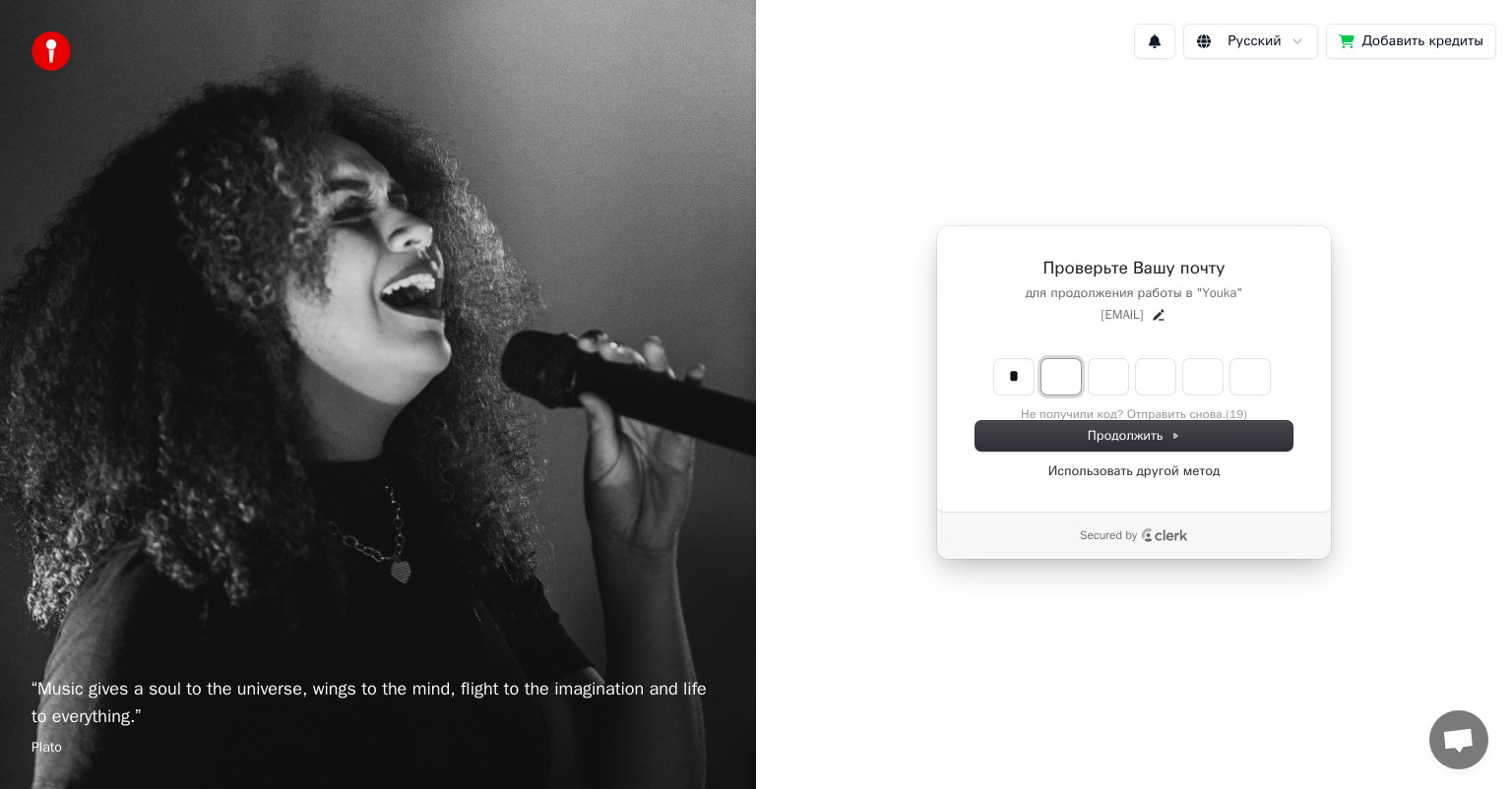 type on "*" 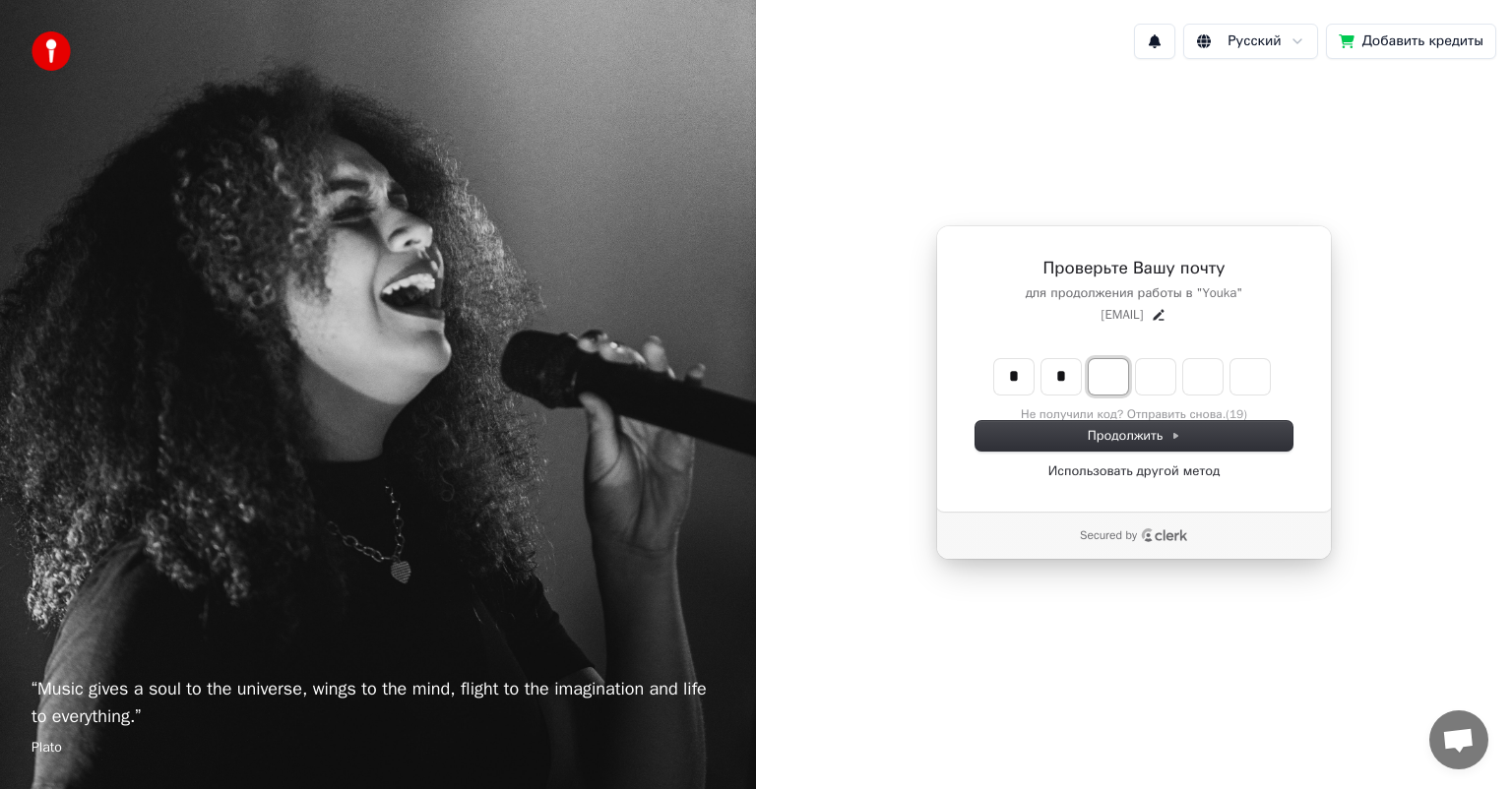 type on "**" 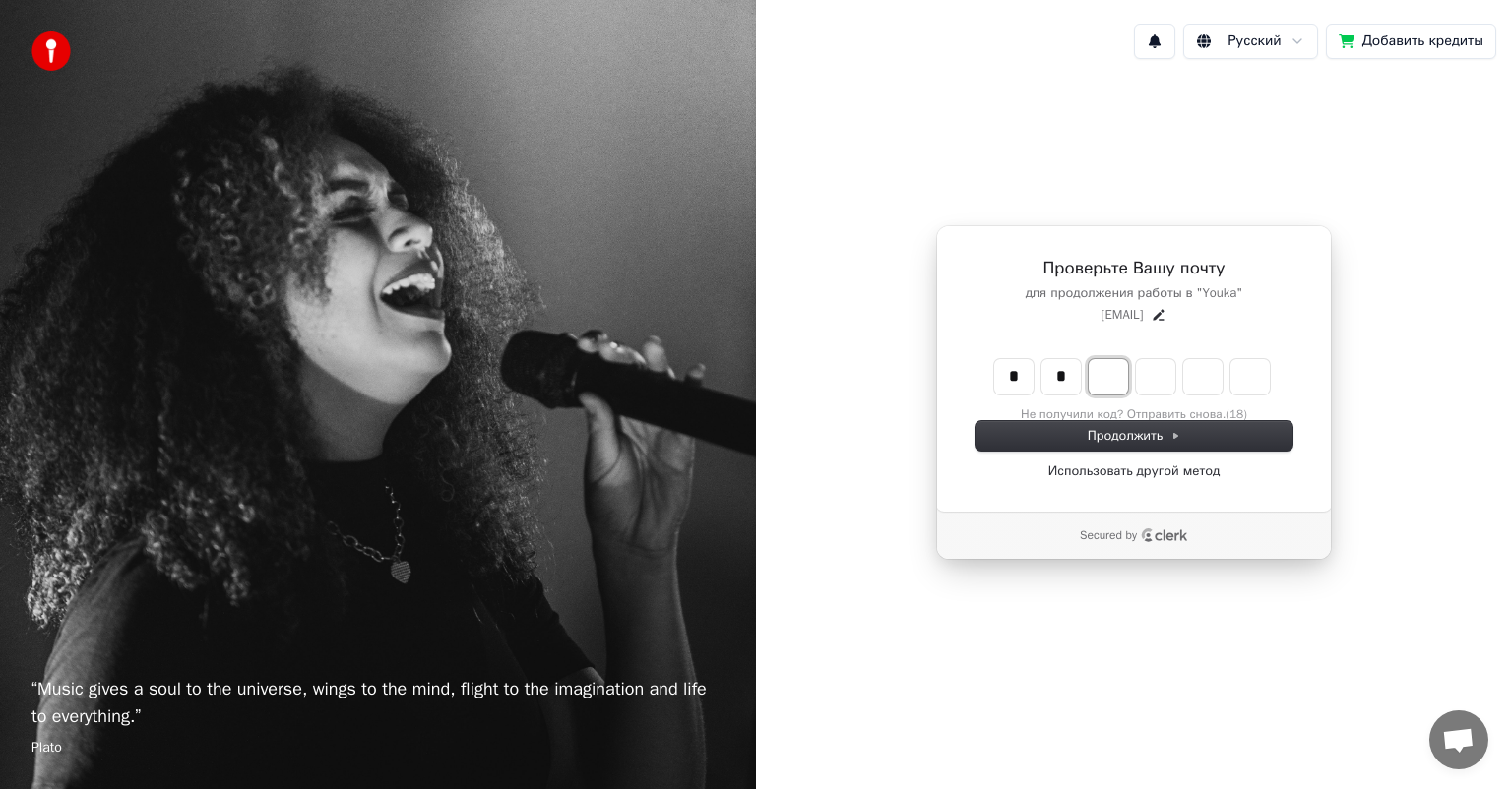 type on "*" 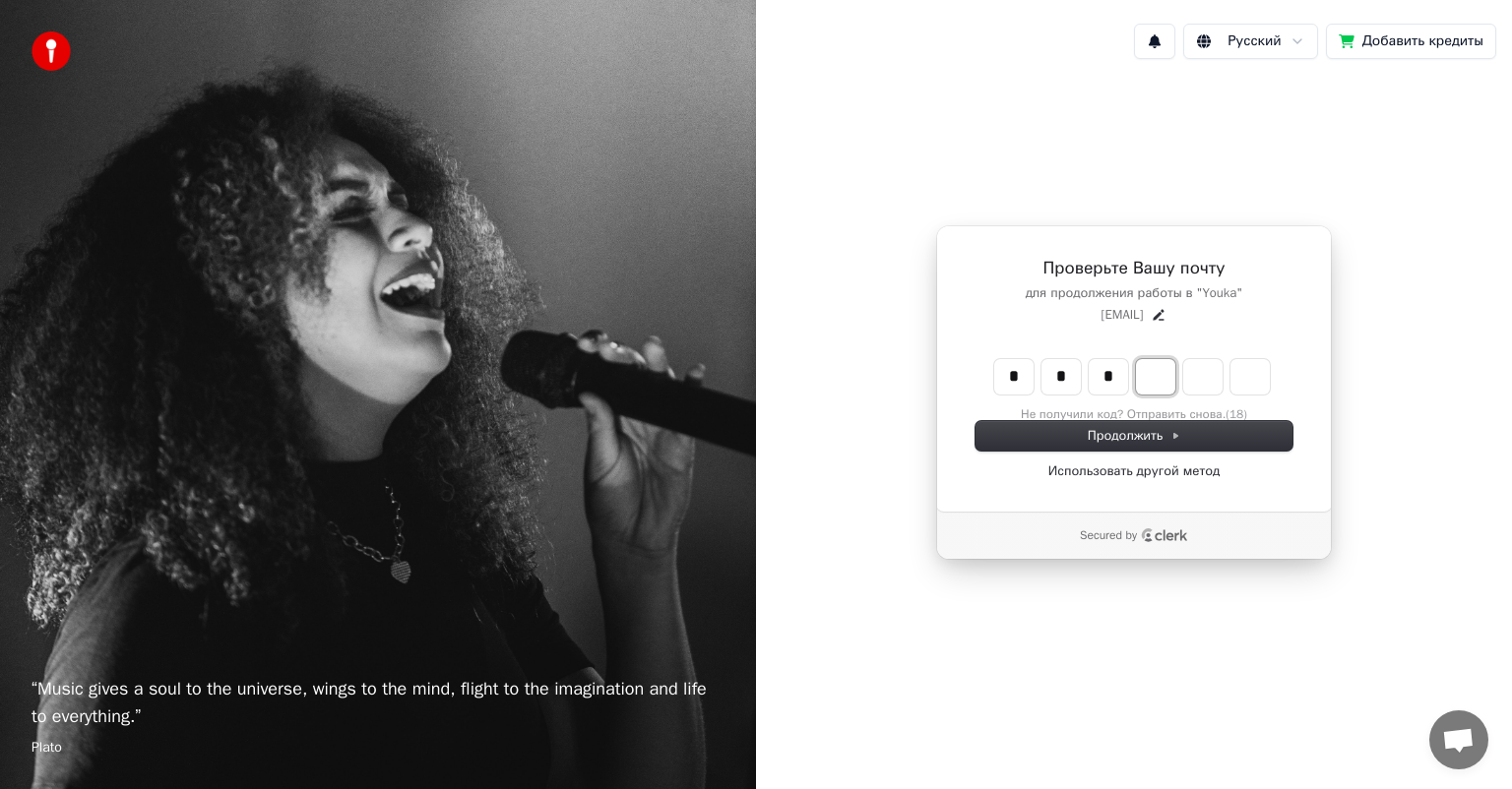 type on "***" 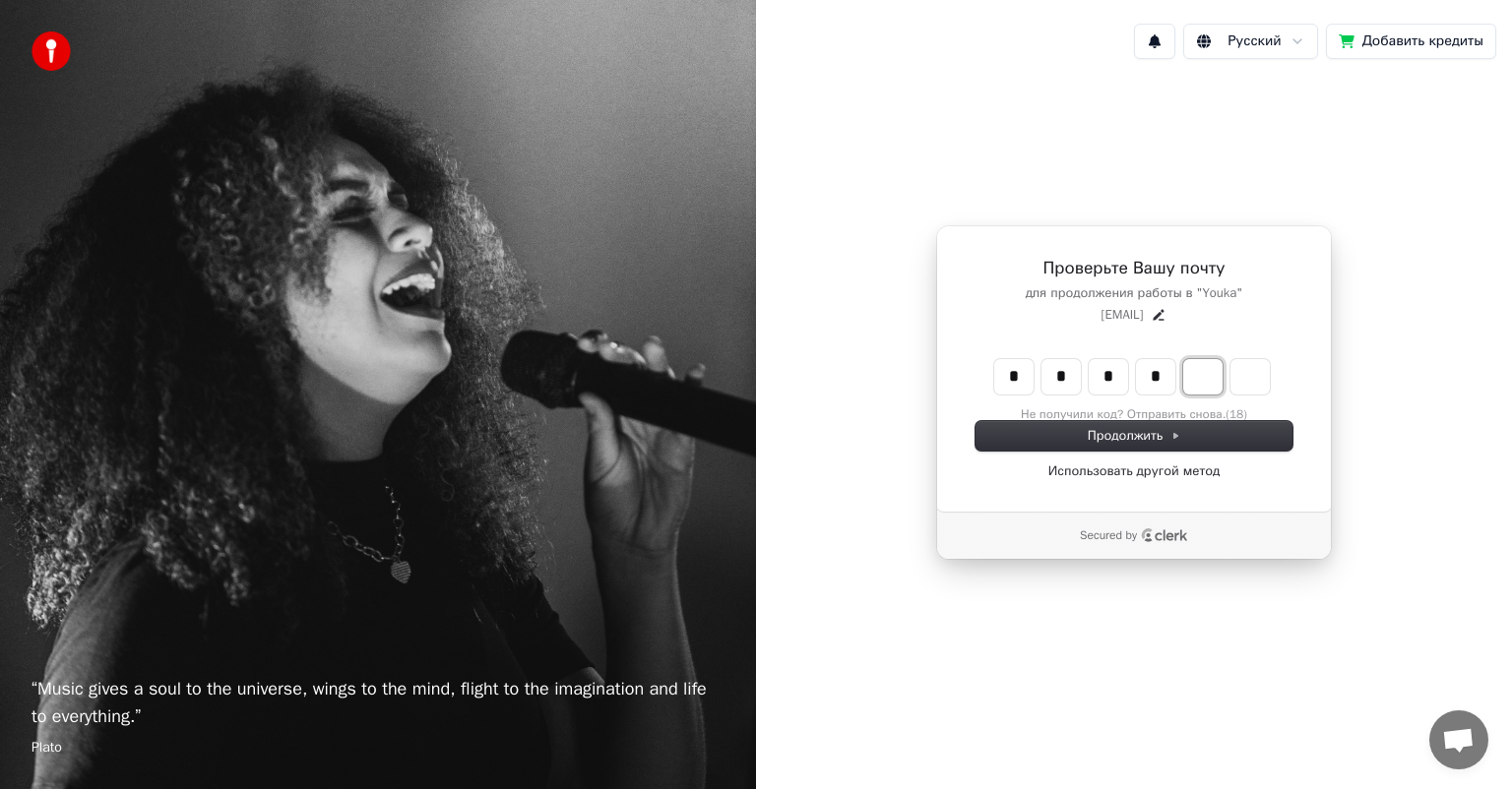 type on "****" 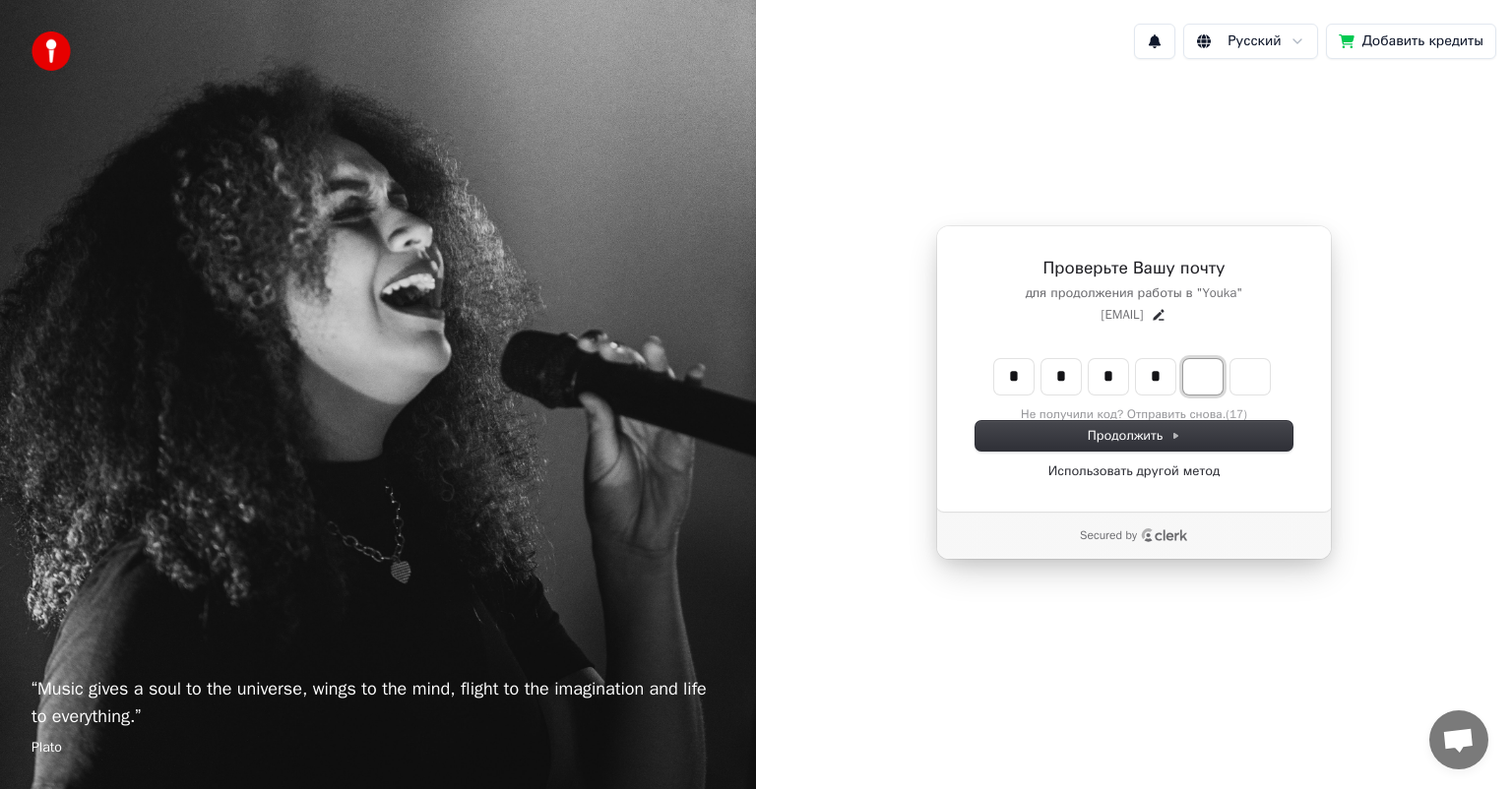 type on "*" 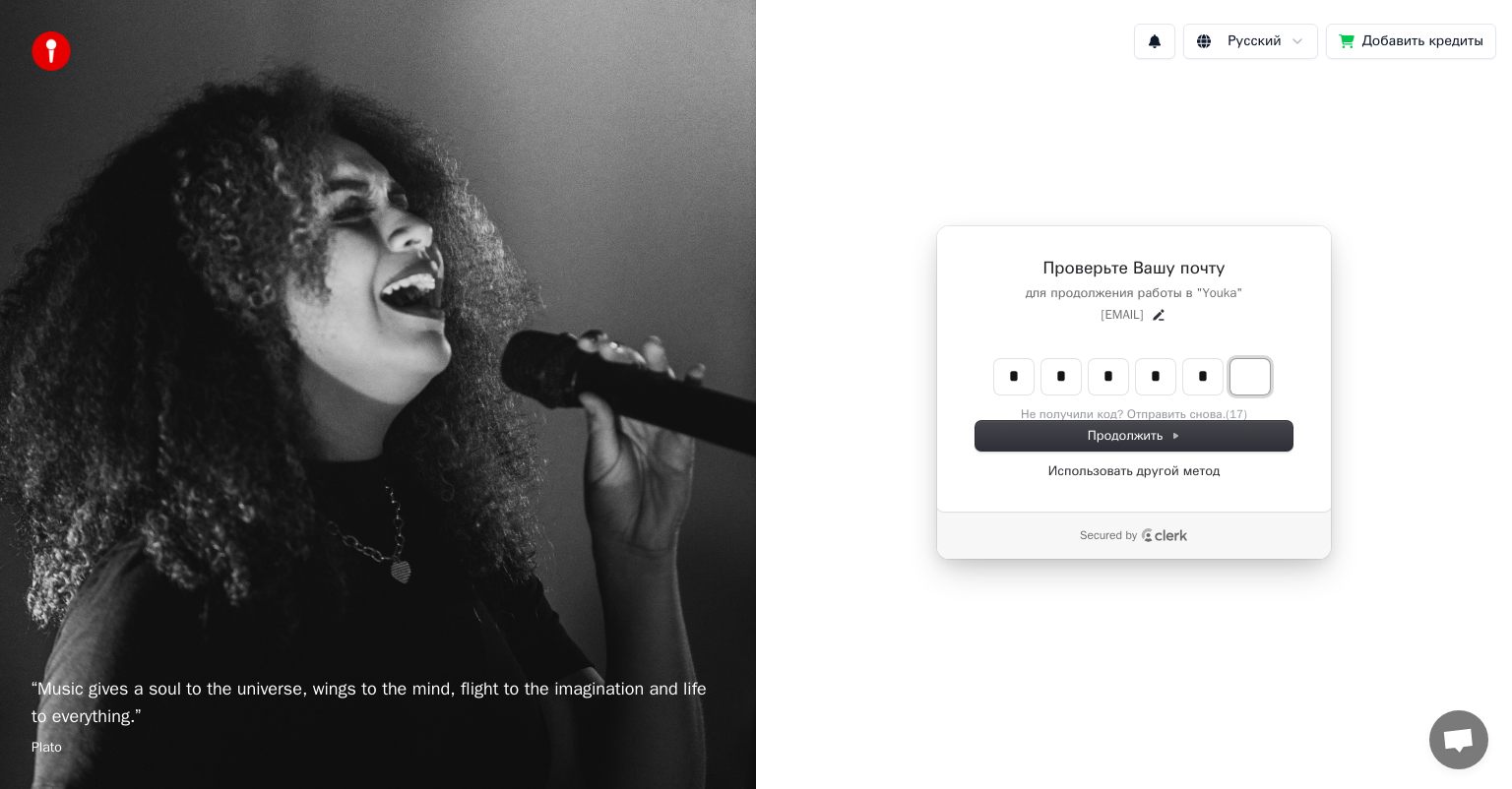 type on "******" 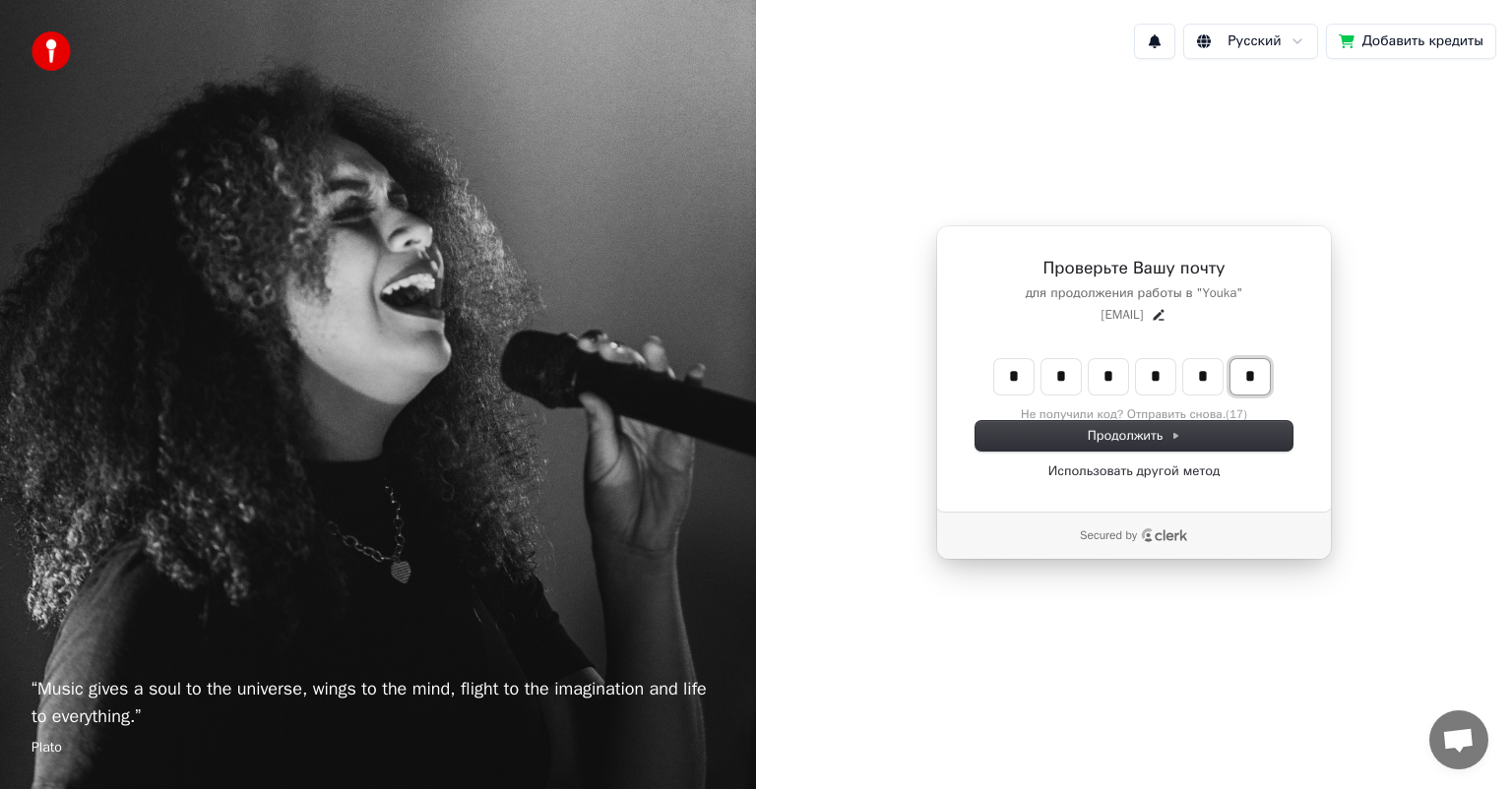 type on "*" 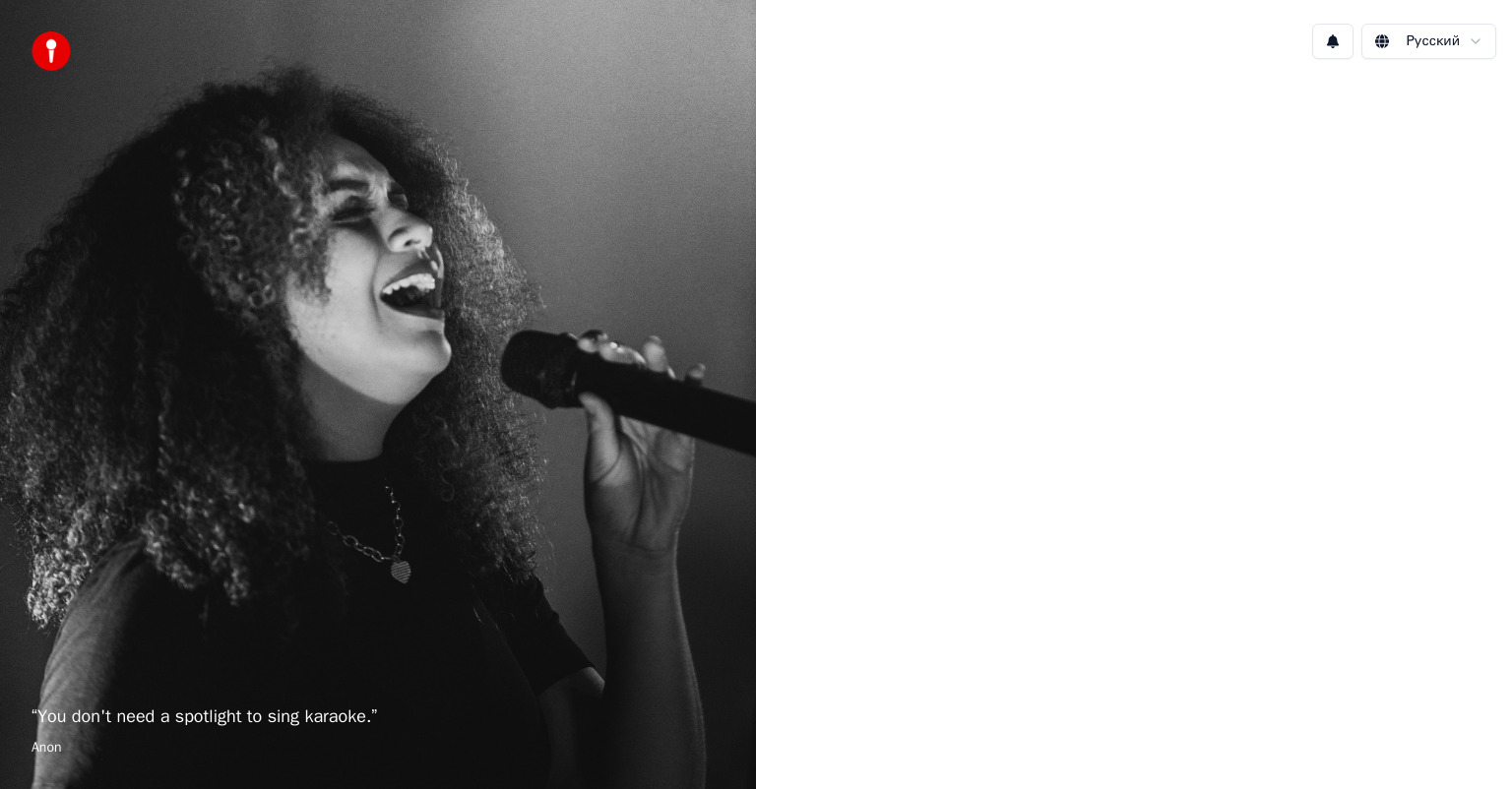scroll, scrollTop: 0, scrollLeft: 0, axis: both 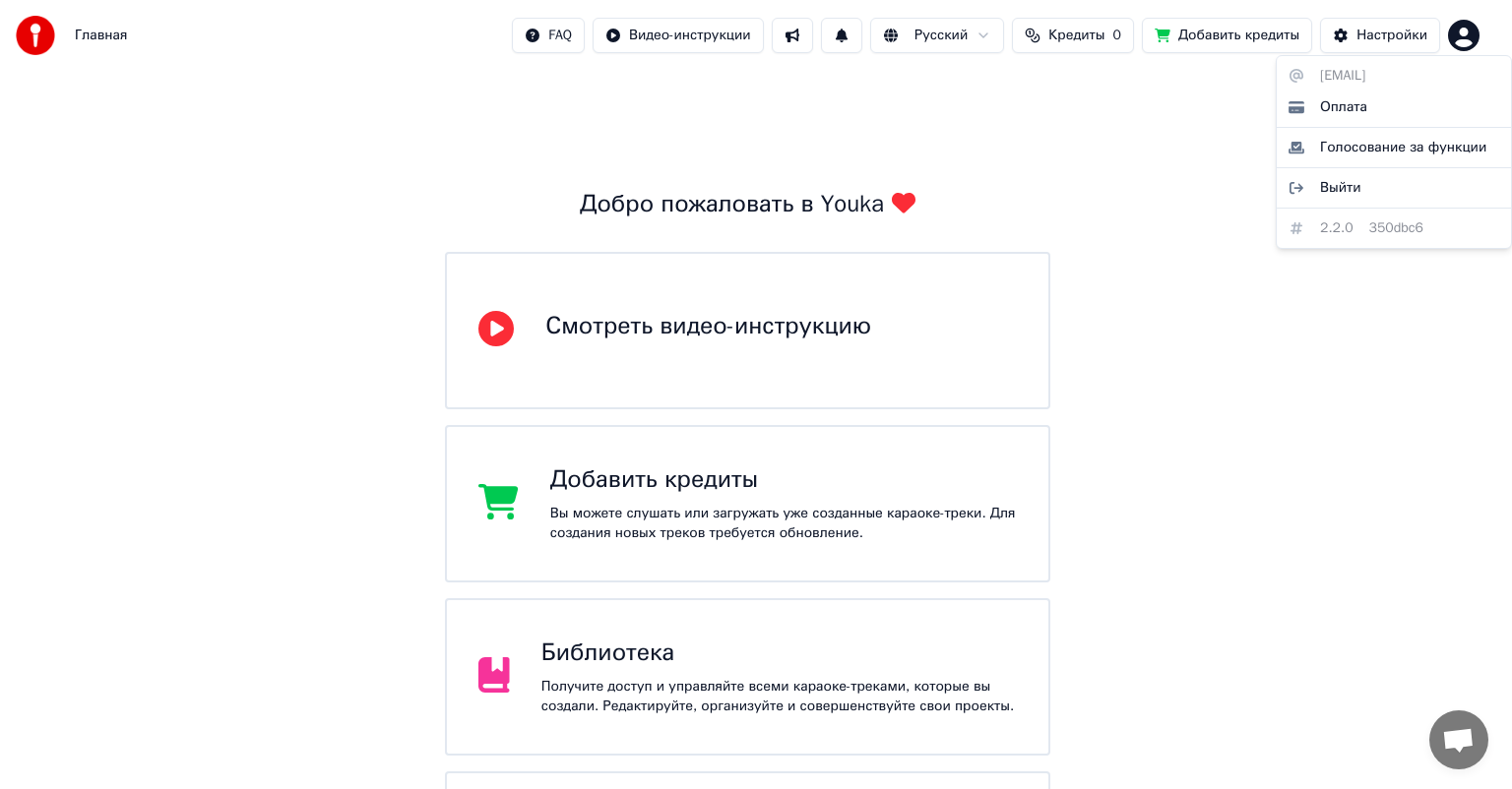 click on "Главная FAQ Видео-инструкции Русский Кредиты 0 Добавить кредиты Настройки Добро пожаловать в Youka Смотреть видео-инструкцию Добавить кредиты Вы можете слушать или загружать уже созданные караоке-треки. Для создания новых треков требуется обновление. Библиотека Получите доступ и управляйте всеми караоке-треками, которые вы создали. Редактируйте, организуйте и совершенствуйте свои проекты. Создать караоке Создайте караоке из аудио- или видеофайлов (MP3, MP4 и других), или вставьте URL, чтобы мгновенно создать караоке-видео с синхронизированными текстами. 2.2.0" at bounding box center [756, 468] 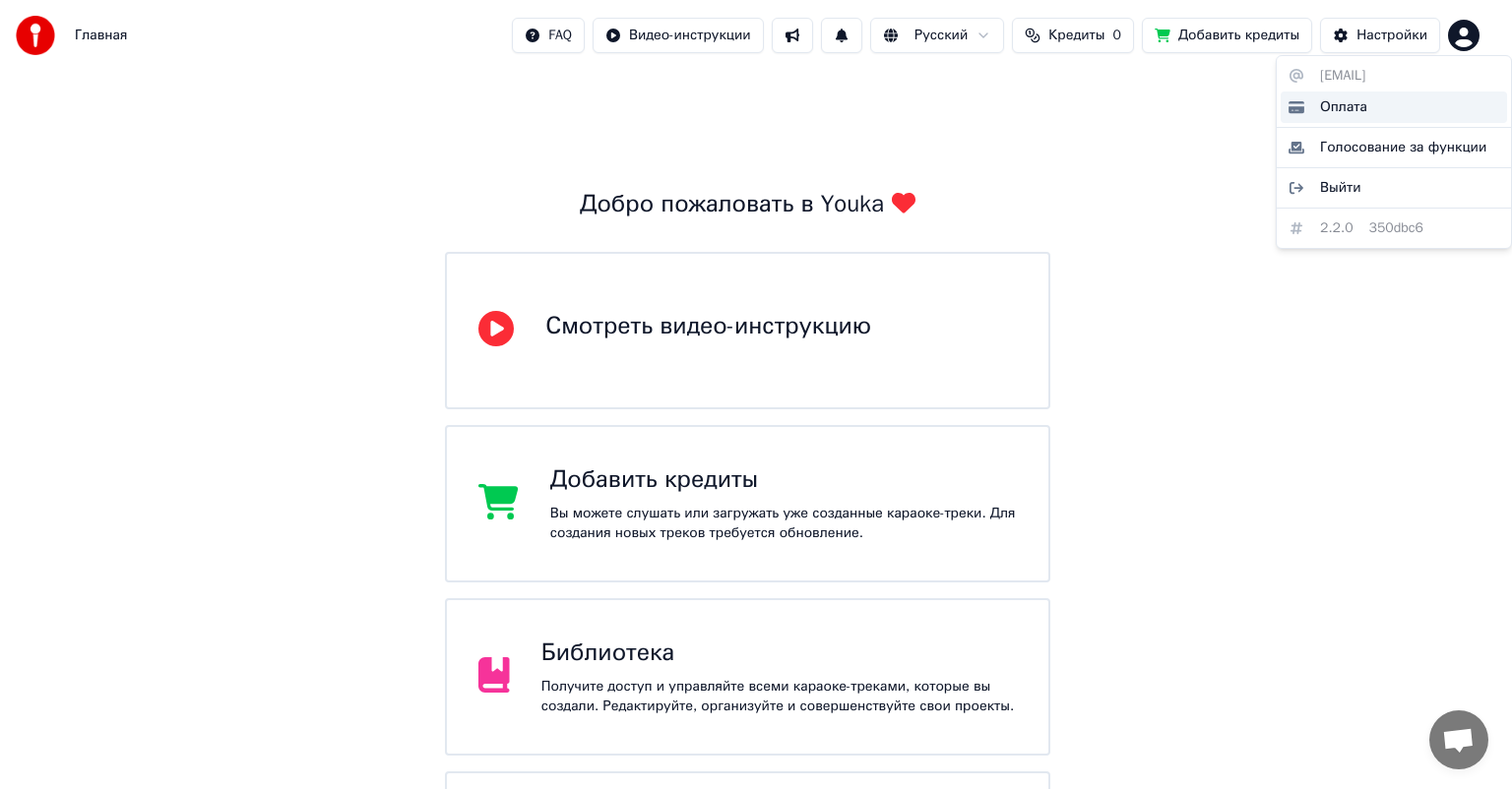 click on "Оплата" at bounding box center [1344, 107] 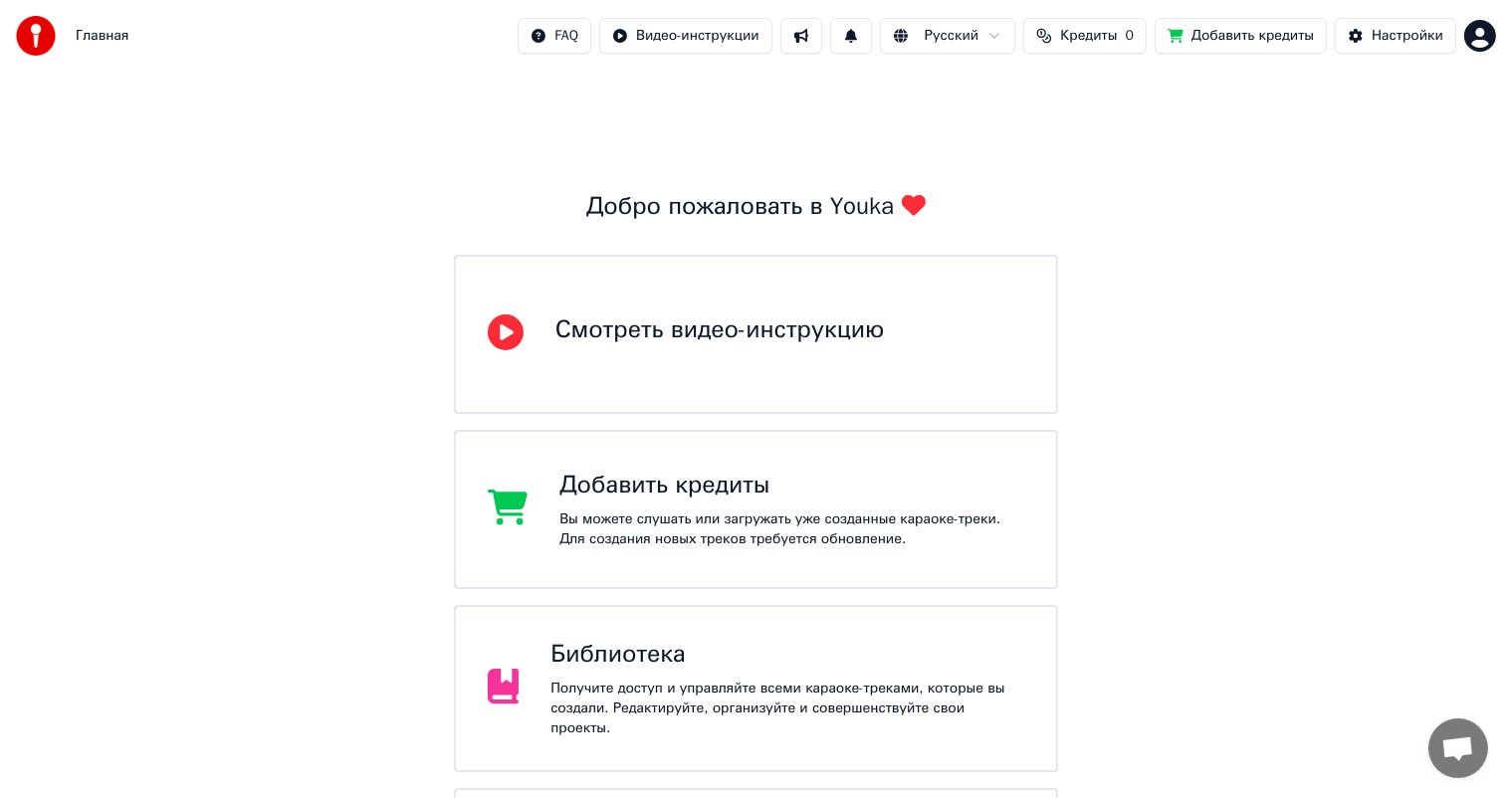 click on "Добавить кредиты" at bounding box center (1240, 36) 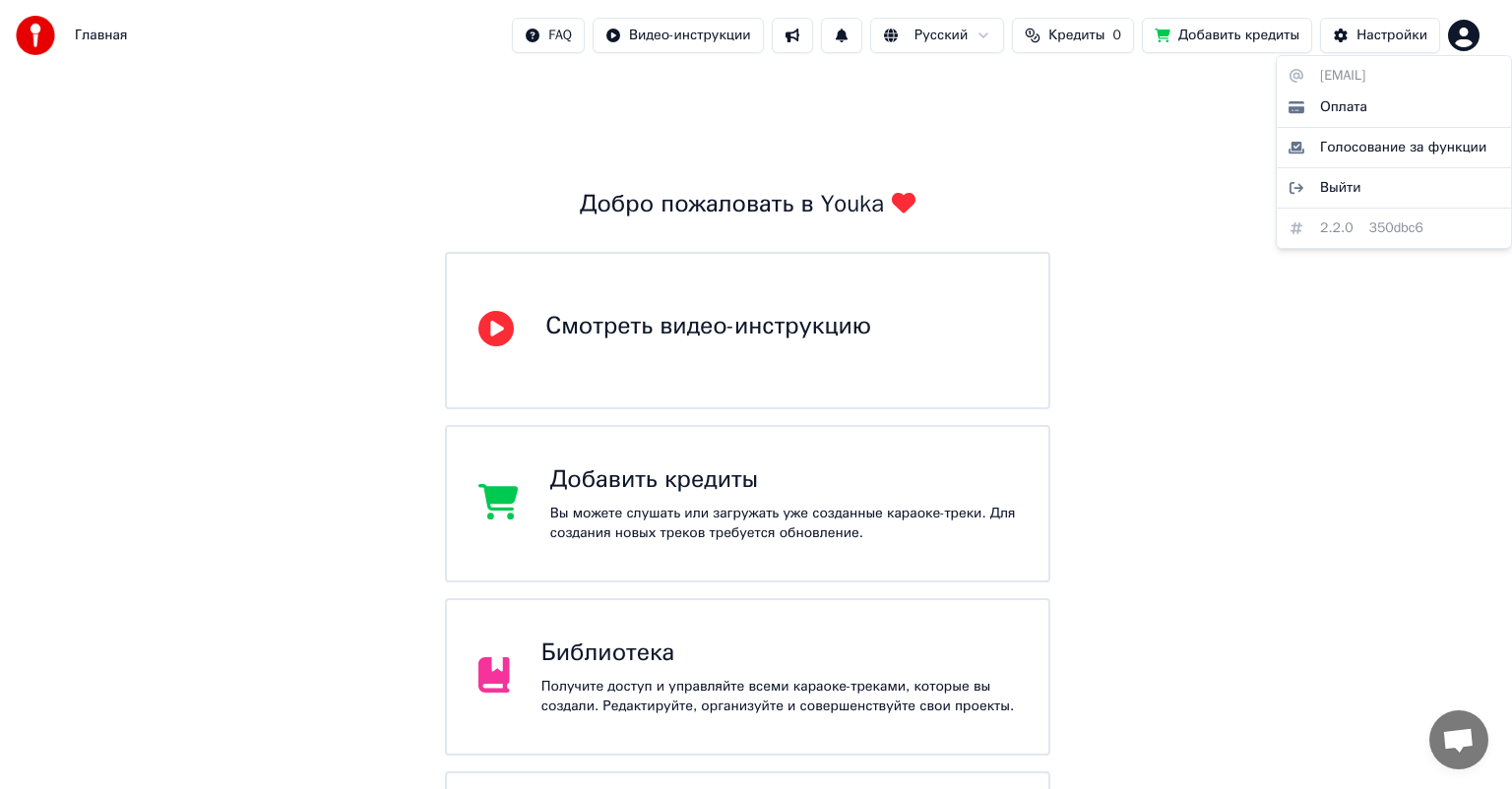 click on "Главная FAQ Видео-инструкции Русский Кредиты 0 Добавить кредиты Настройки Добро пожаловать в Youka Смотреть видео-инструкцию Добавить кредиты Вы можете слушать или загружать уже созданные караоке-треки. Для создания новых треков требуется обновление. Библиотека Получите доступ и управляйте всеми караоке-треками, которые вы создали. Редактируйте, организуйте и совершенствуйте свои проекты. Создать караоке Создайте караоке из аудио- или видеофайлов (MP3, MP4 и других), или вставьте URL, чтобы мгновенно создать караоке-видео с синхронизированными текстами. 2.2.0" at bounding box center [756, 468] 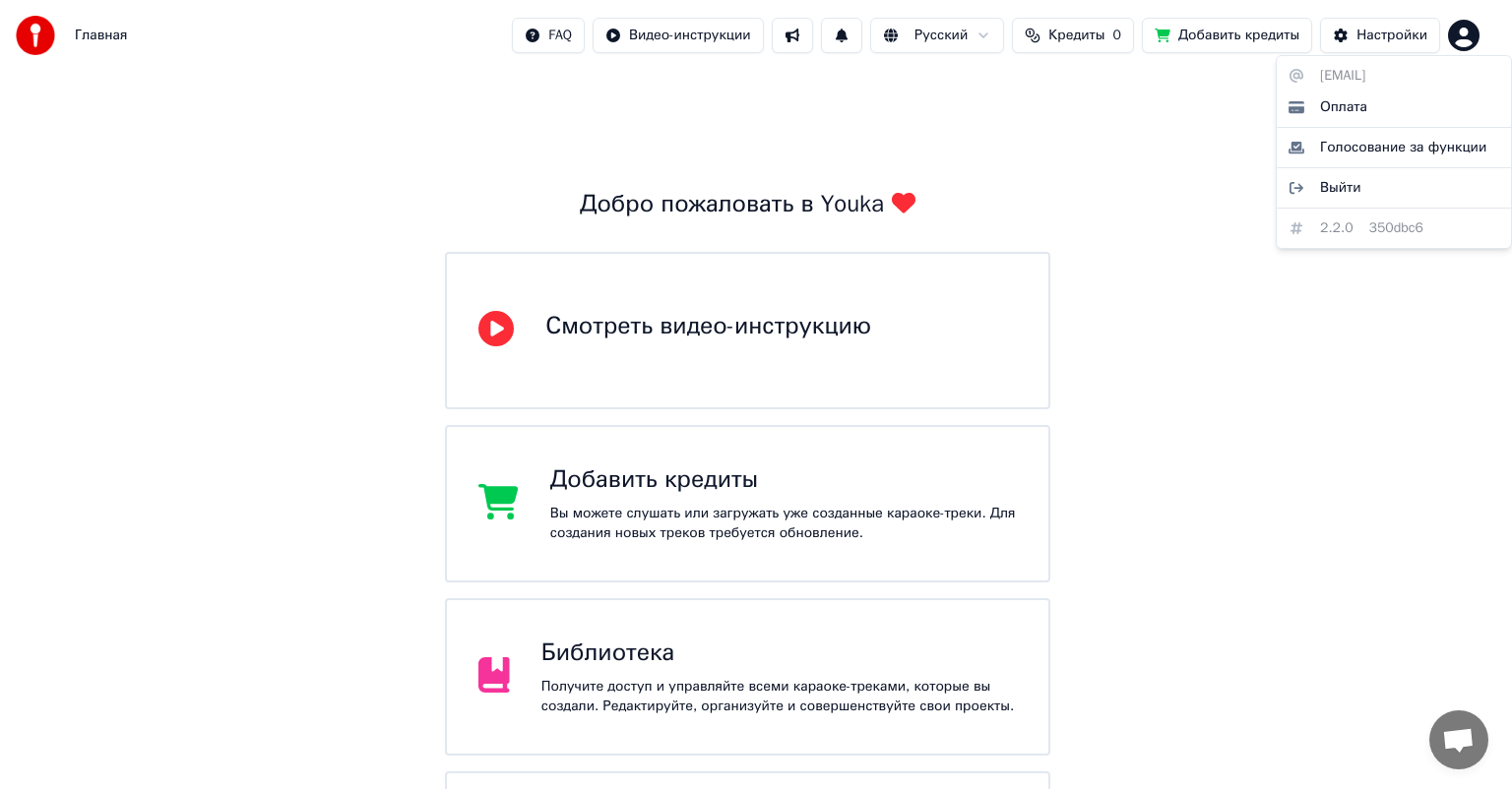click on "[EMAIL] Оплата Голосование за функции Выйти 2.2.0 350dbc6" at bounding box center (1394, 152) 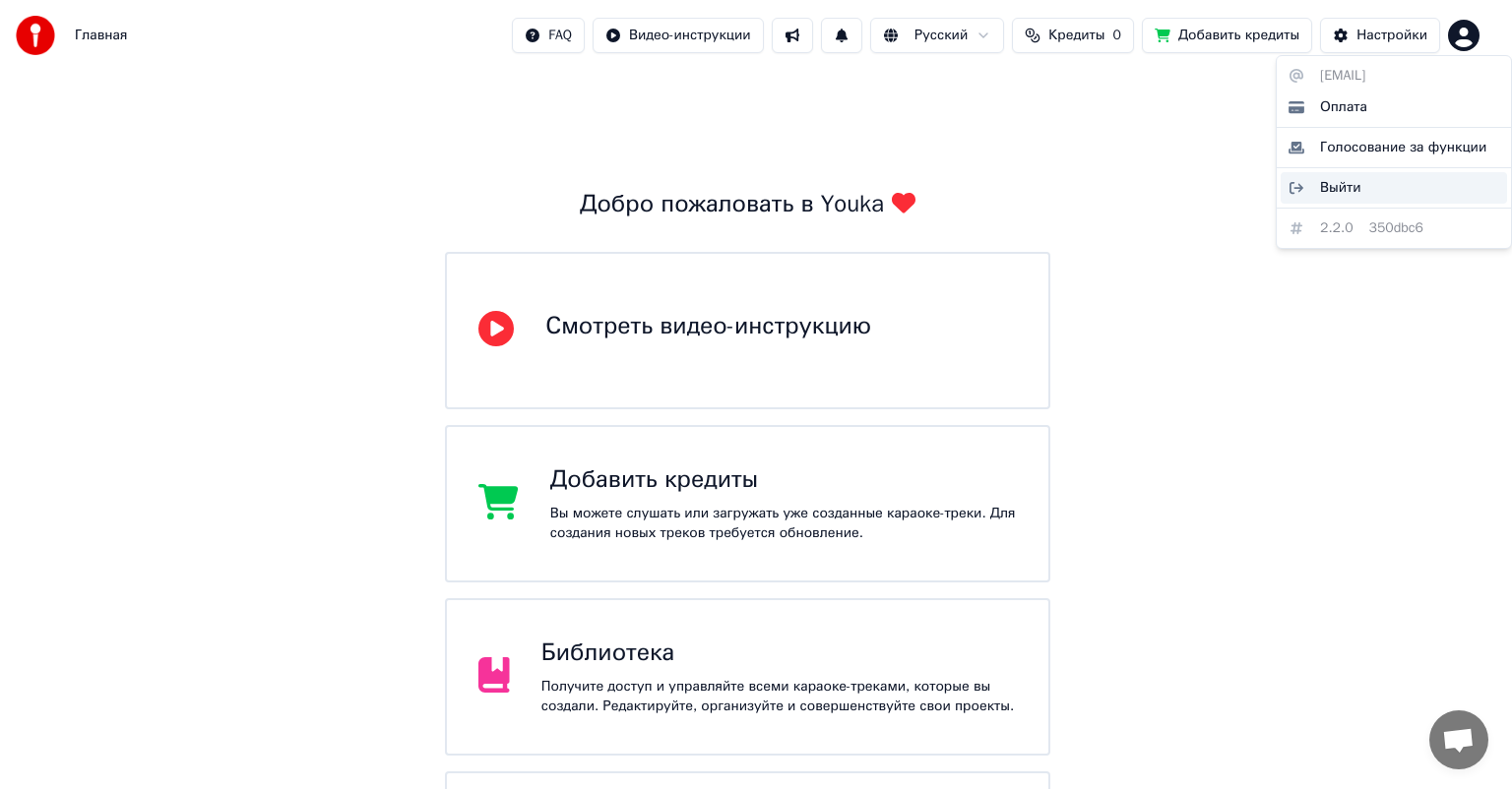 click on "Выйти" at bounding box center (1341, 188) 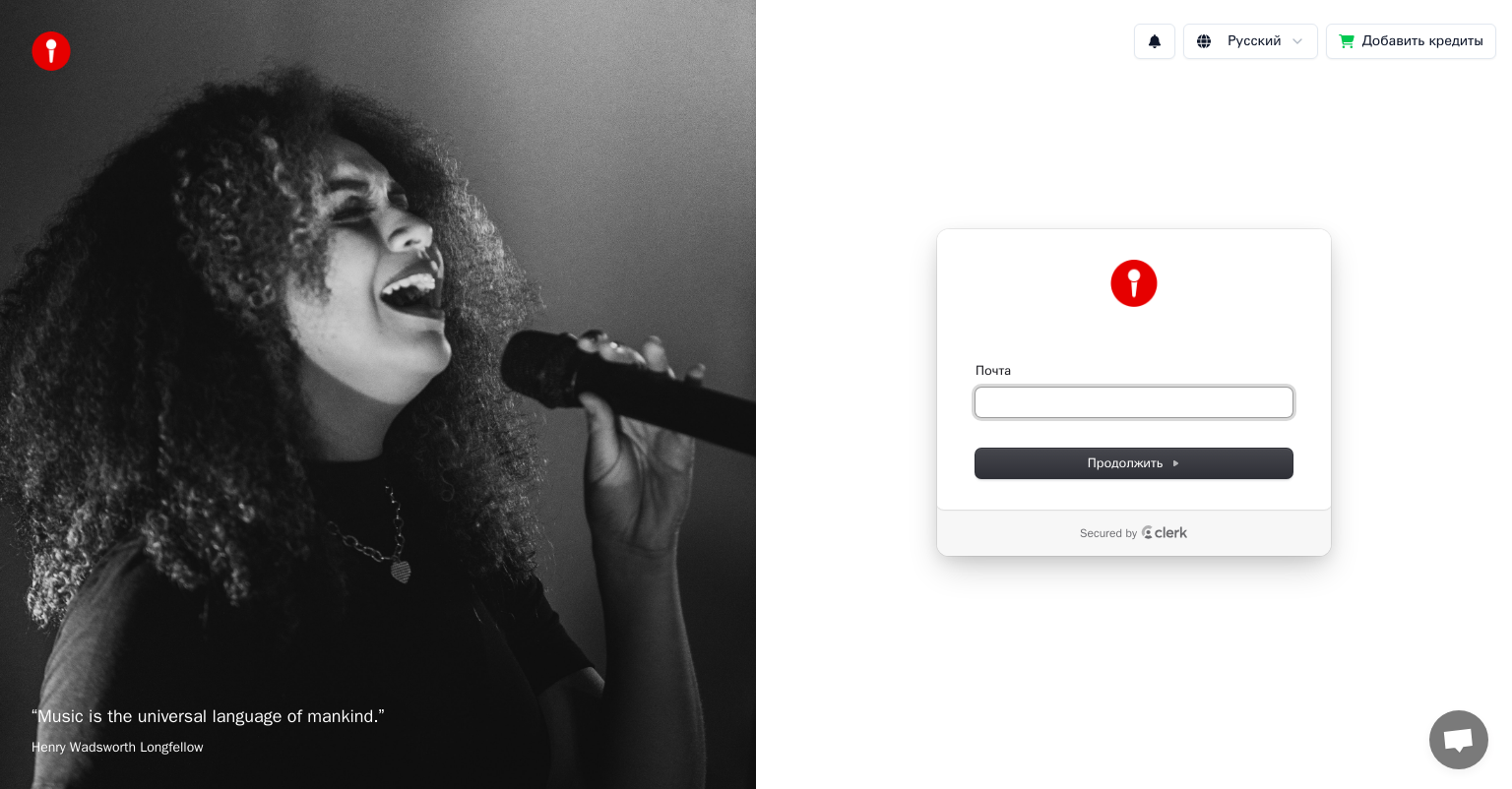 click on "Почта" at bounding box center [1134, 402] 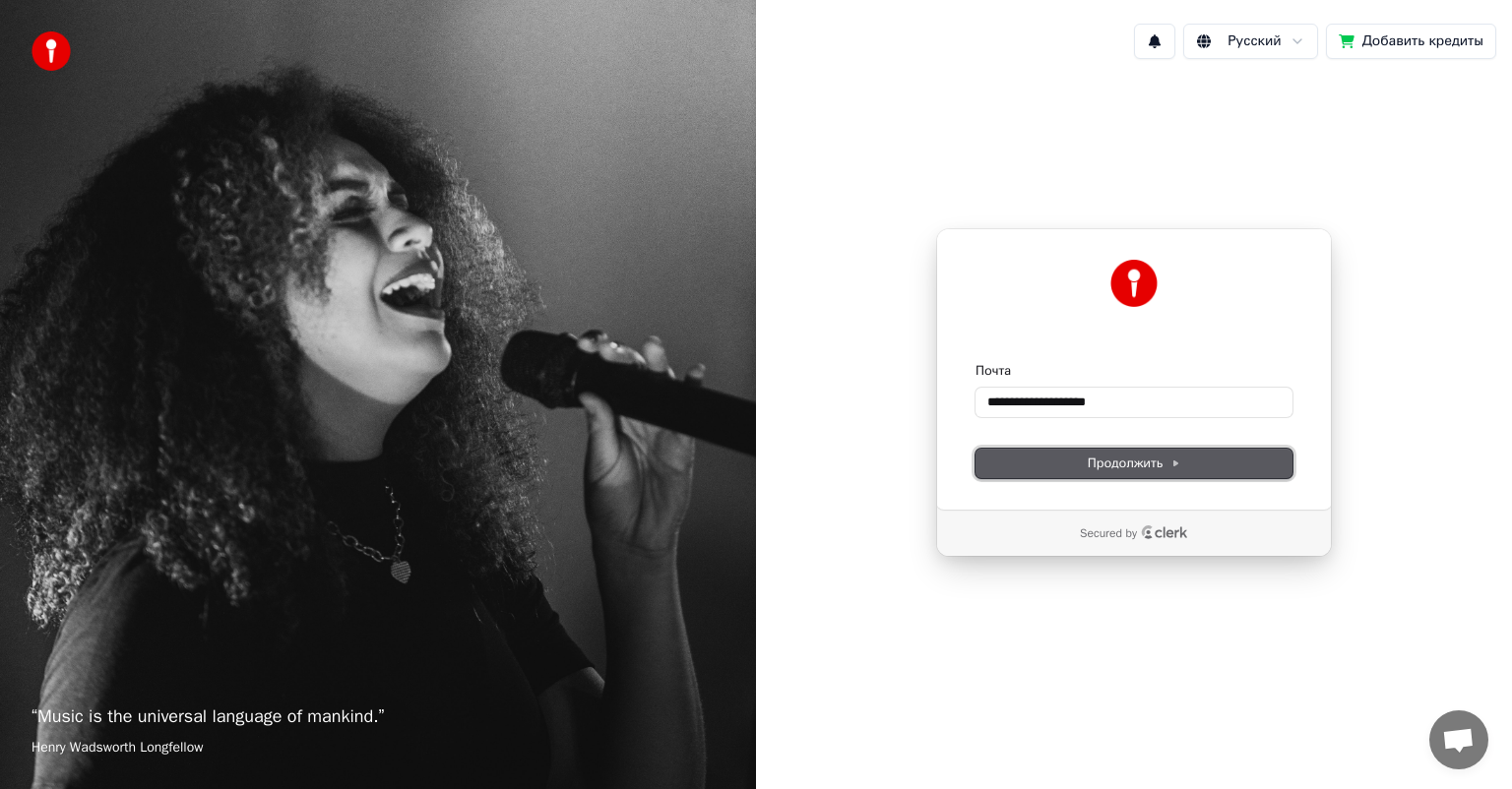 click on "Продолжить" at bounding box center [1134, 463] 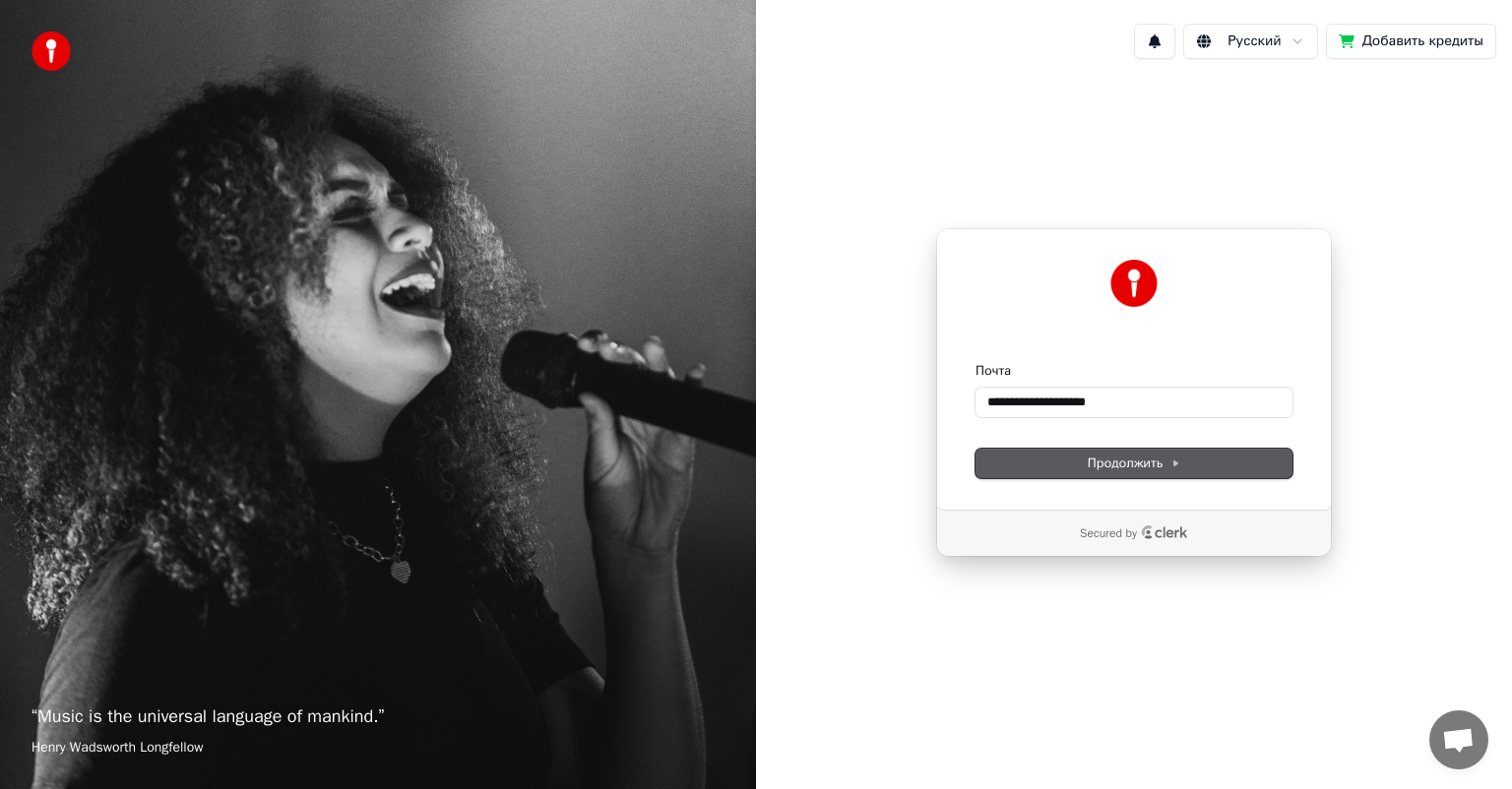 type on "**********" 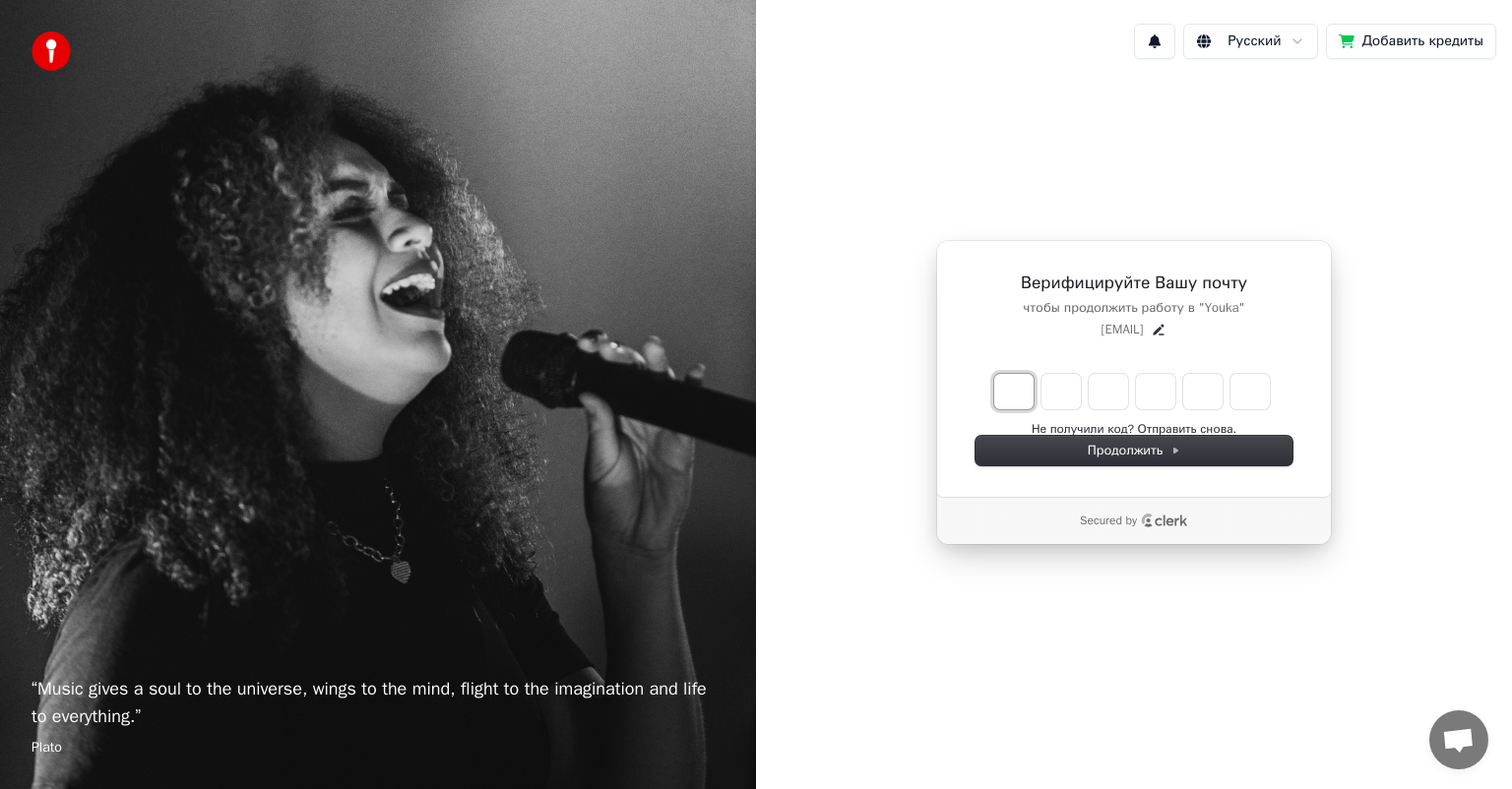 click at bounding box center (1014, 392) 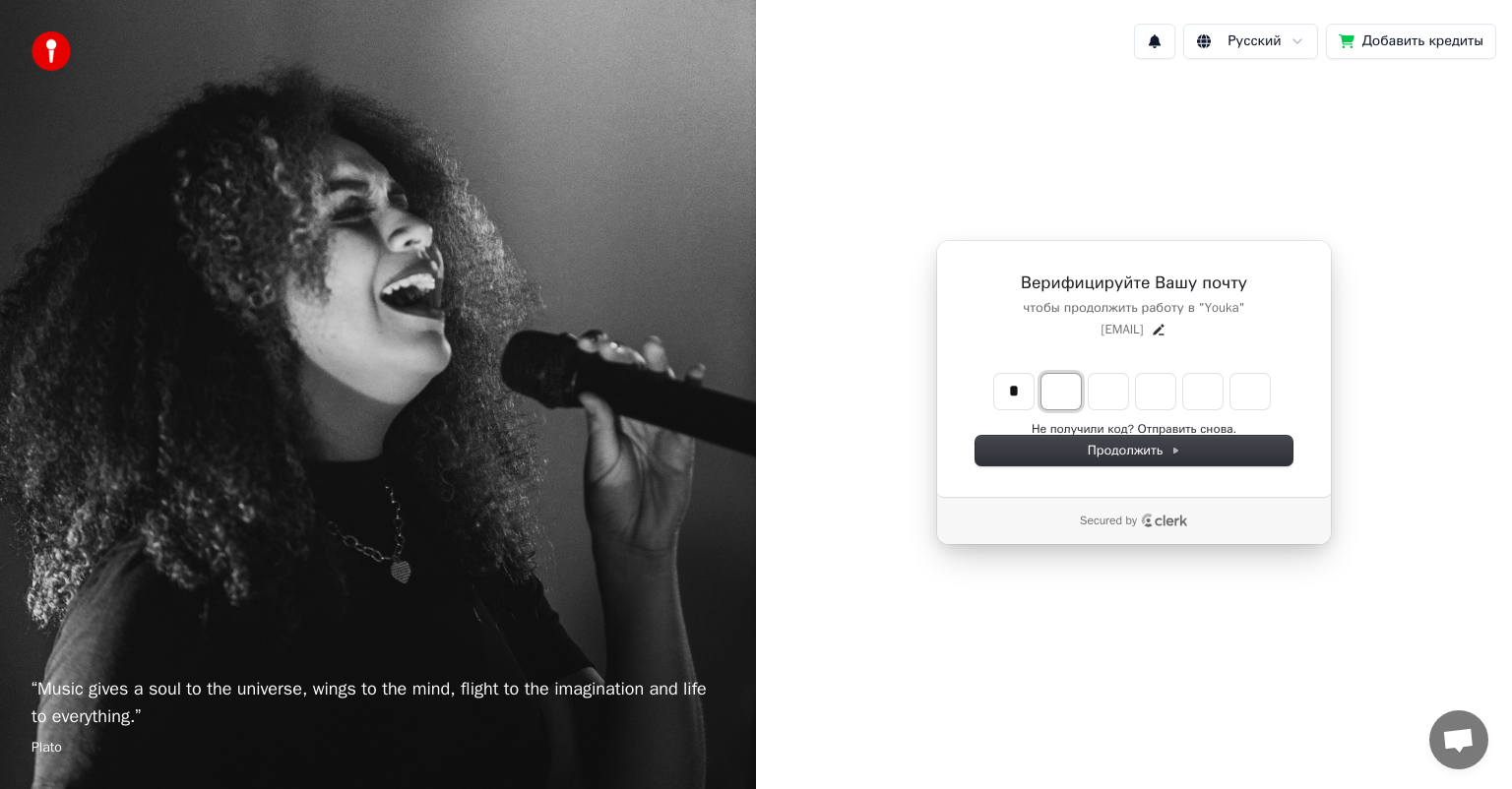 type on "*" 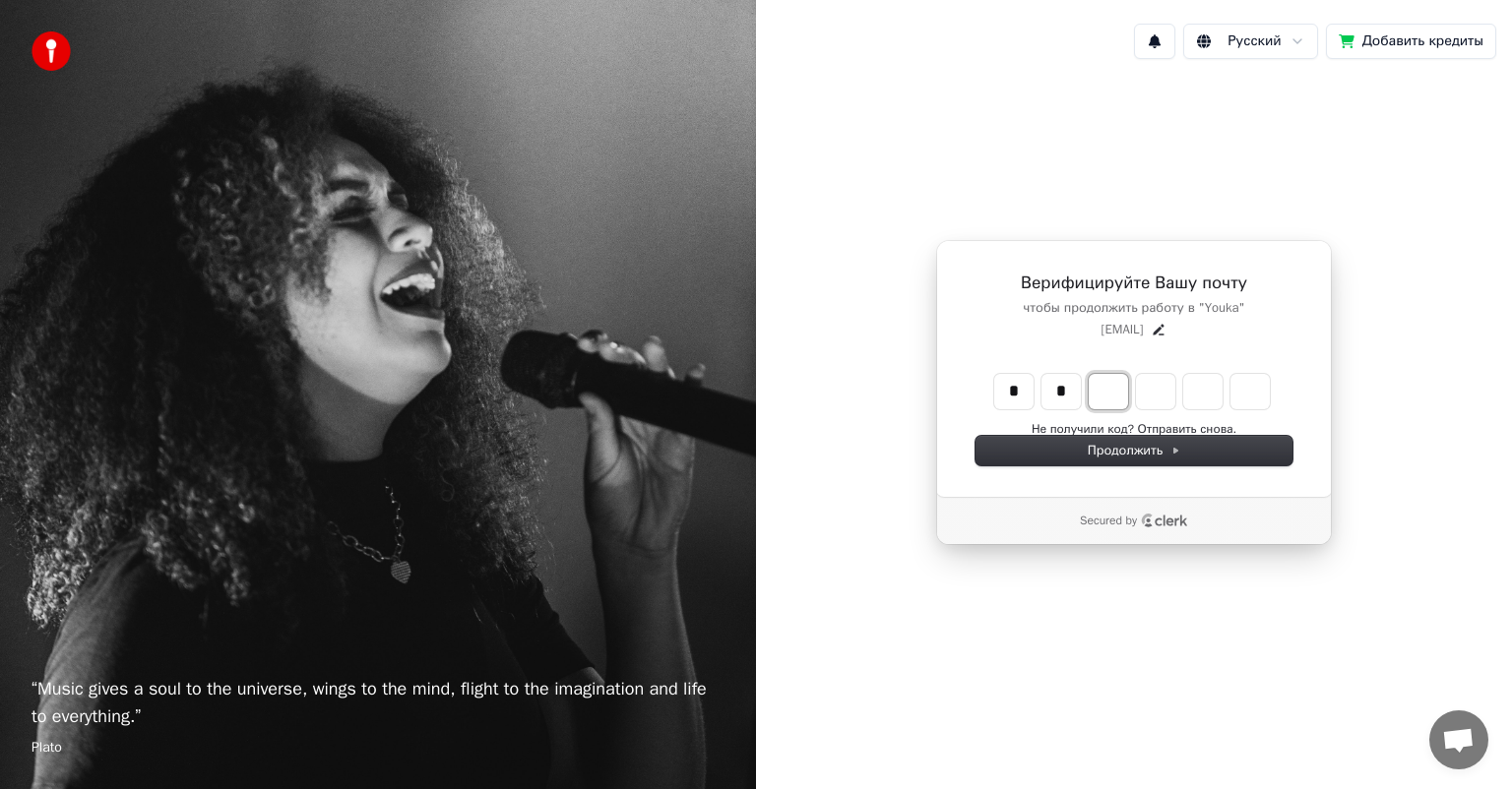 type on "**" 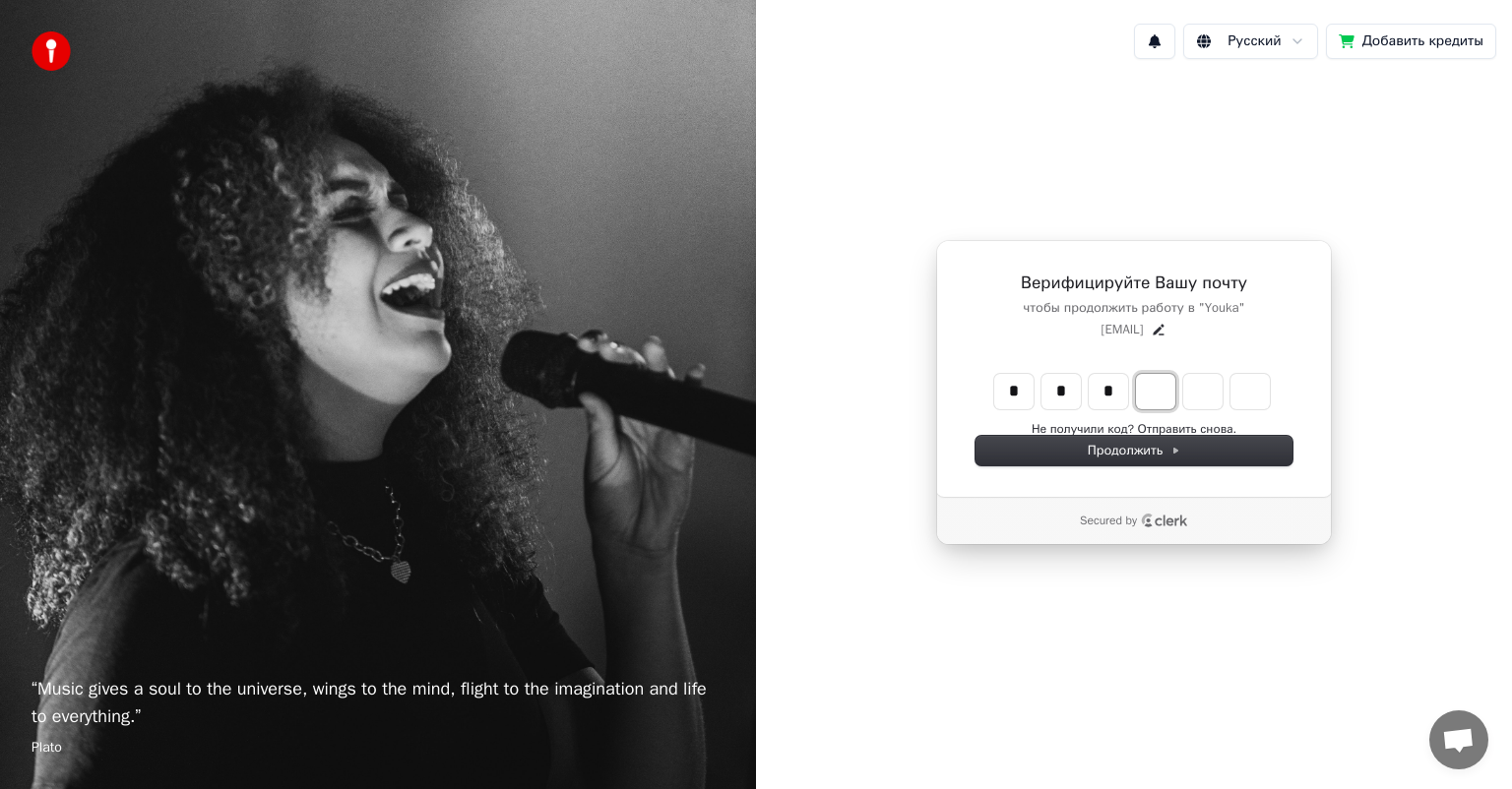 type on "***" 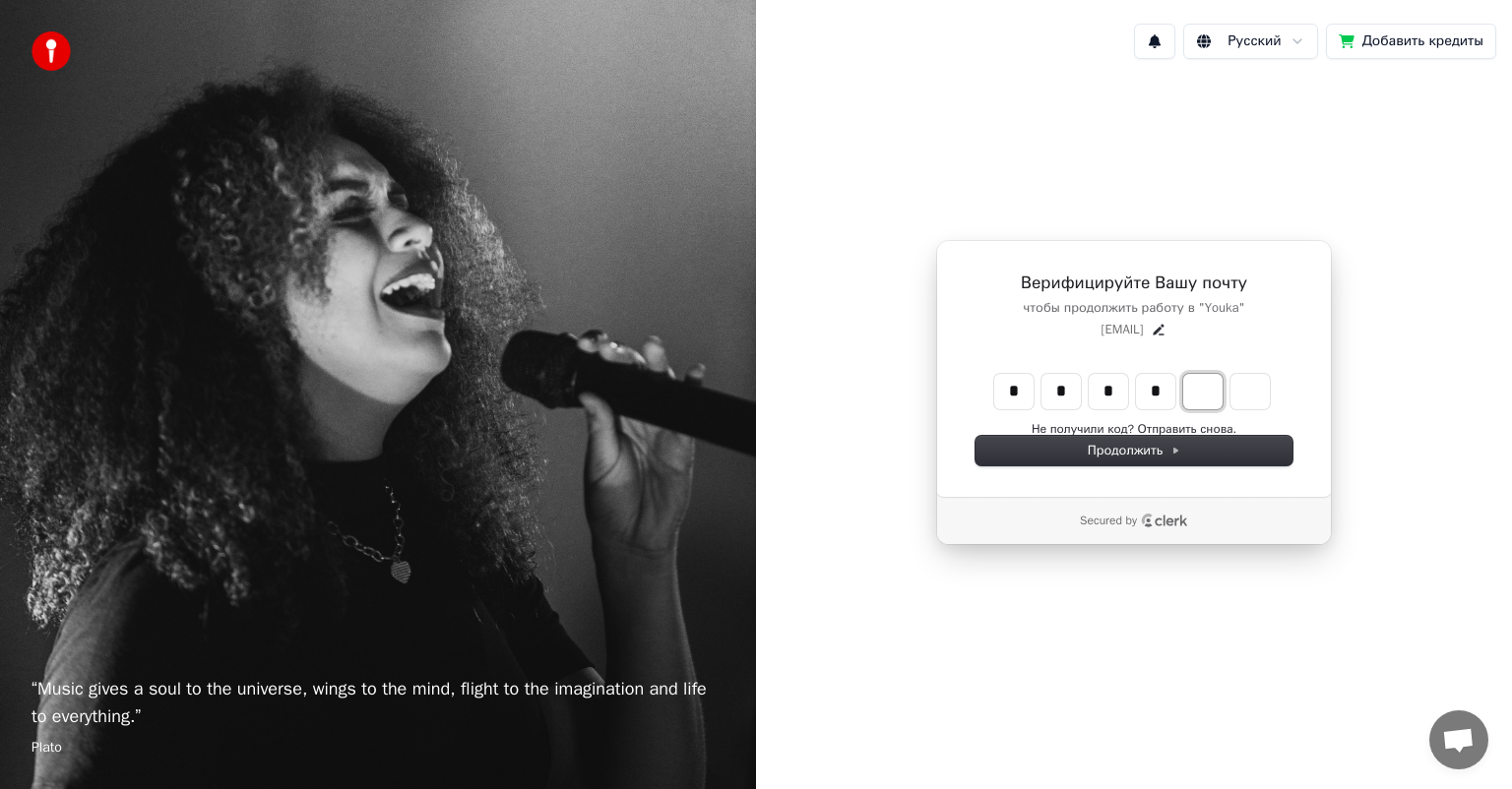 type on "****" 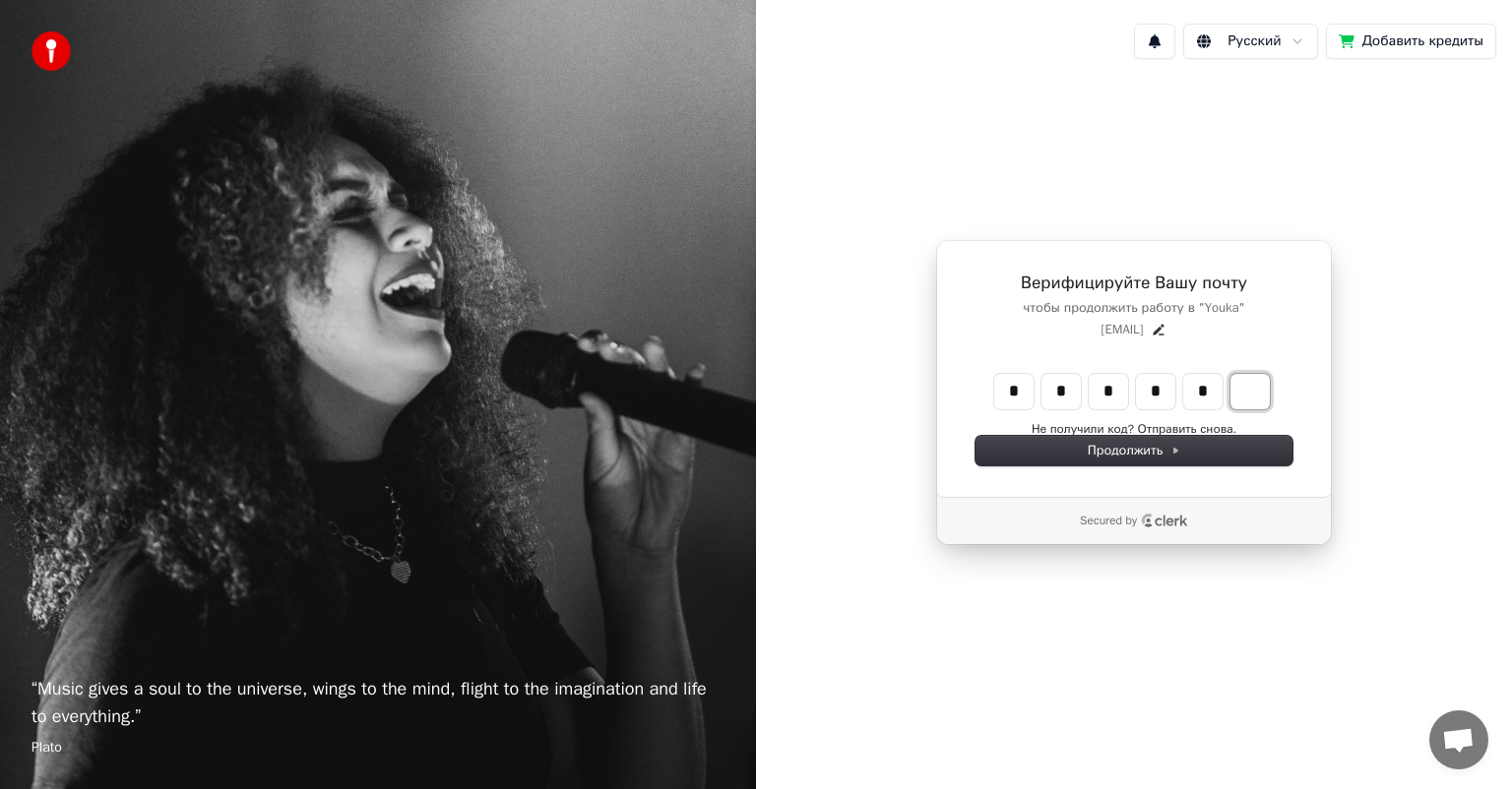 type on "******" 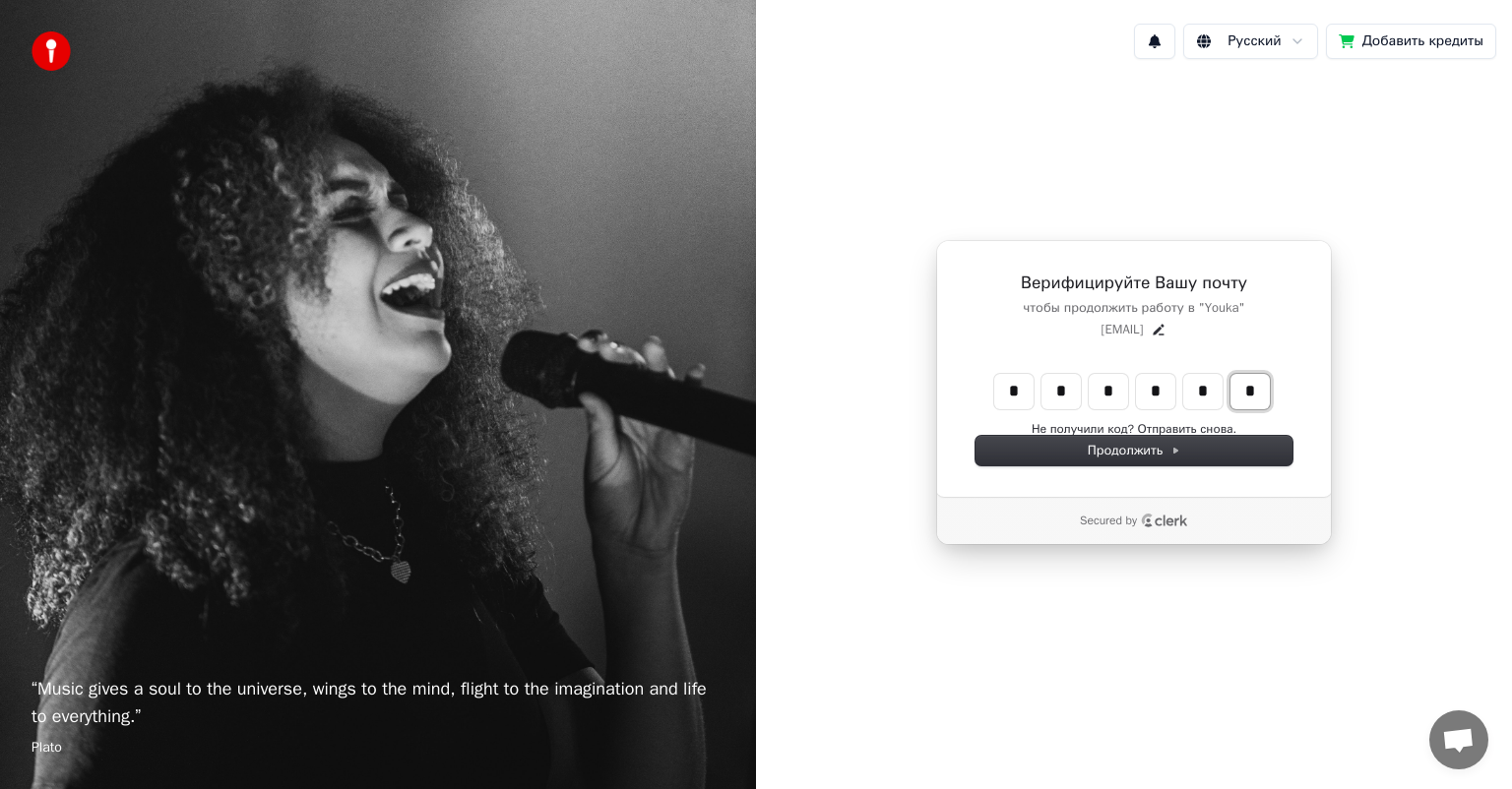 type on "*" 